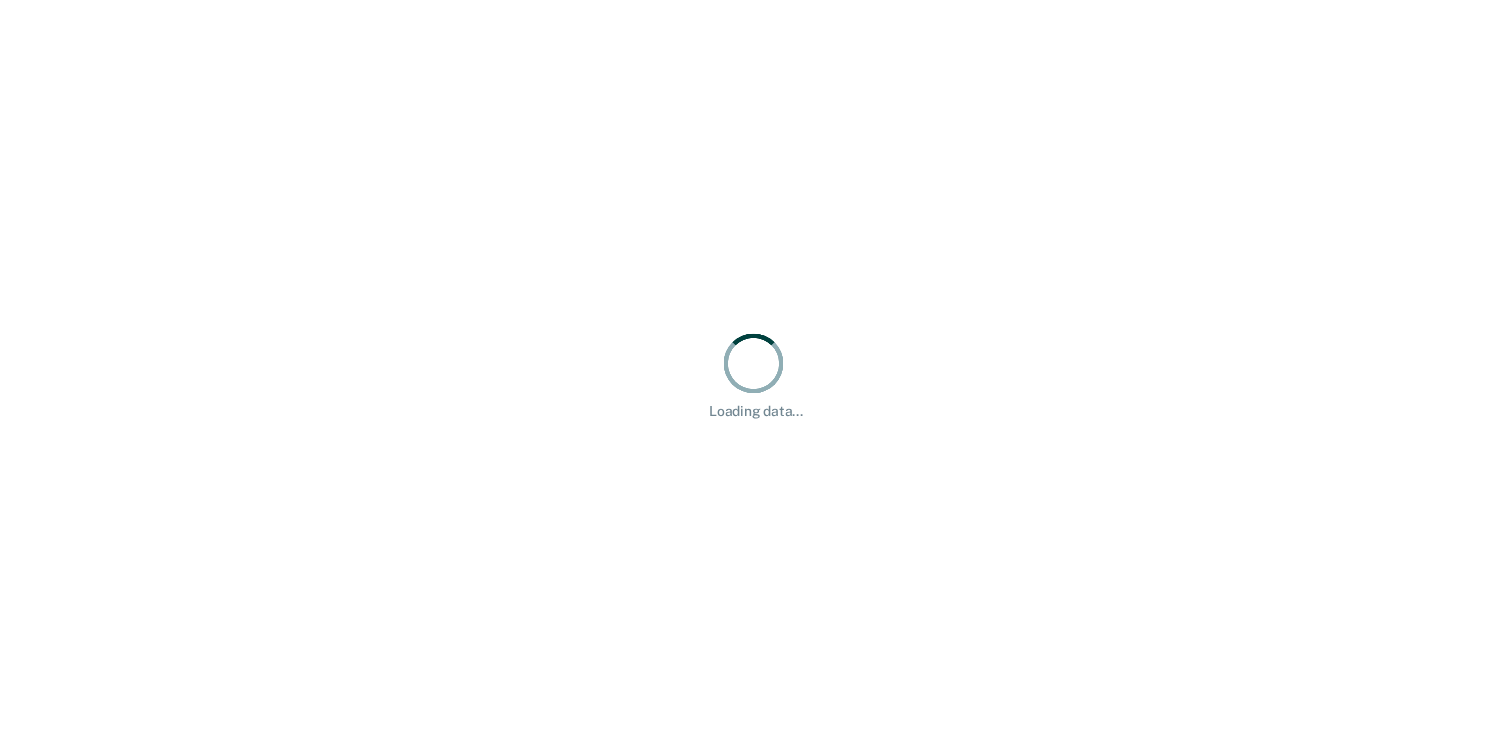 scroll, scrollTop: 0, scrollLeft: 0, axis: both 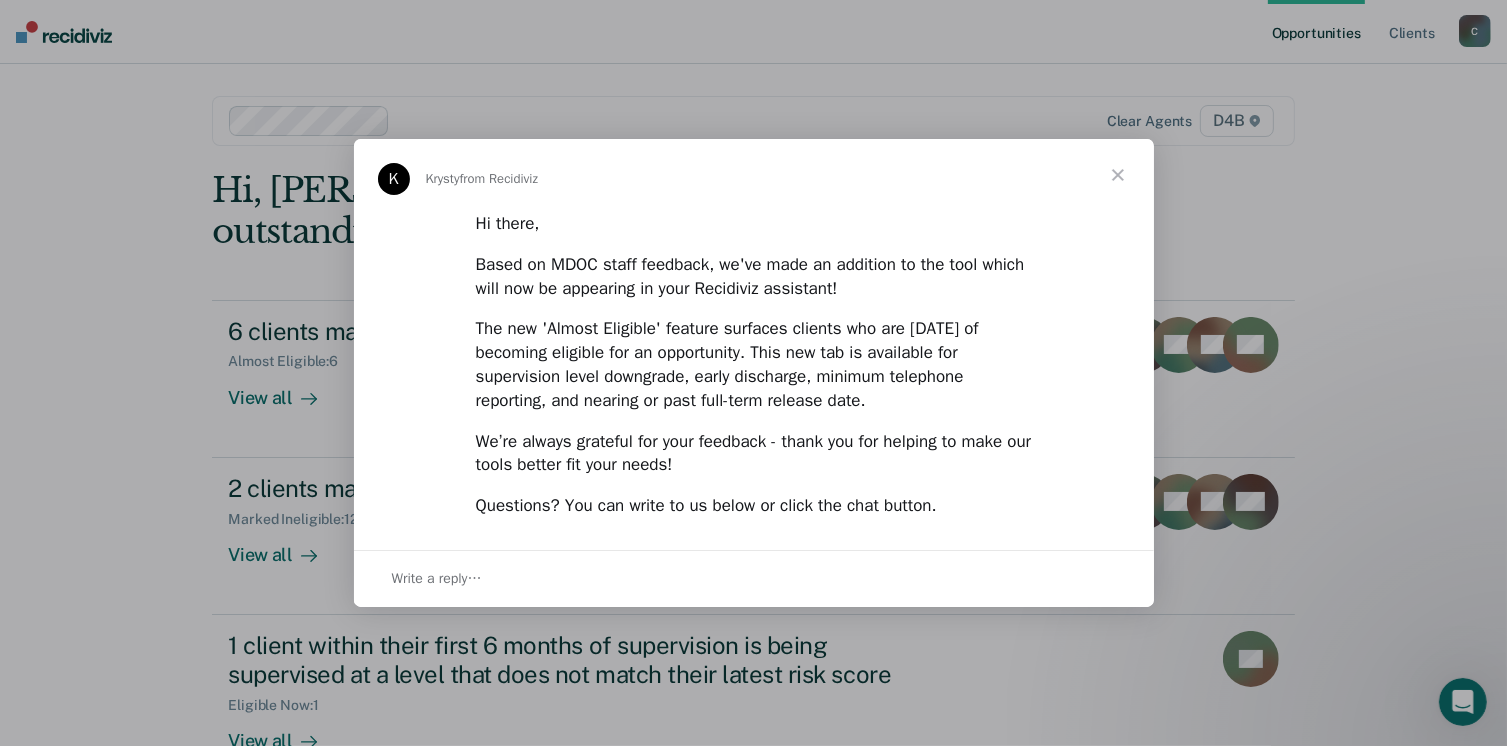 click at bounding box center [1118, 175] 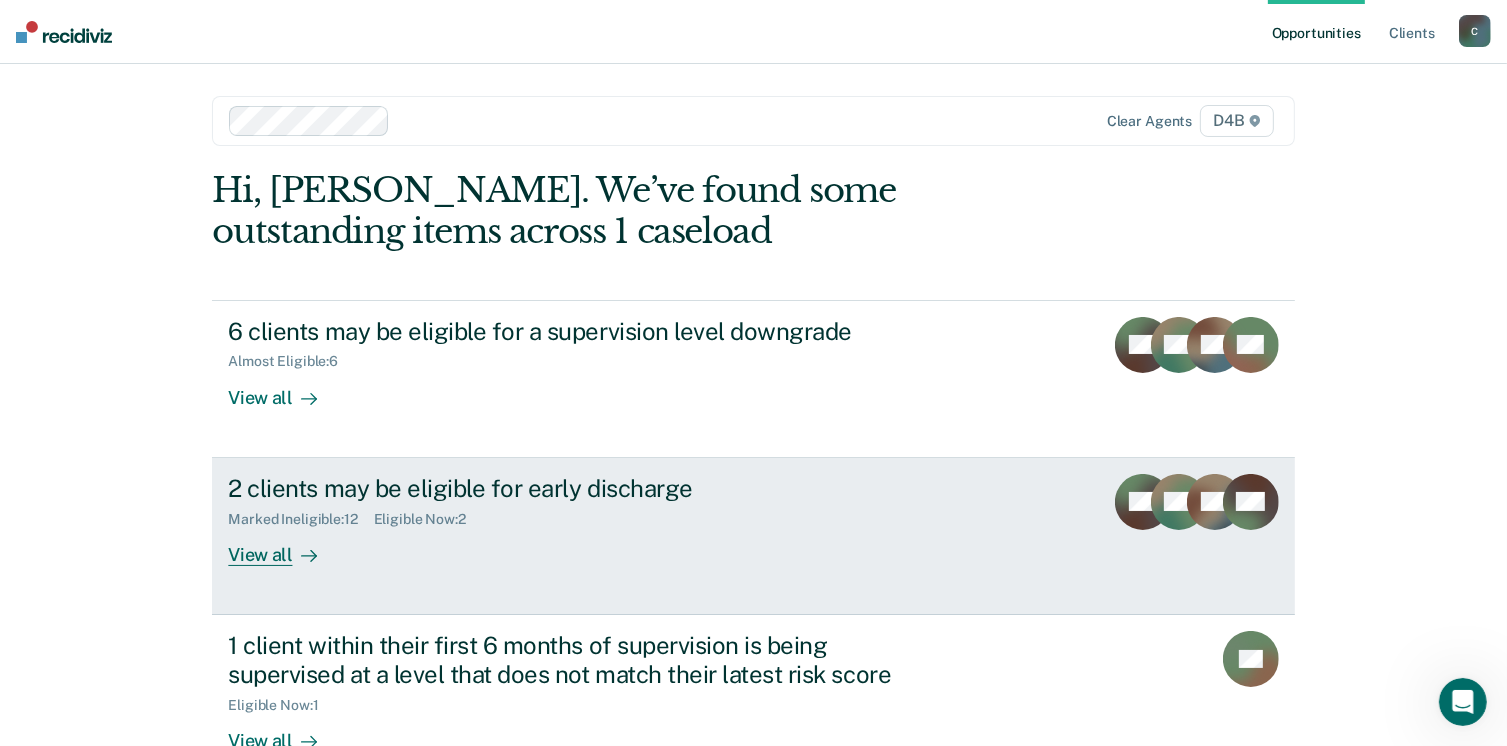 click on "View all" at bounding box center (284, 546) 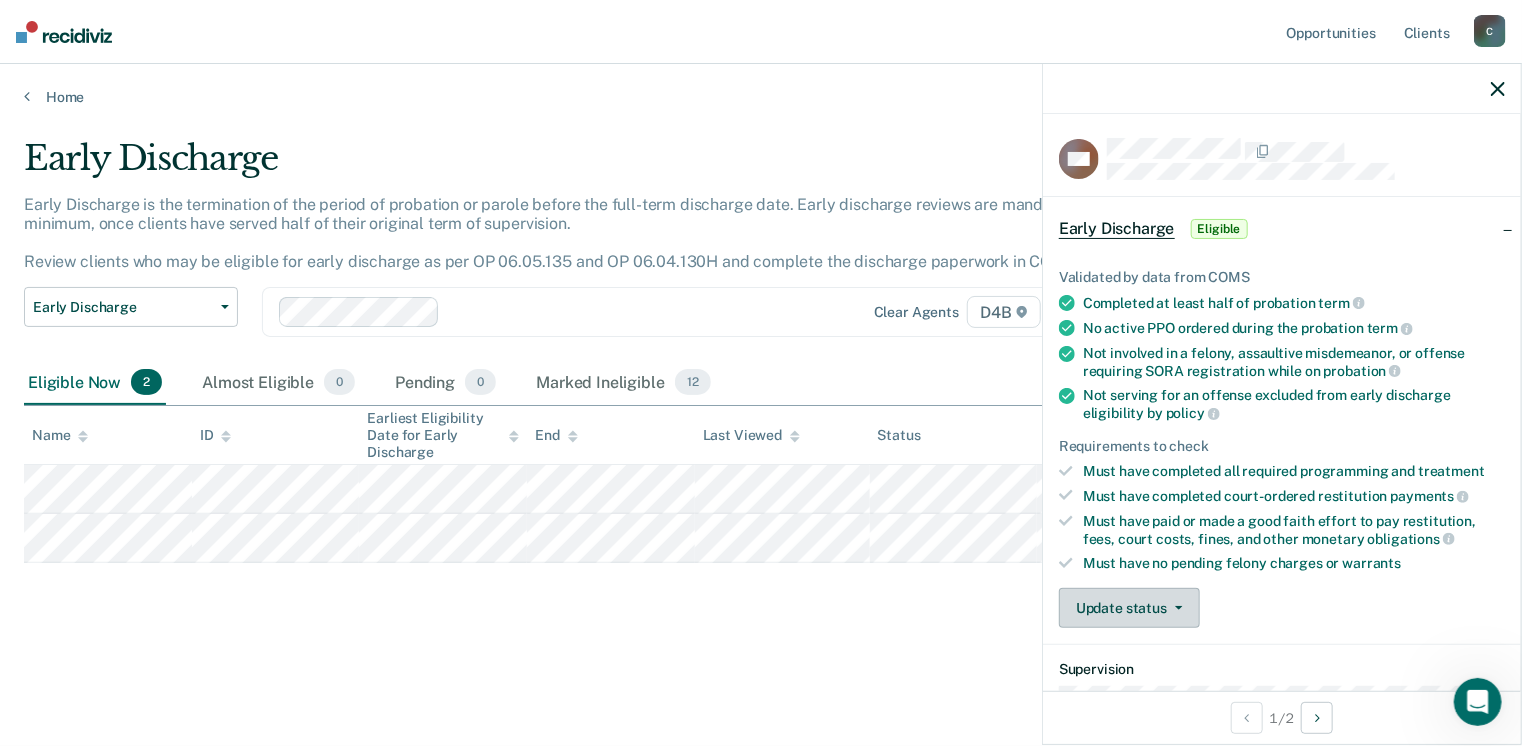 click on "Update status" at bounding box center [1129, 608] 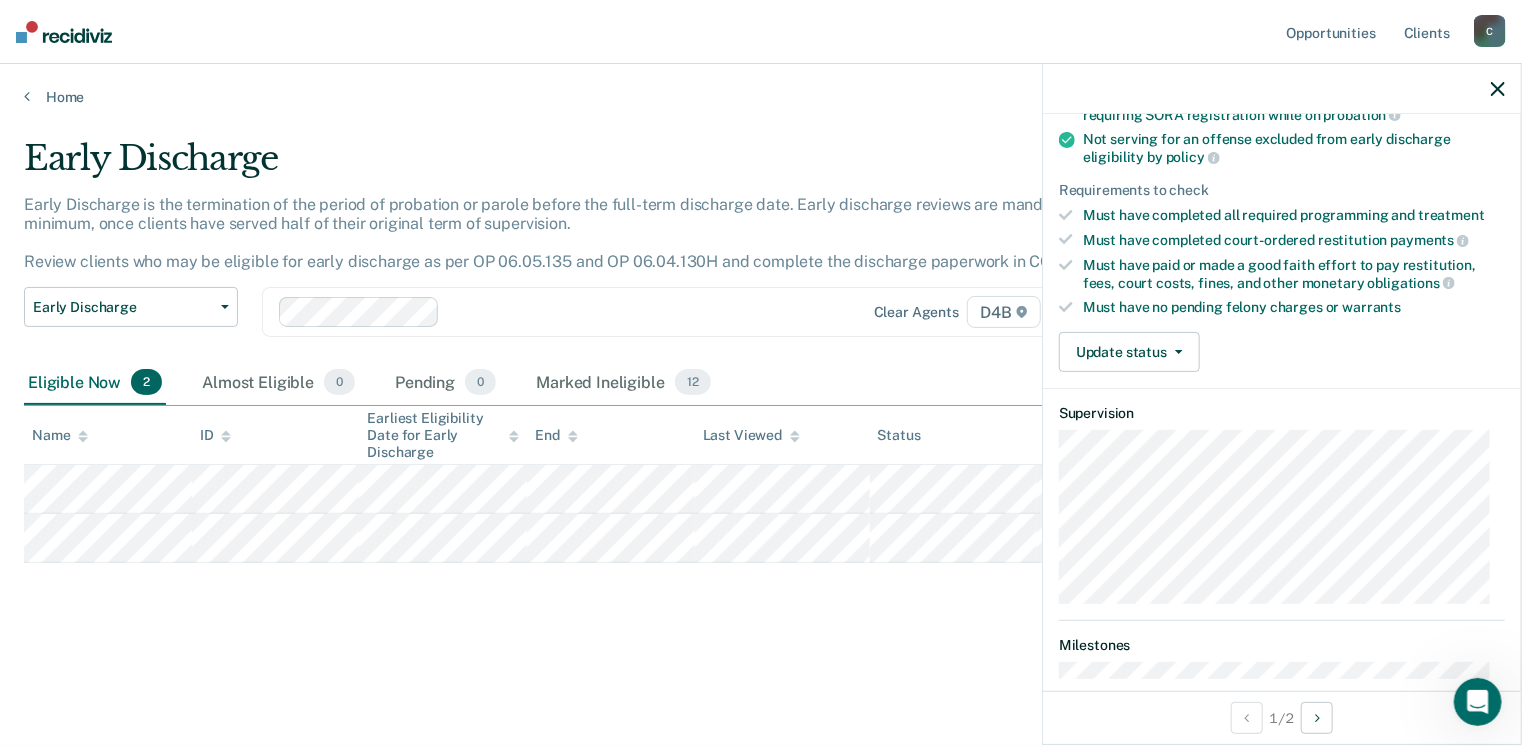scroll, scrollTop: 253, scrollLeft: 0, axis: vertical 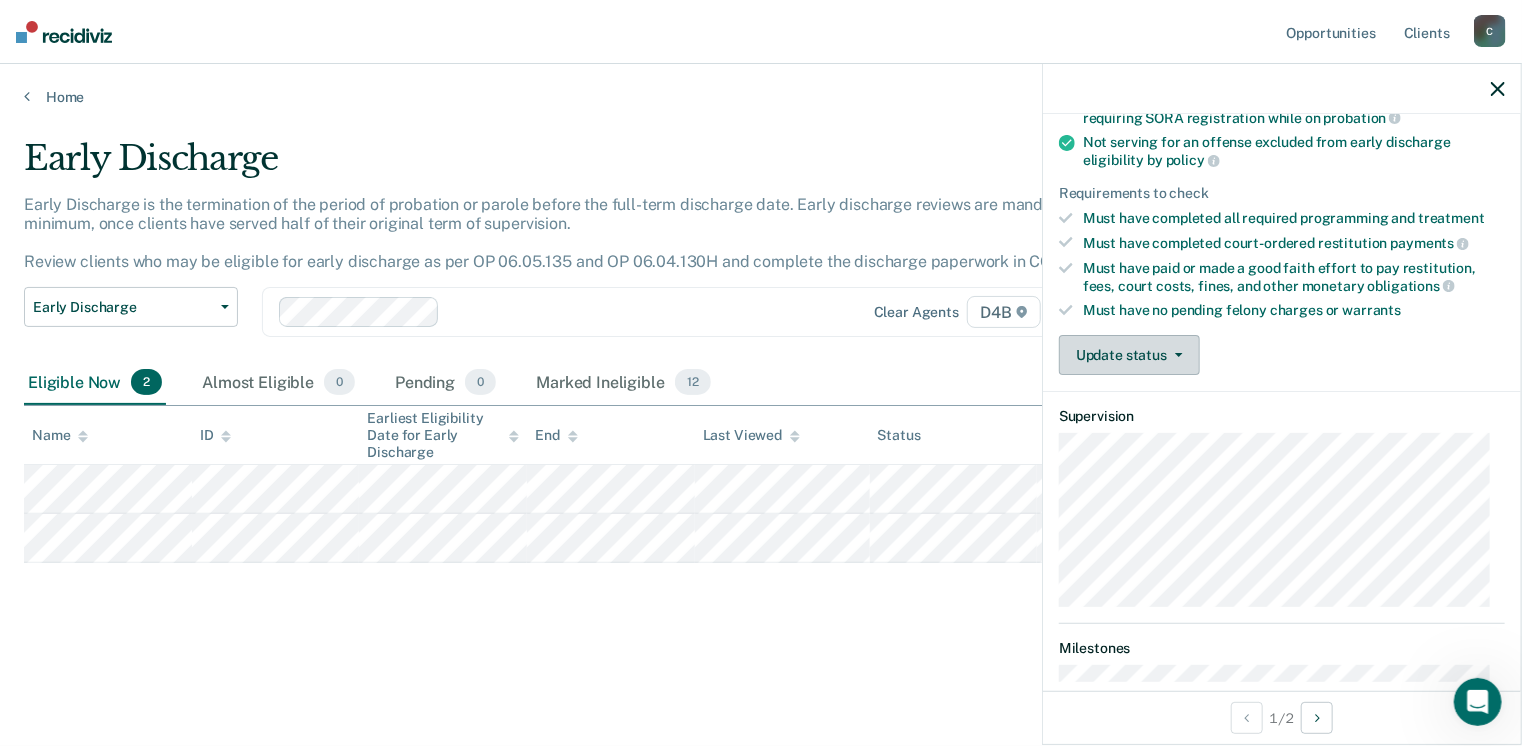 click at bounding box center [1175, 355] 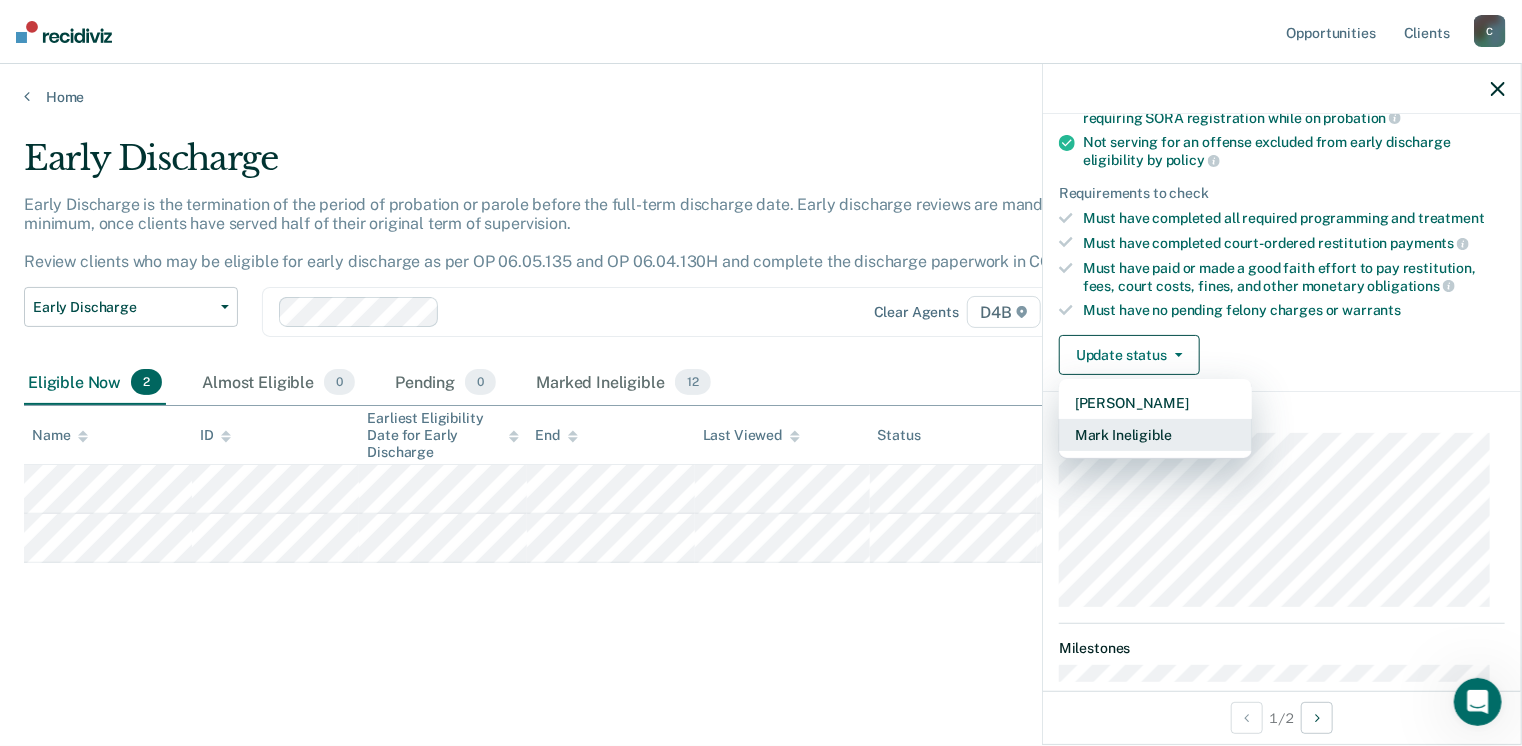click on "Mark Ineligible" at bounding box center [1155, 435] 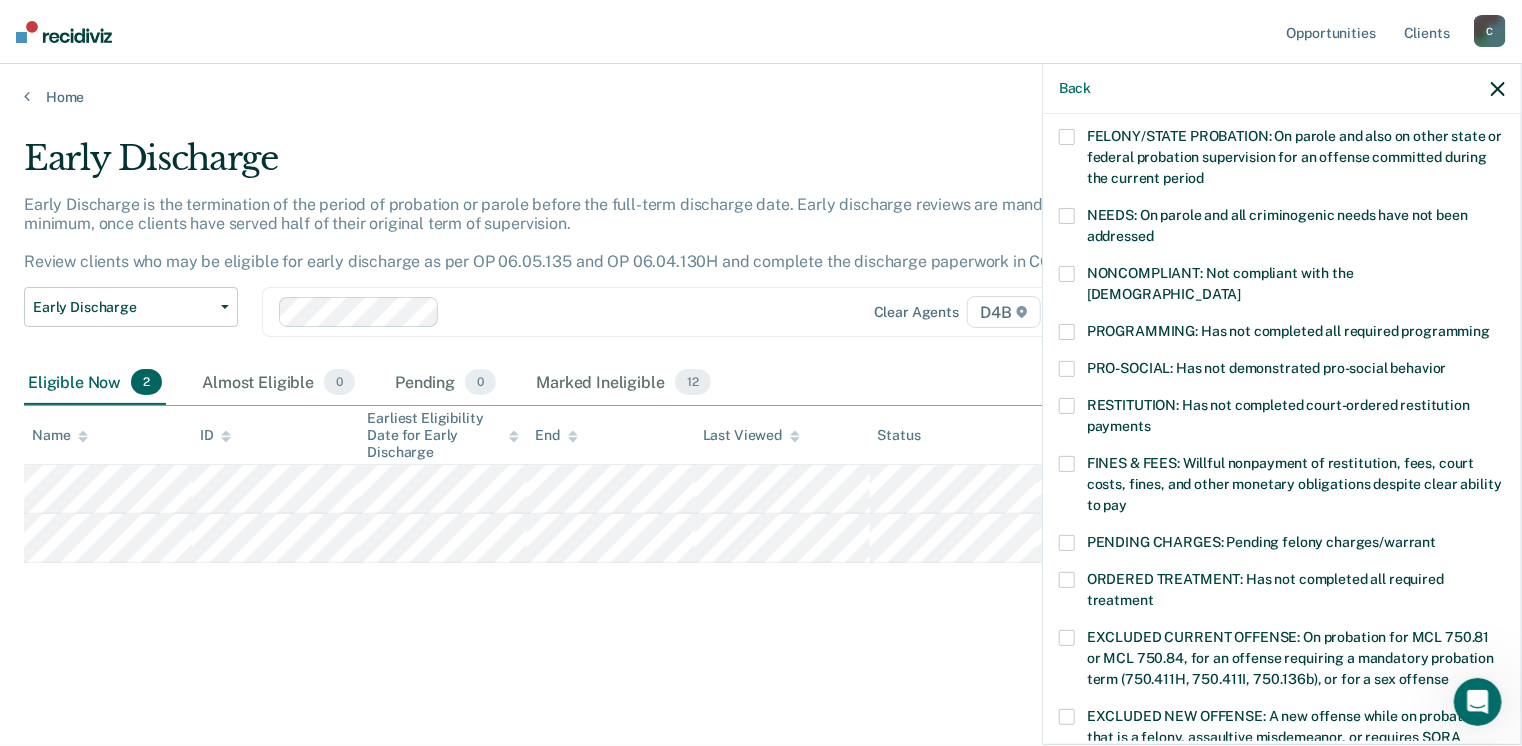 click at bounding box center [1067, 464] 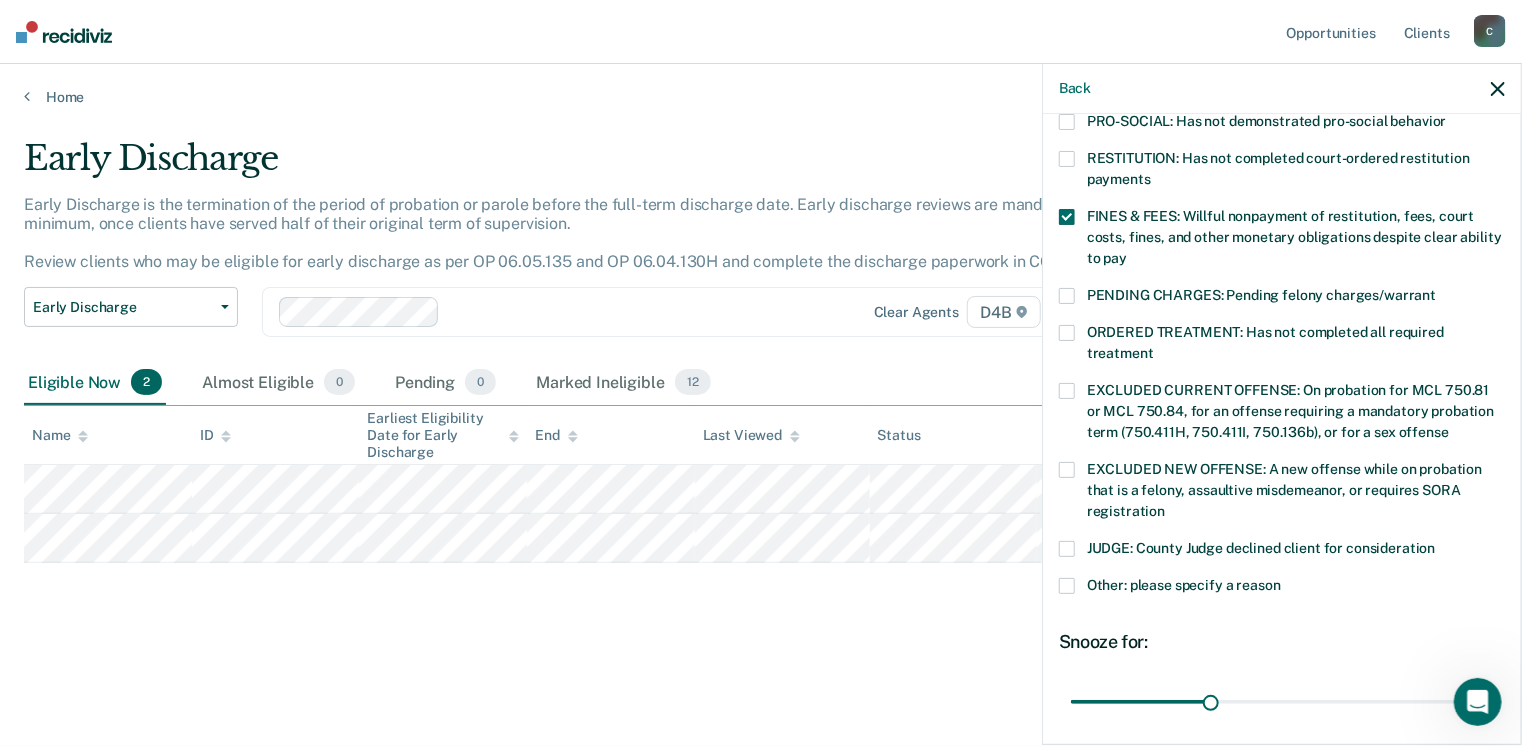 scroll, scrollTop: 647, scrollLeft: 0, axis: vertical 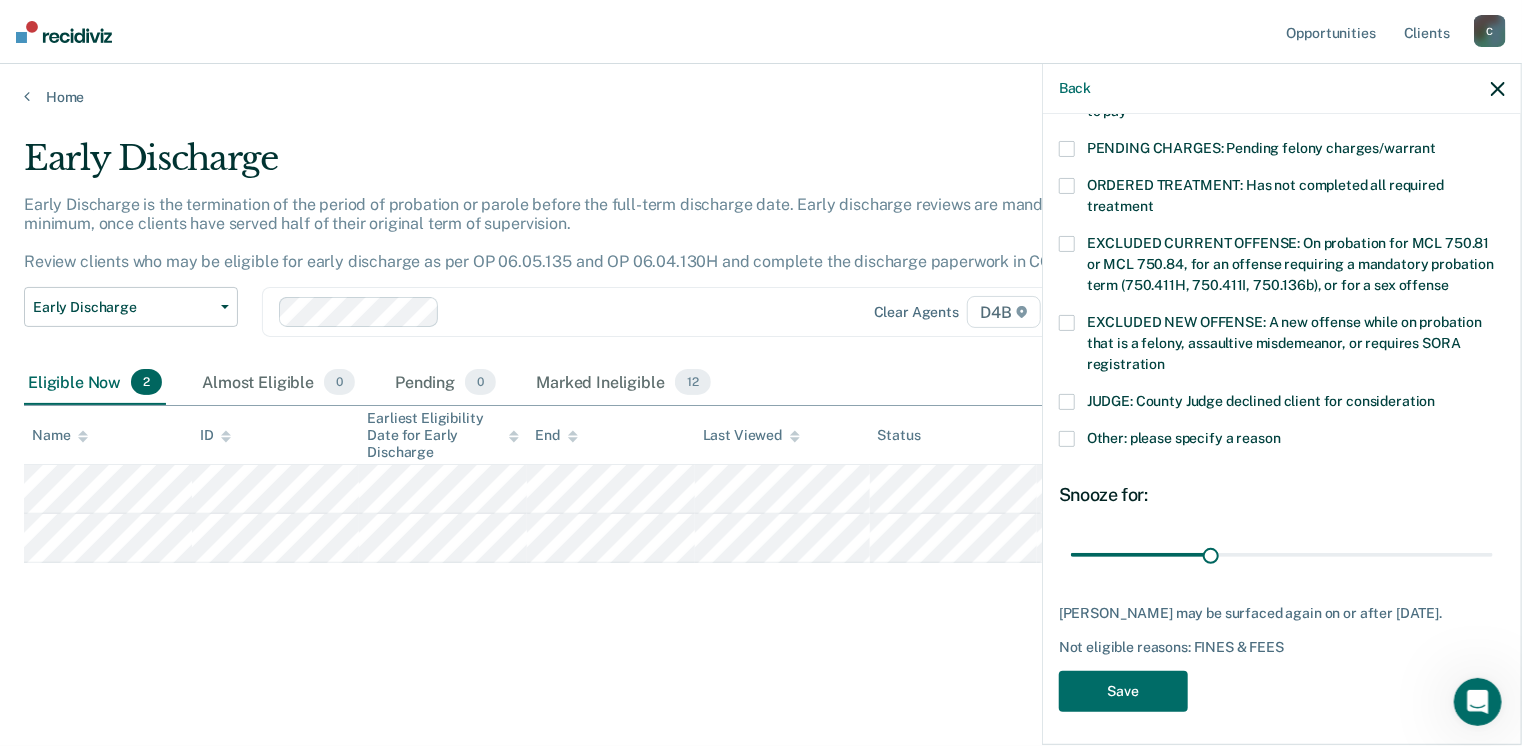 click at bounding box center [1067, 439] 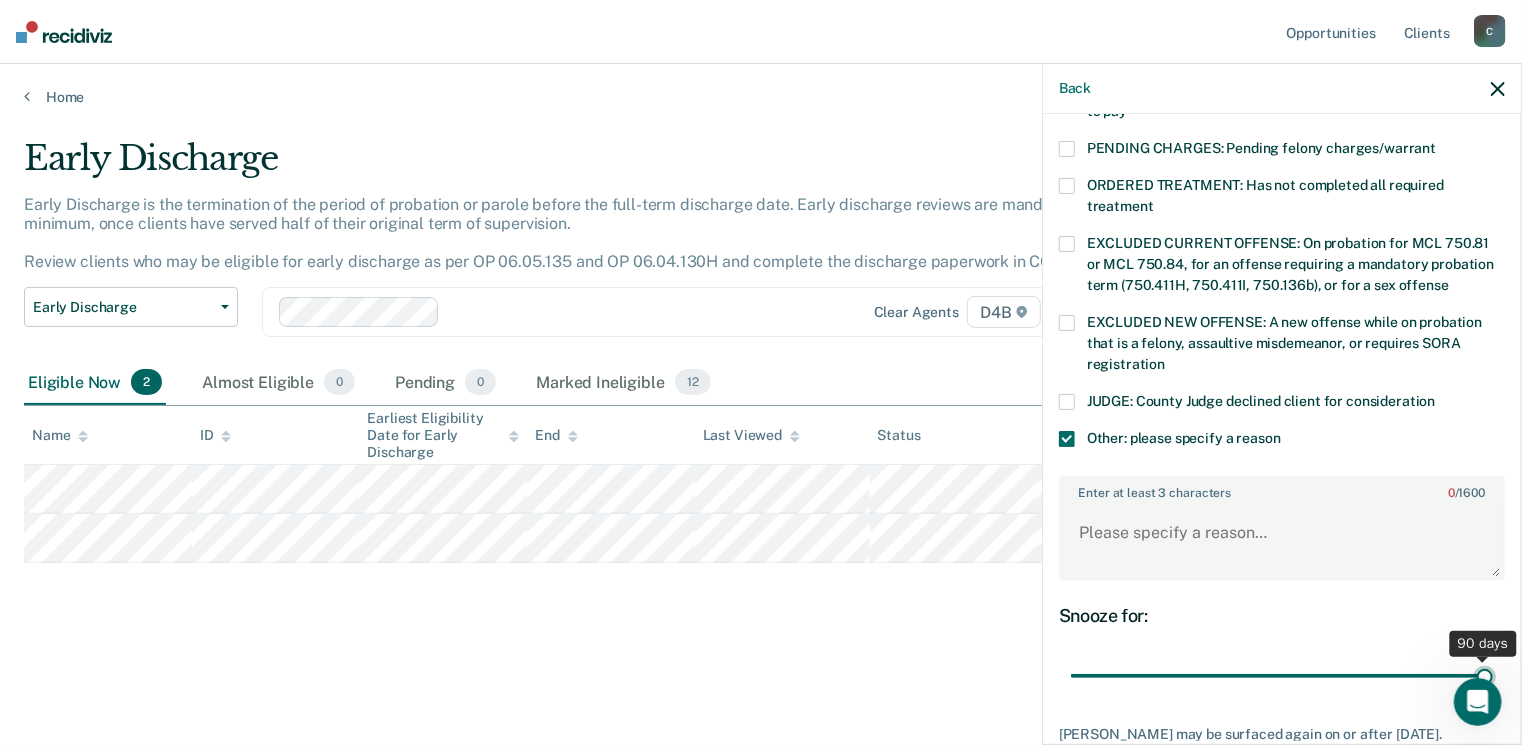 drag, startPoint x: 1212, startPoint y: 650, endPoint x: 1528, endPoint y: 665, distance: 316.3558 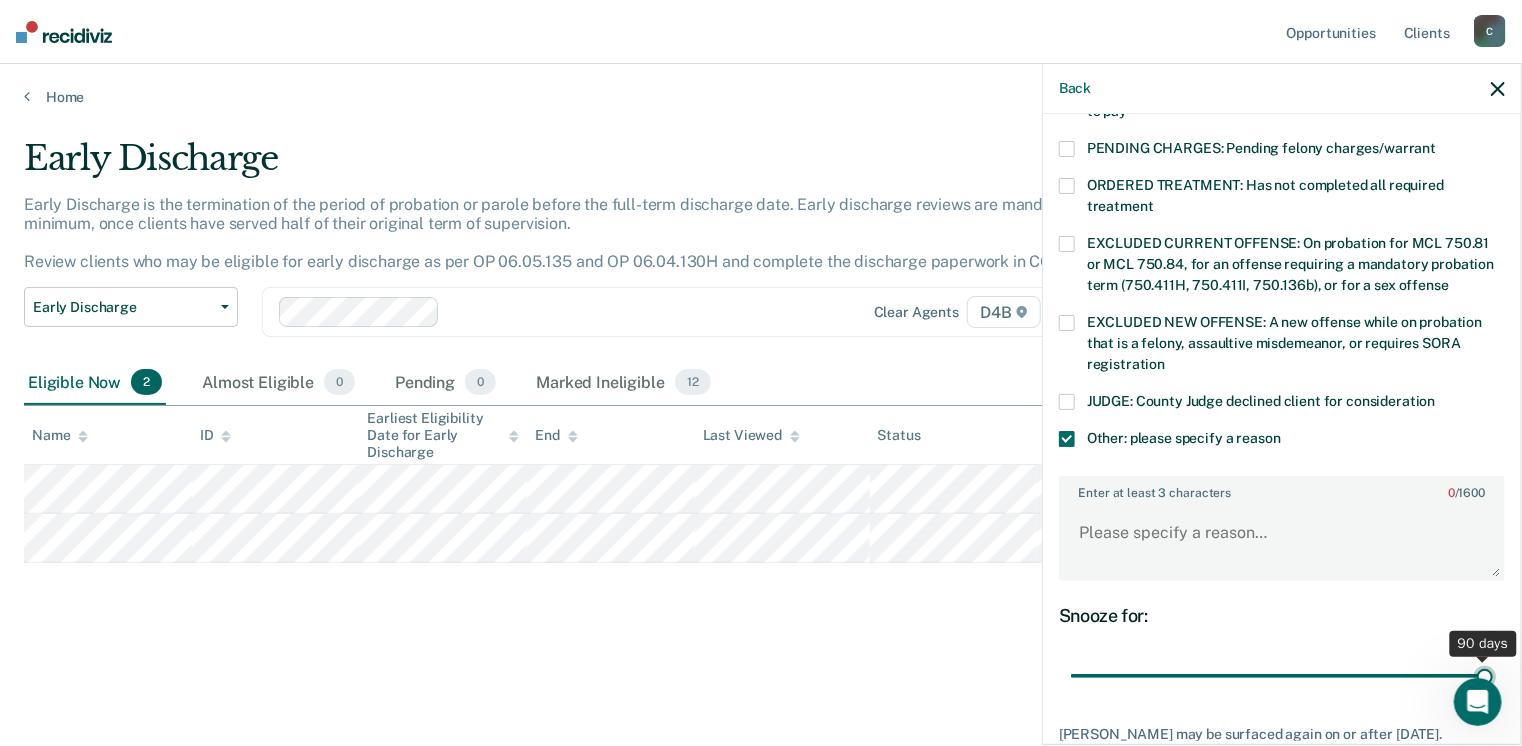 type on "90" 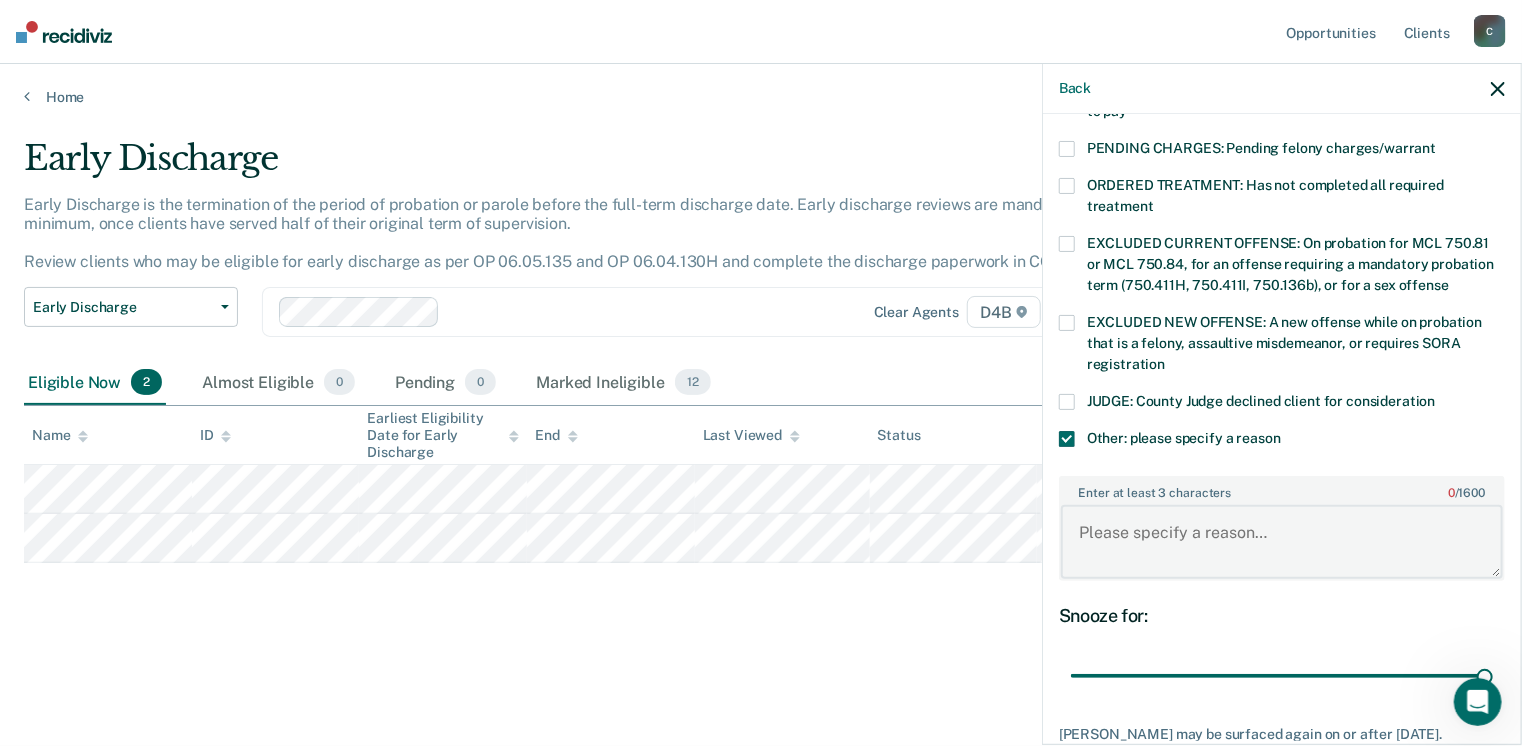 click on "Enter at least 3 characters 0  /  1600" at bounding box center (1282, 542) 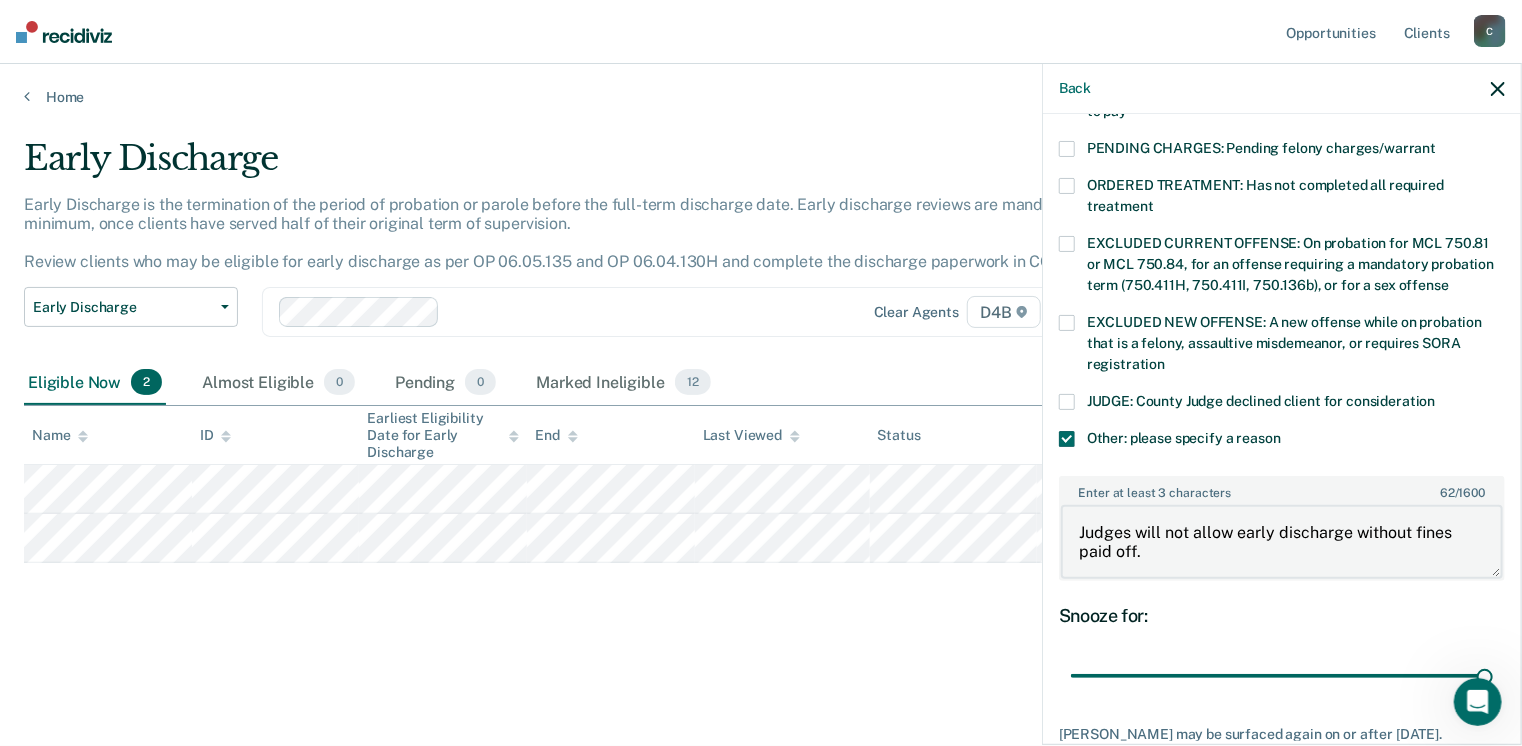 type on "Judges will not allow early discharge without fines paid off." 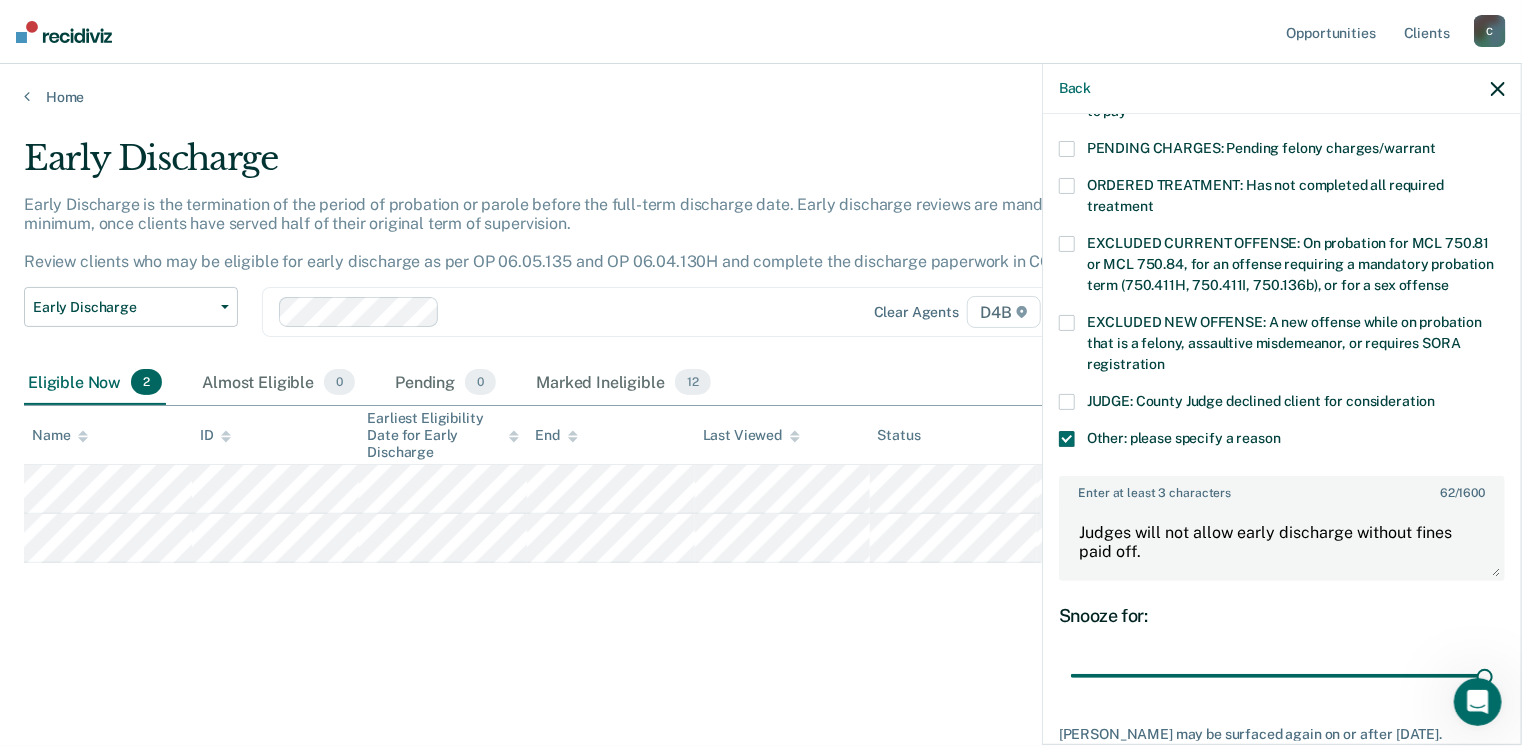 scroll, scrollTop: 766, scrollLeft: 0, axis: vertical 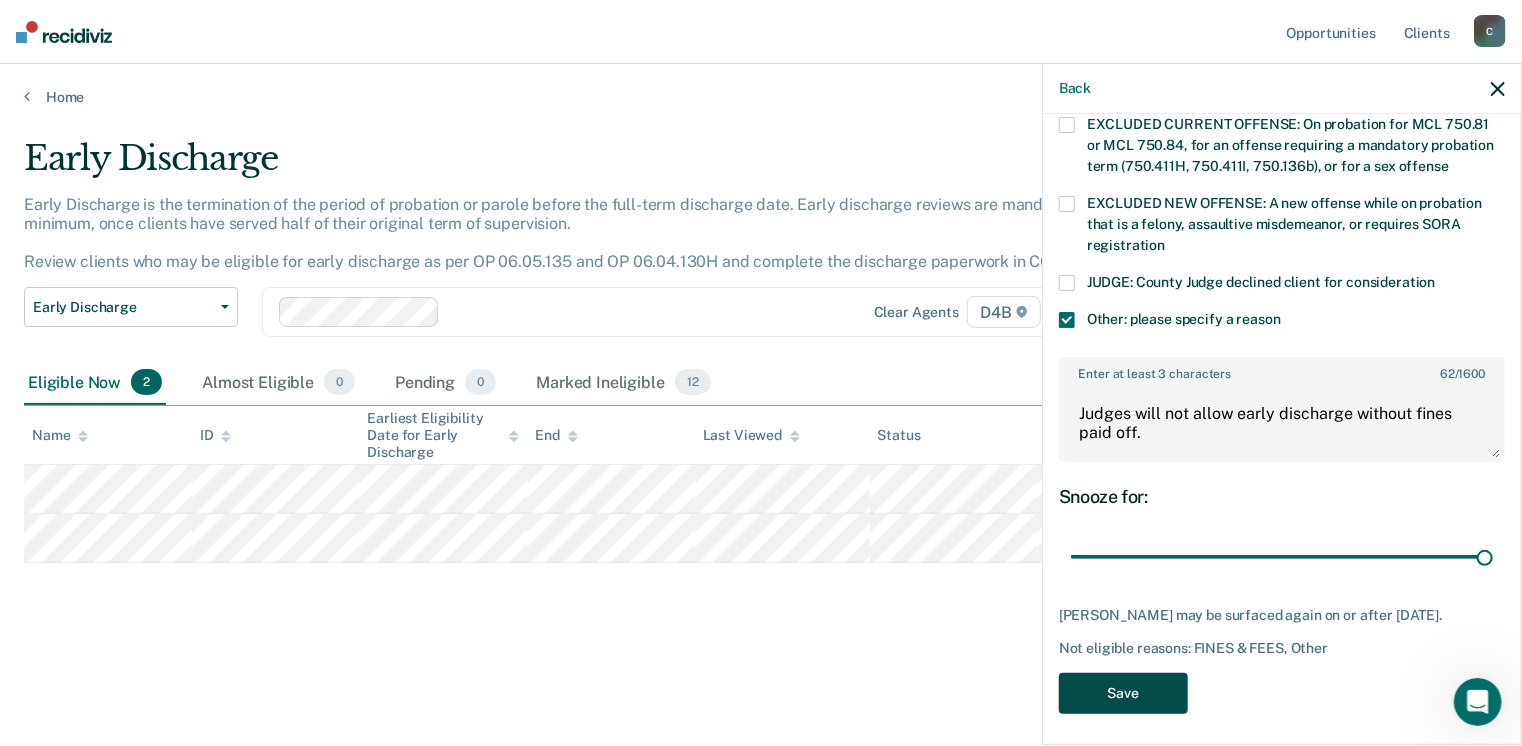 click on "Save" at bounding box center (1123, 693) 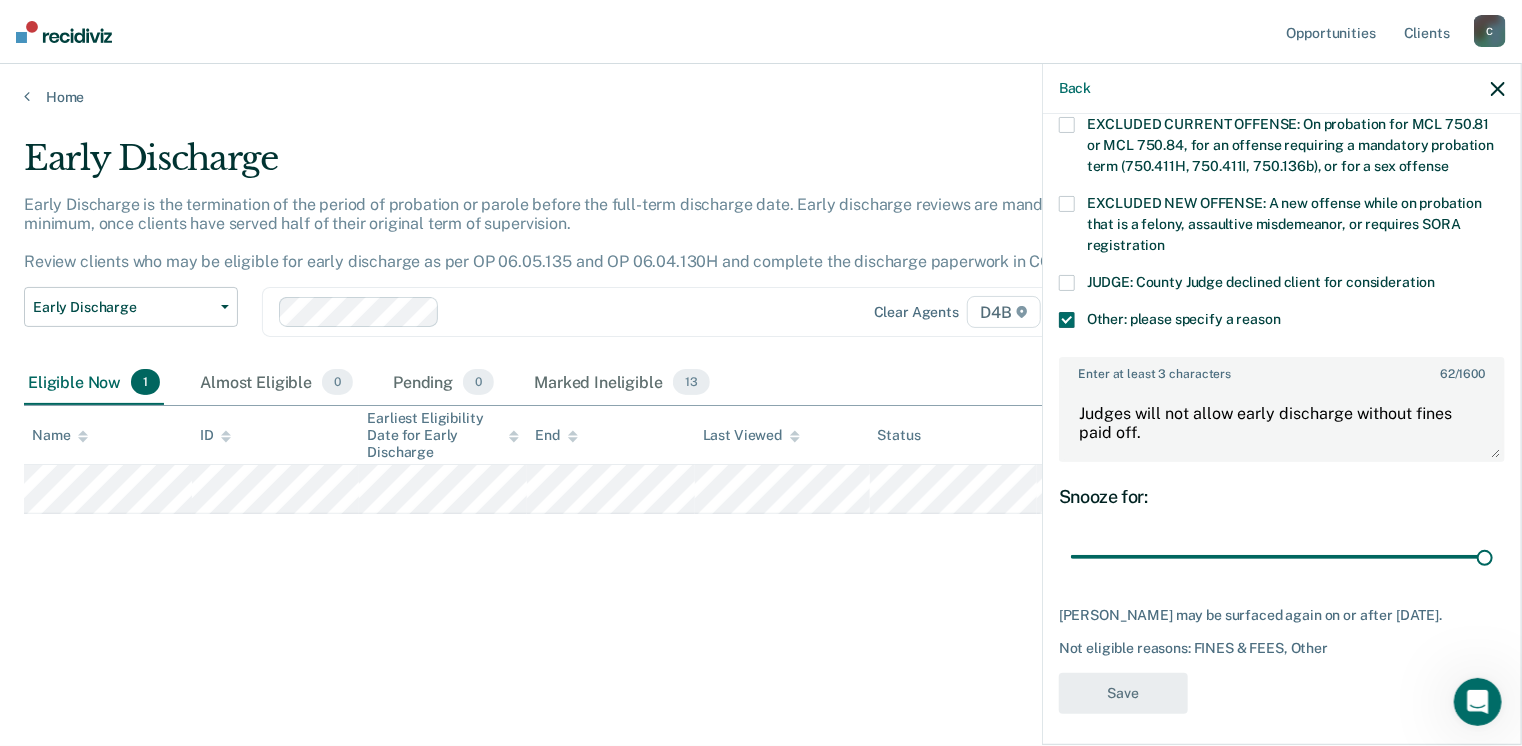 scroll, scrollTop: 552, scrollLeft: 0, axis: vertical 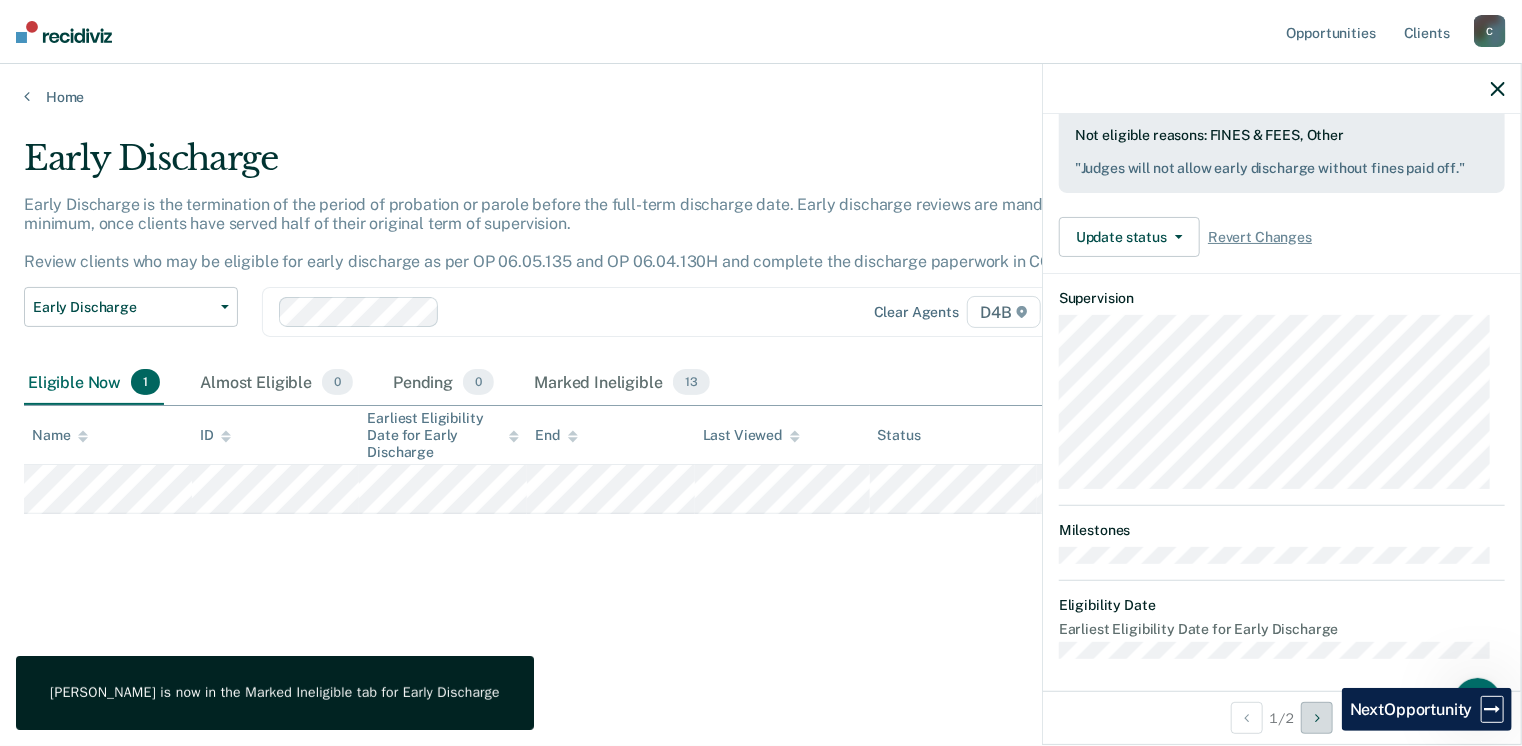 click at bounding box center (1317, 718) 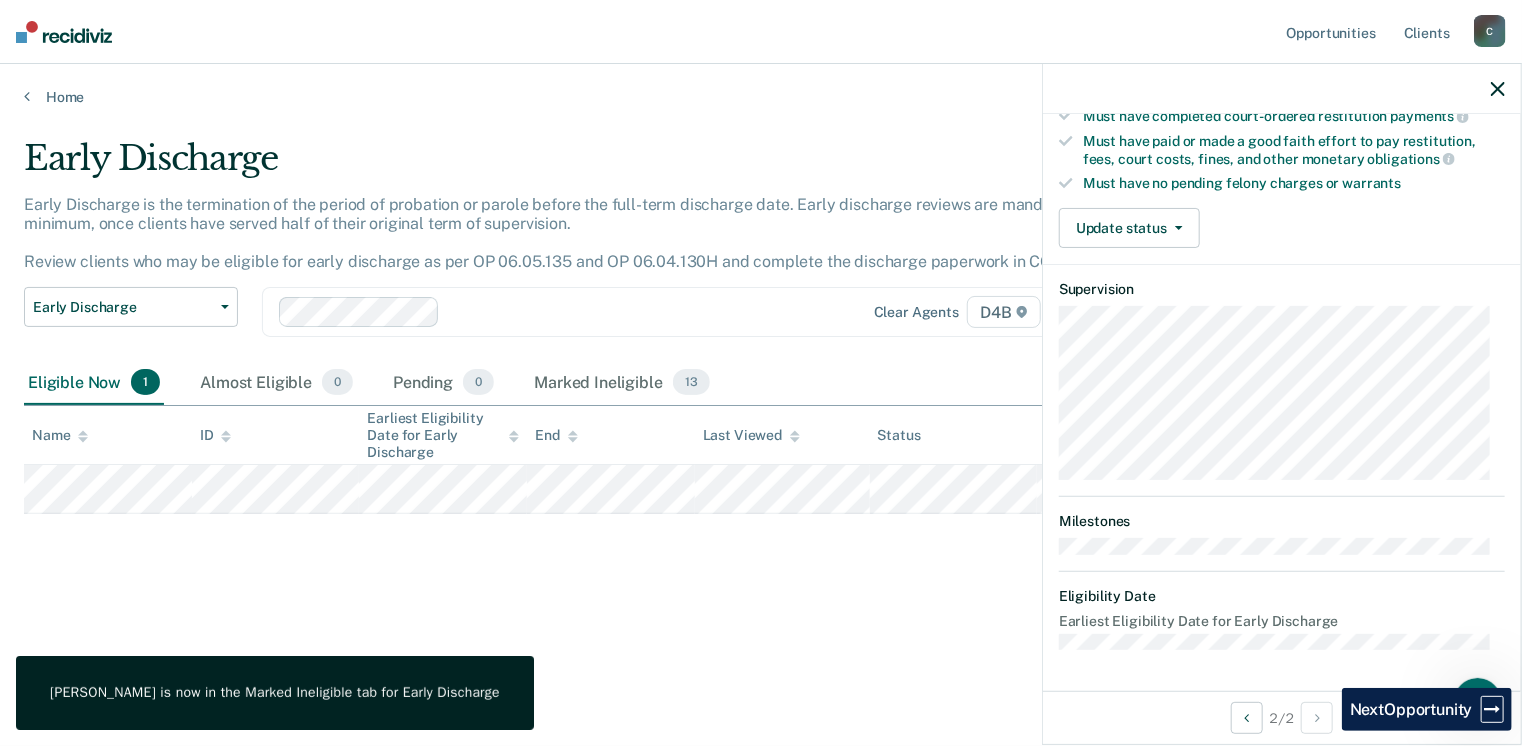 scroll, scrollTop: 371, scrollLeft: 0, axis: vertical 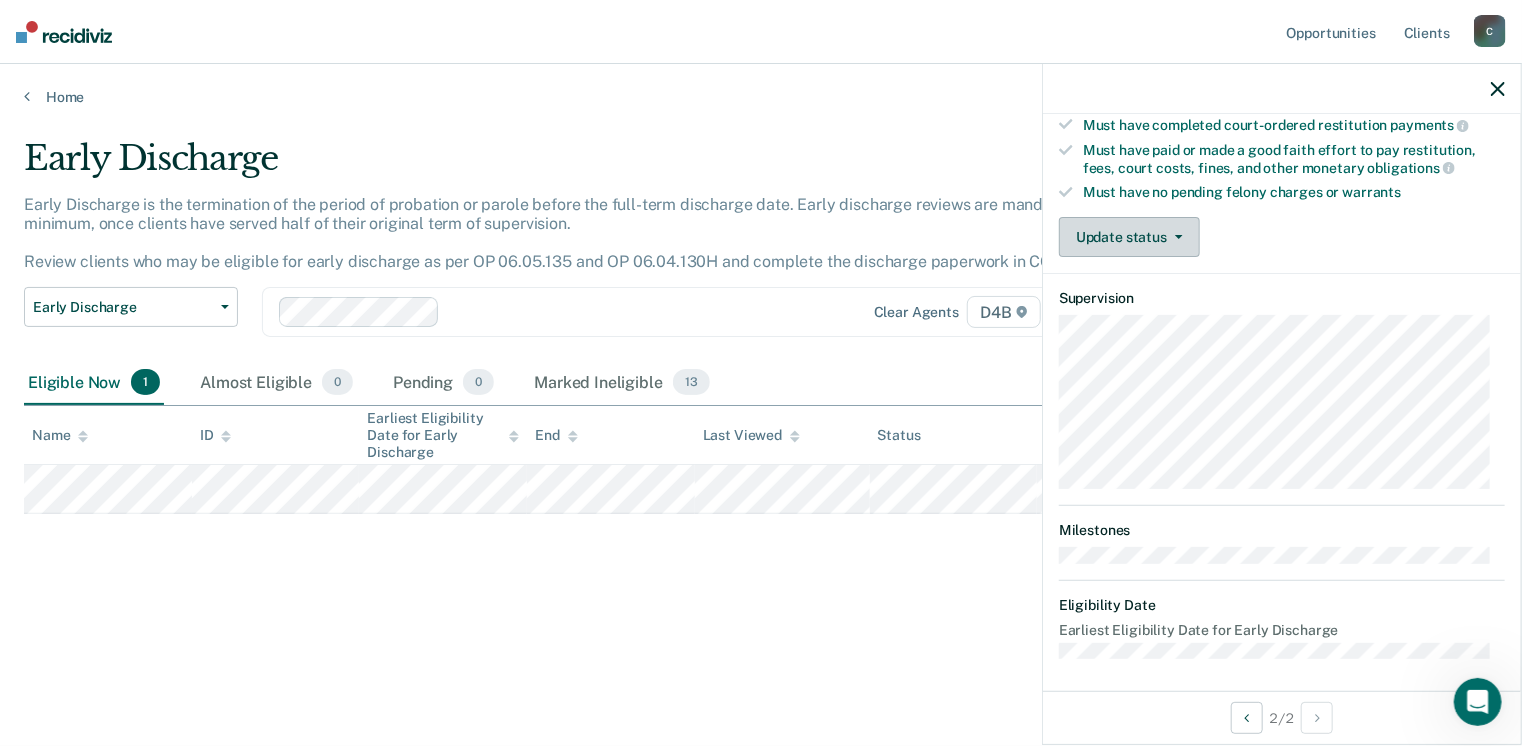 click on "Update status" at bounding box center [1129, 237] 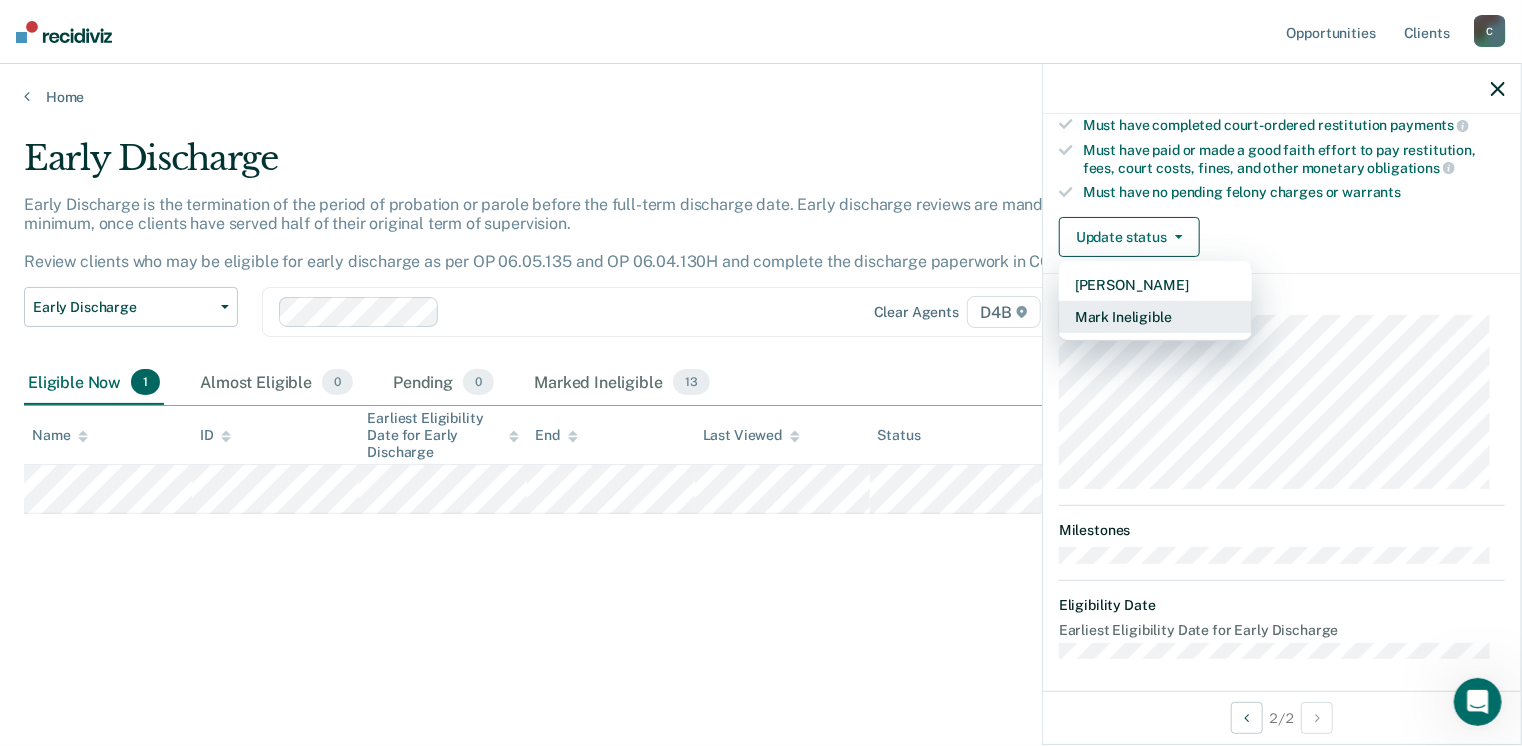 click on "Mark Ineligible" at bounding box center (1155, 317) 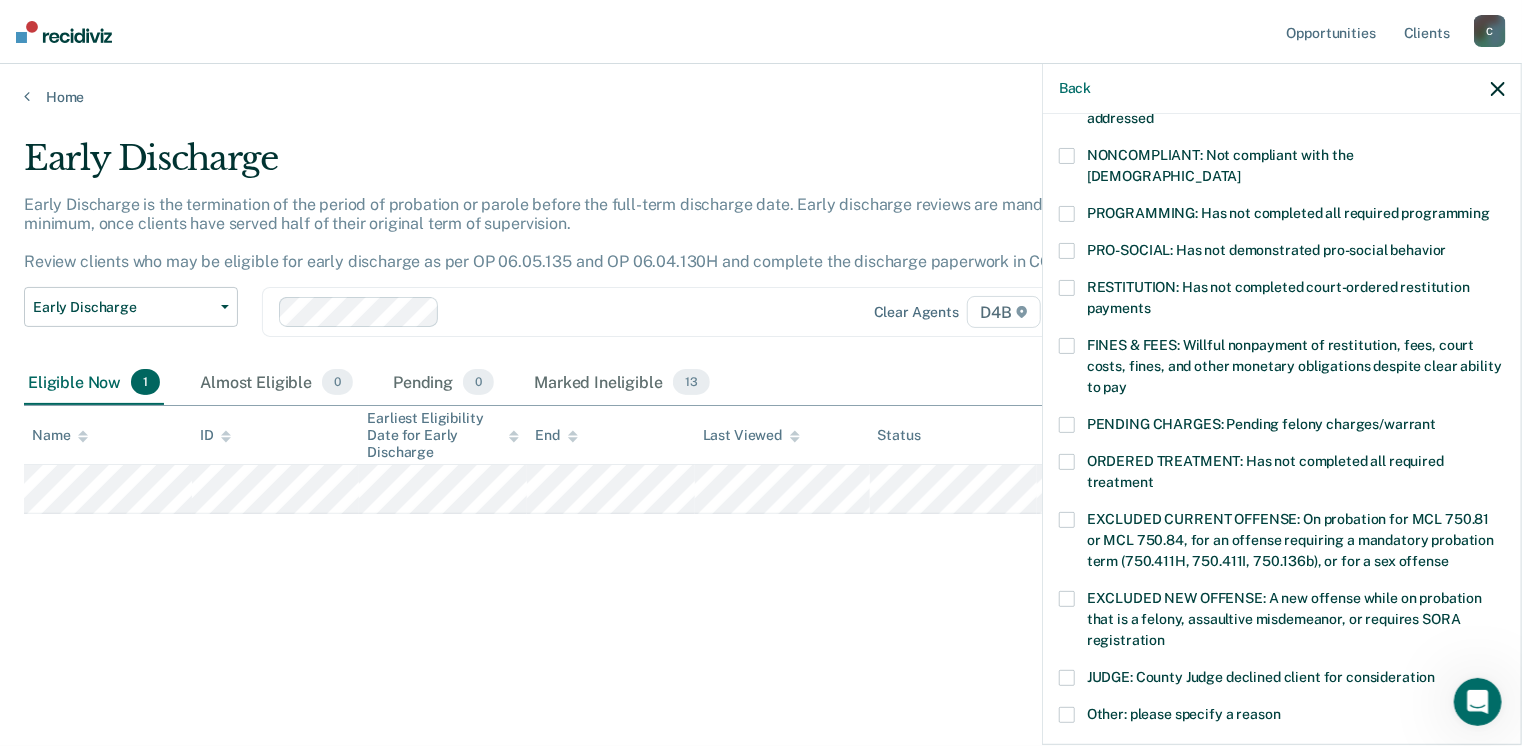 click at bounding box center [1067, 214] 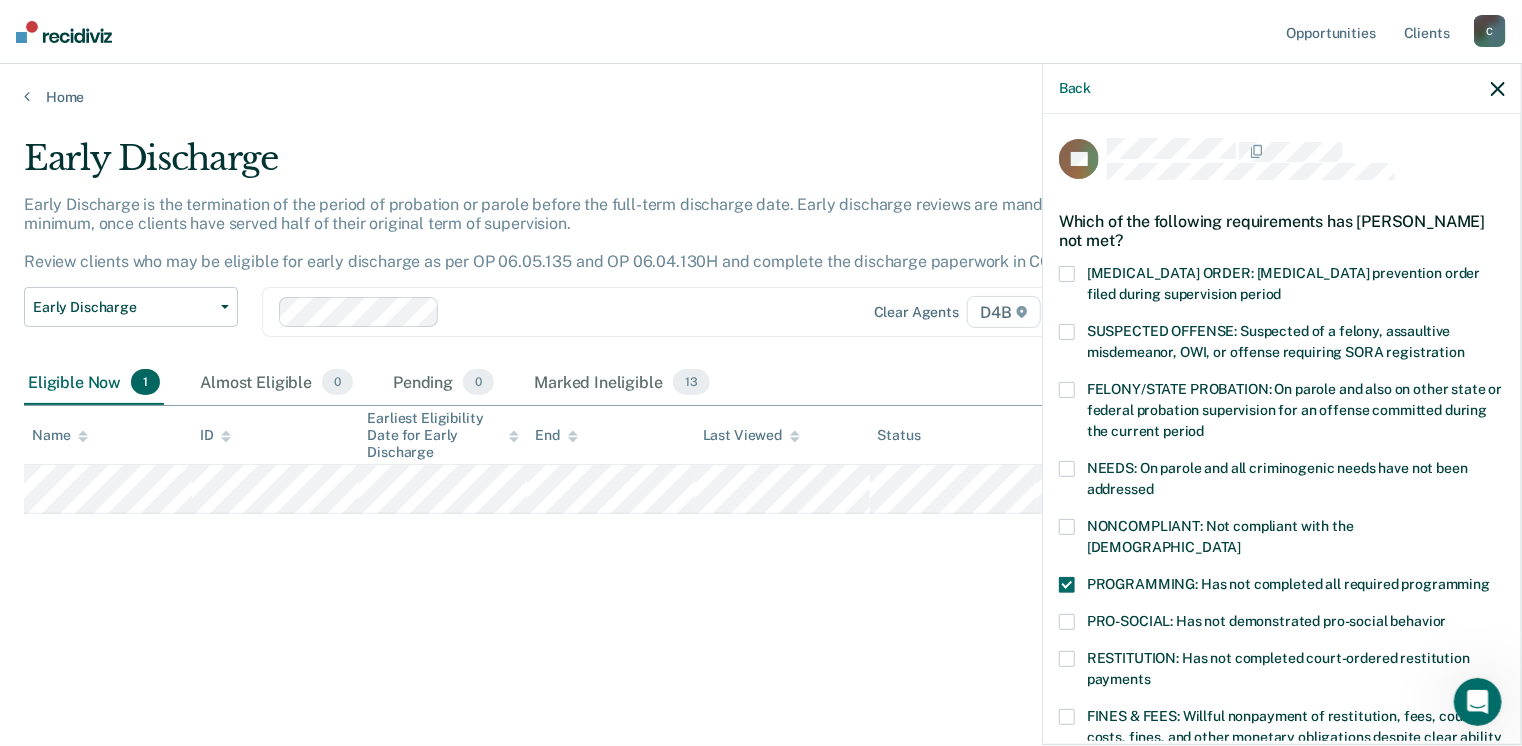 scroll, scrollTop: 647, scrollLeft: 0, axis: vertical 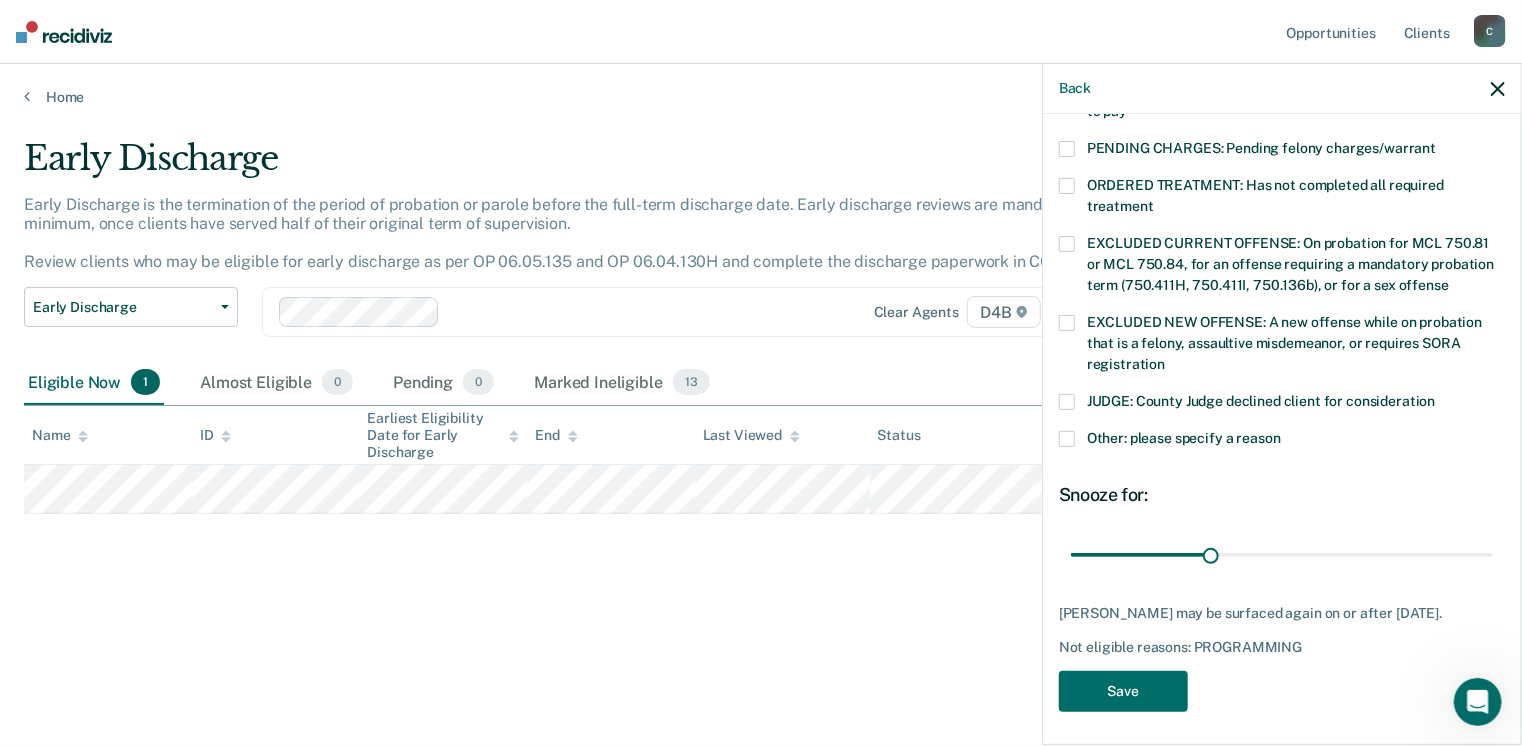 click at bounding box center (1067, 439) 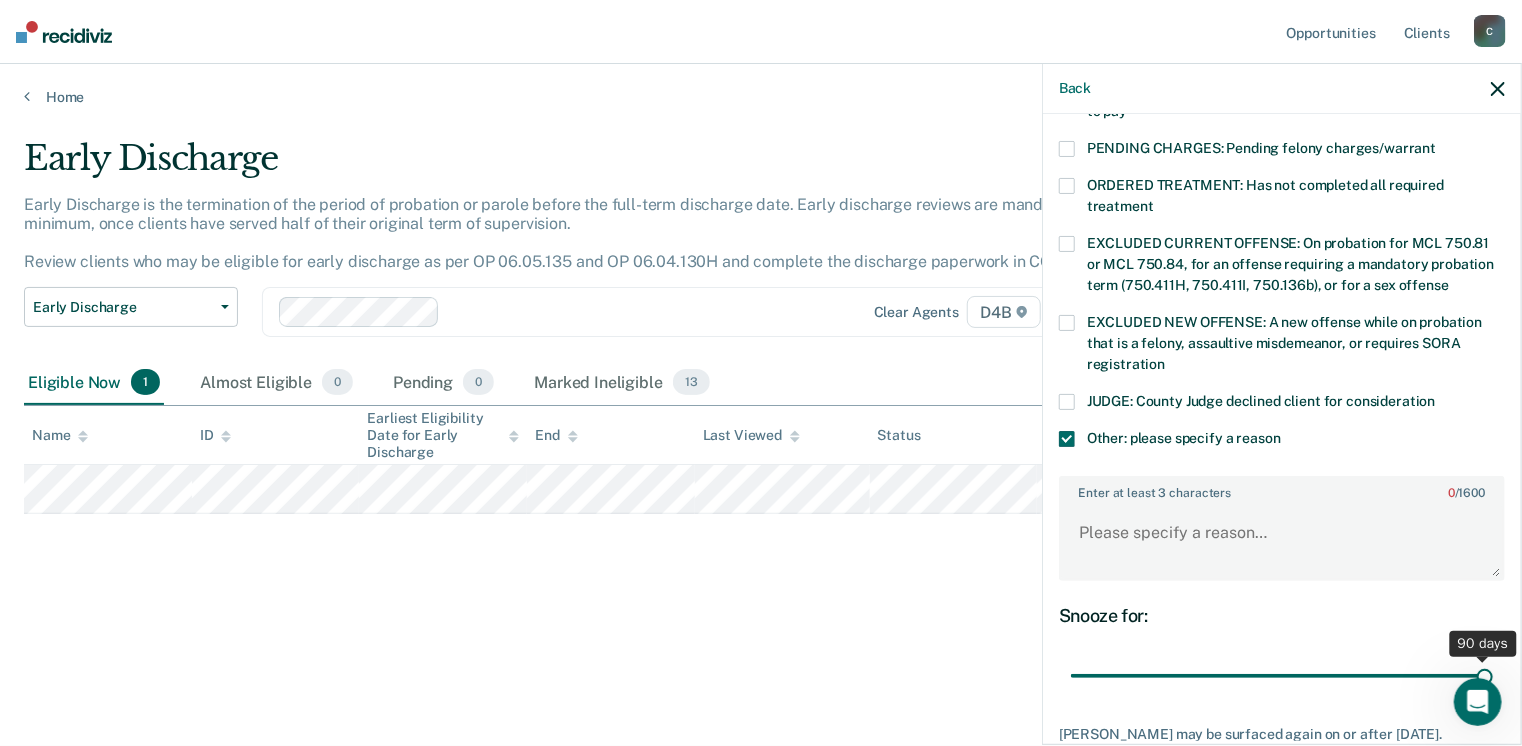 drag, startPoint x: 1204, startPoint y: 655, endPoint x: 1514, endPoint y: 653, distance: 310.00644 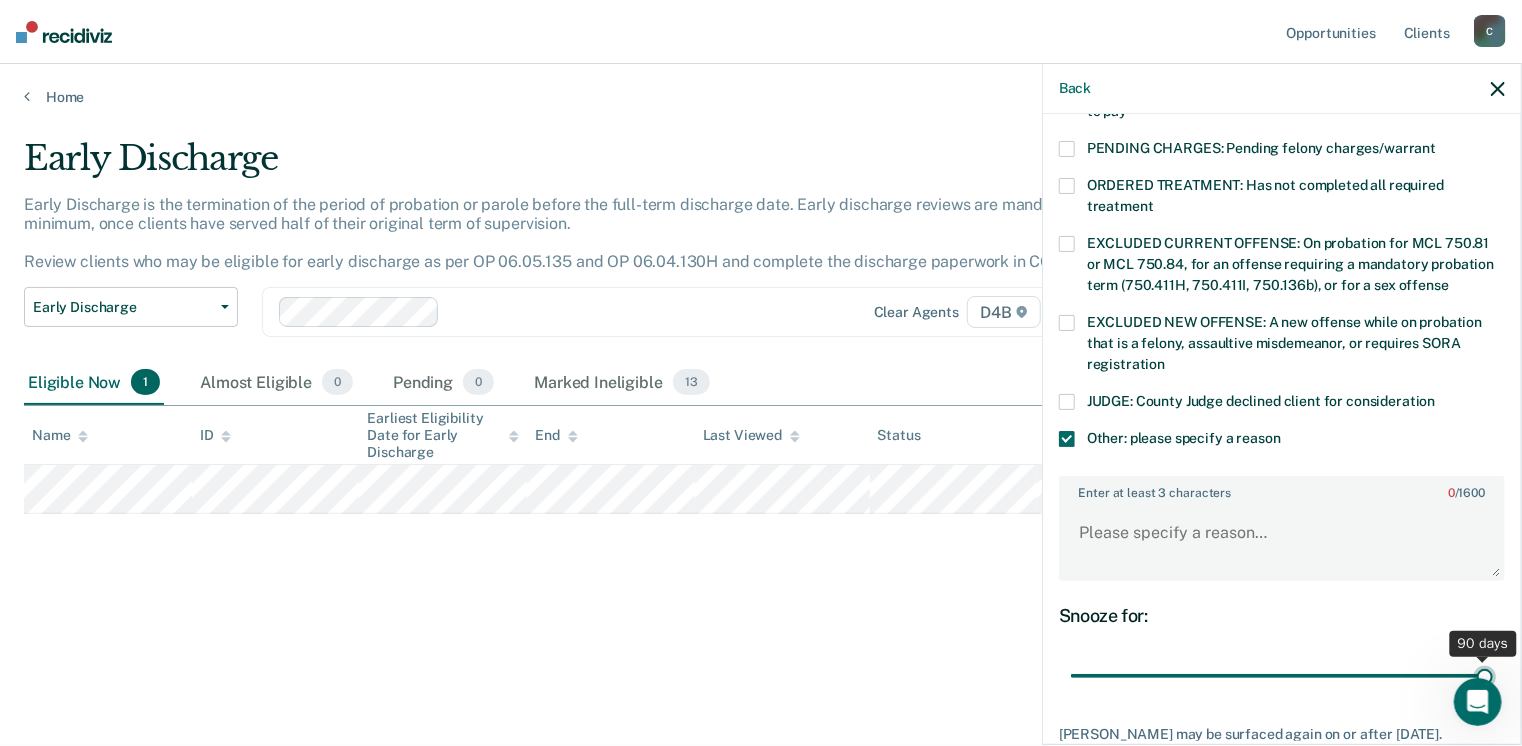 type on "90" 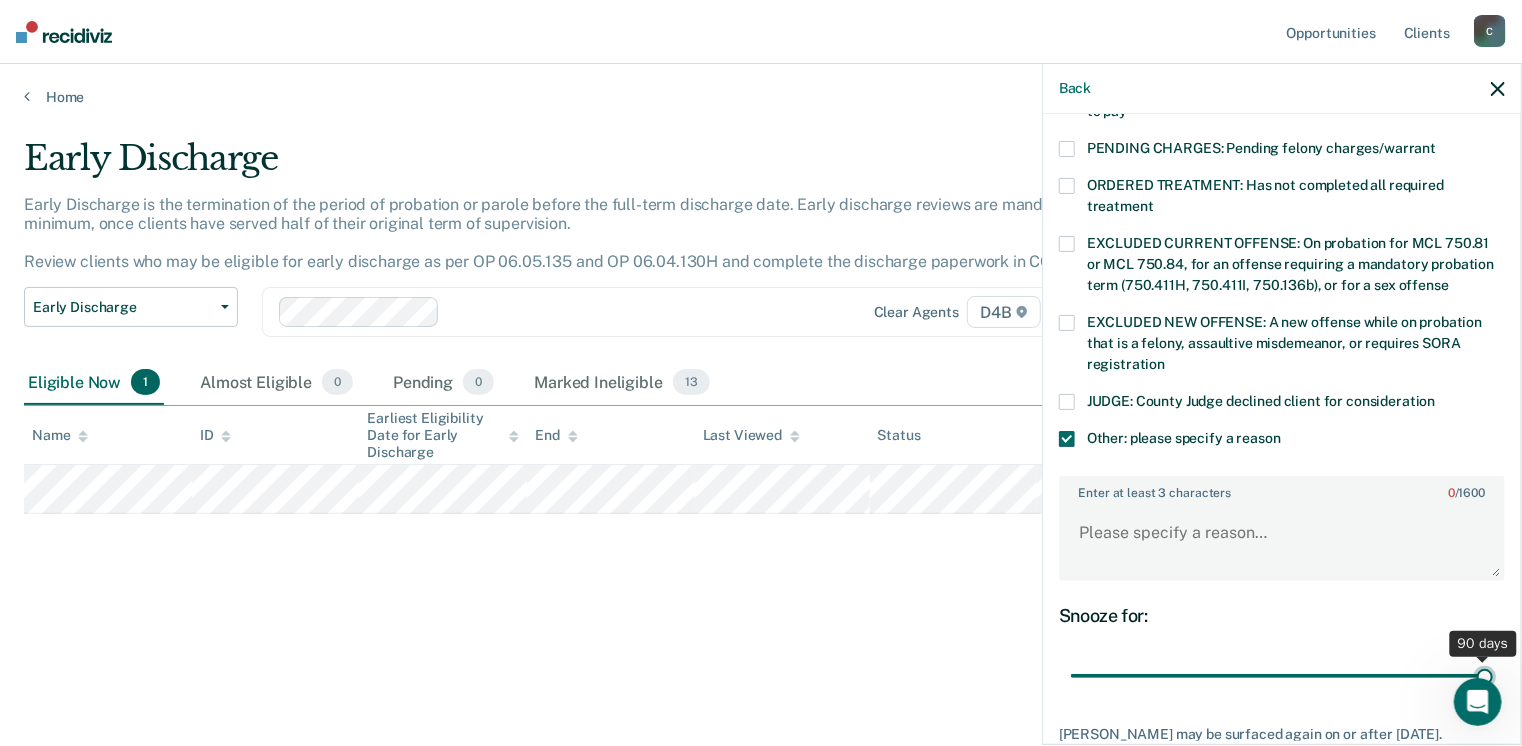 click at bounding box center (1282, 676) 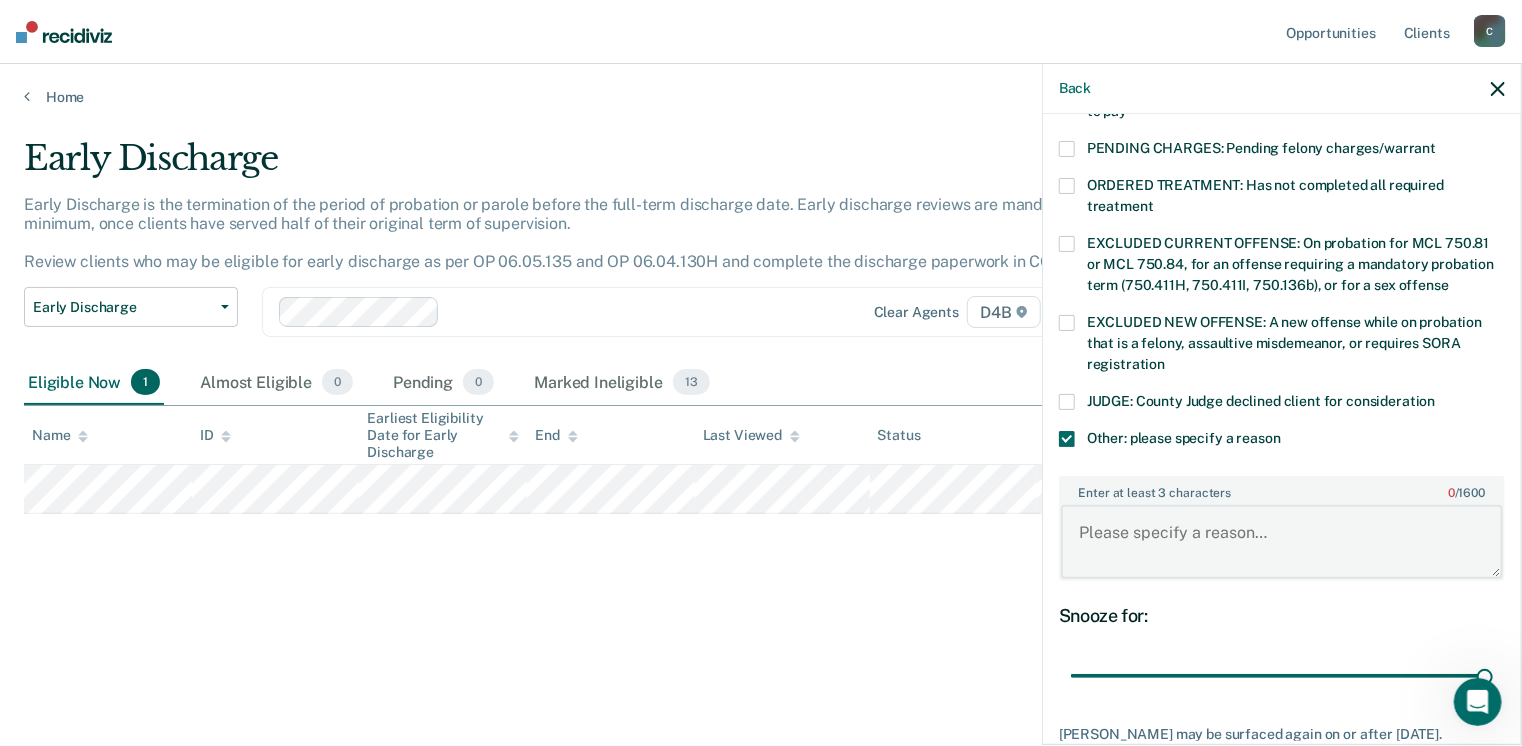 click on "Enter at least 3 characters 0  /  1600" at bounding box center [1282, 542] 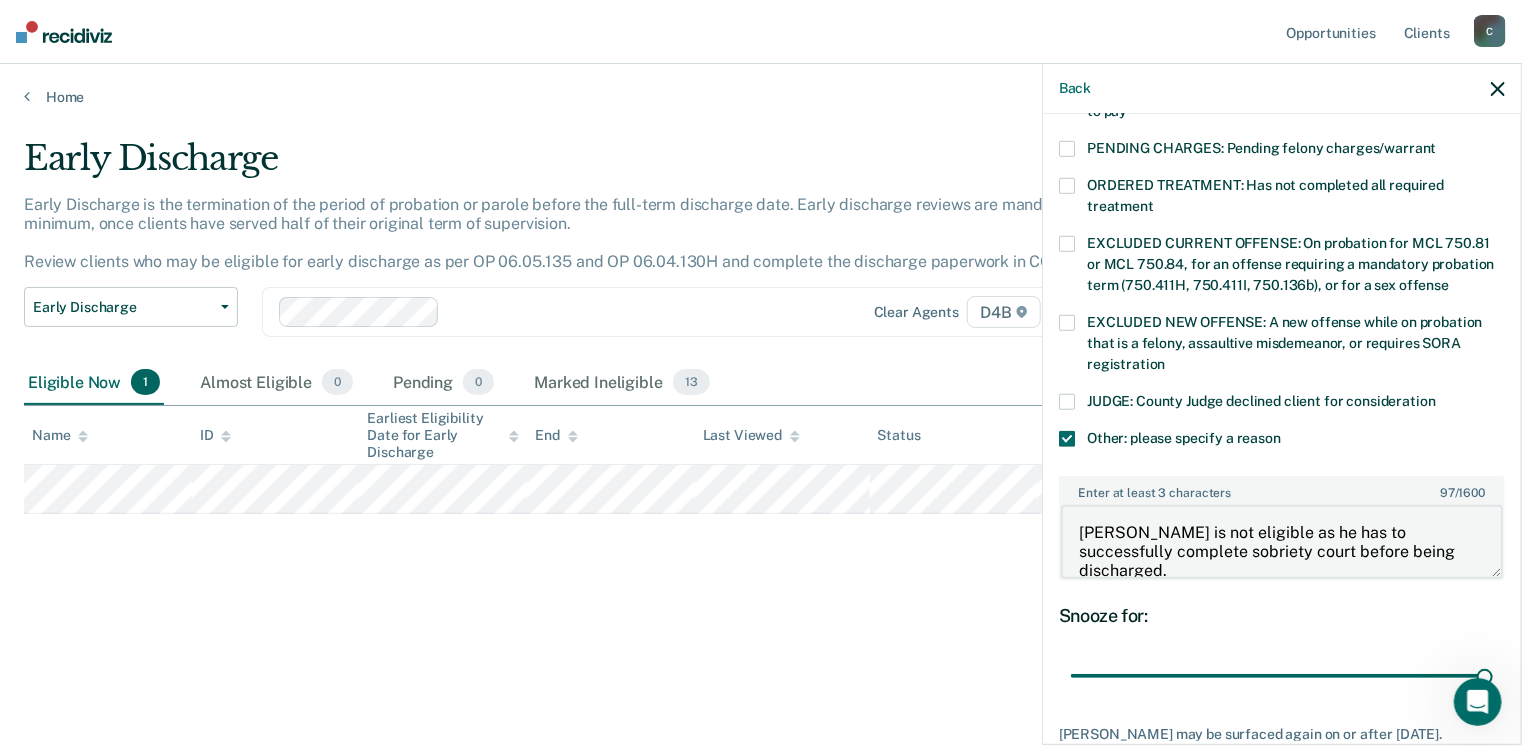 type on "[PERSON_NAME] is not eligible as he has to successfully complete sobriety court before being discharged." 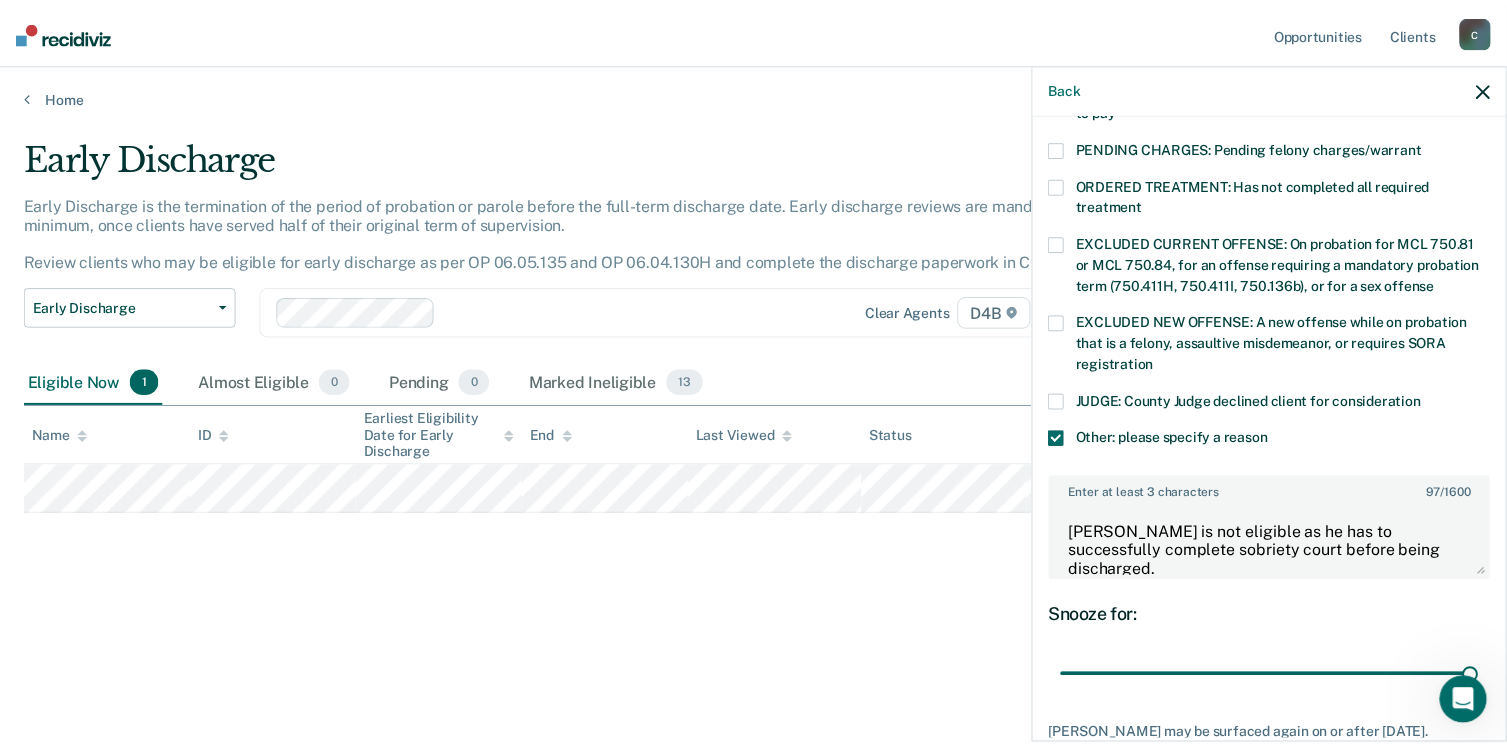 scroll, scrollTop: 766, scrollLeft: 0, axis: vertical 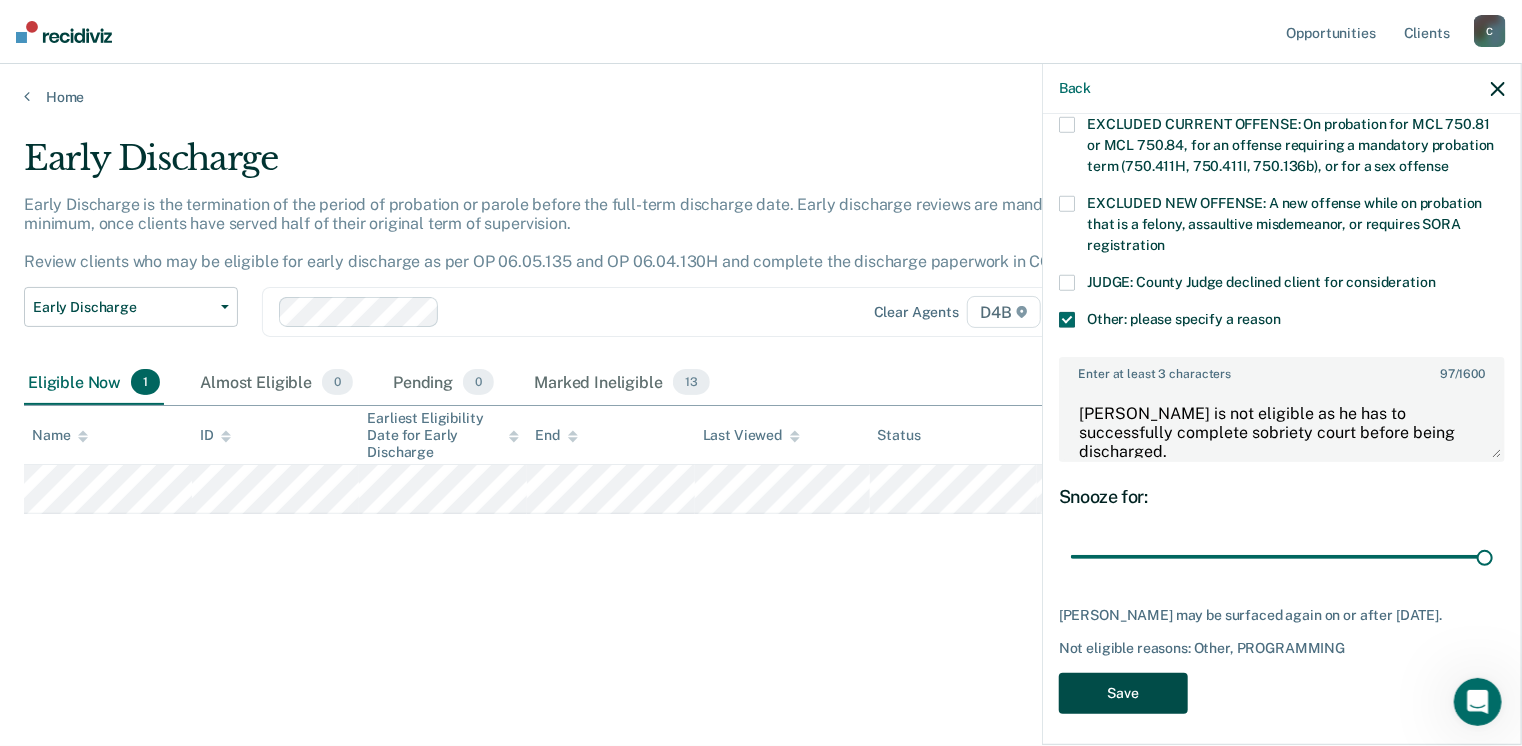 click on "Save" at bounding box center (1123, 693) 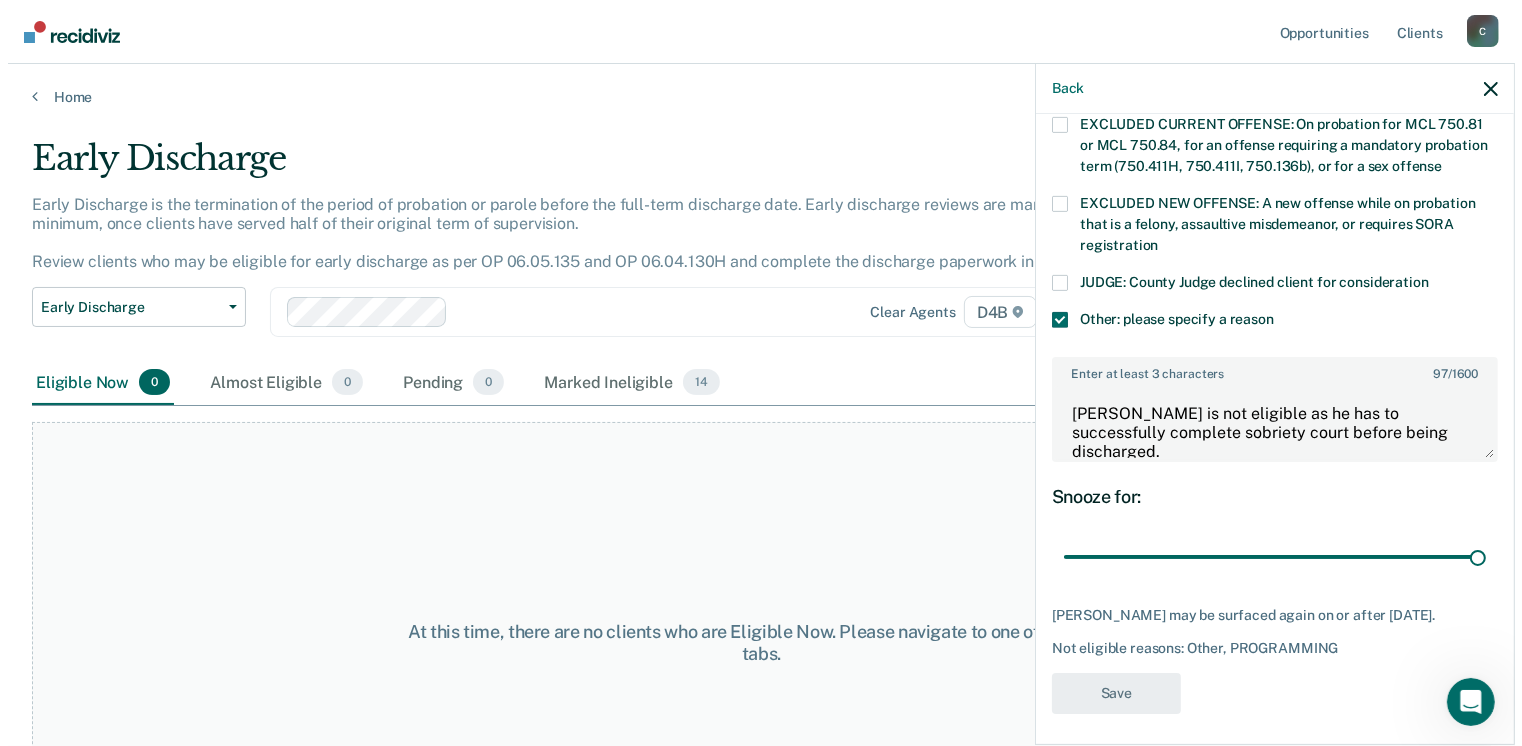 scroll, scrollTop: 568, scrollLeft: 0, axis: vertical 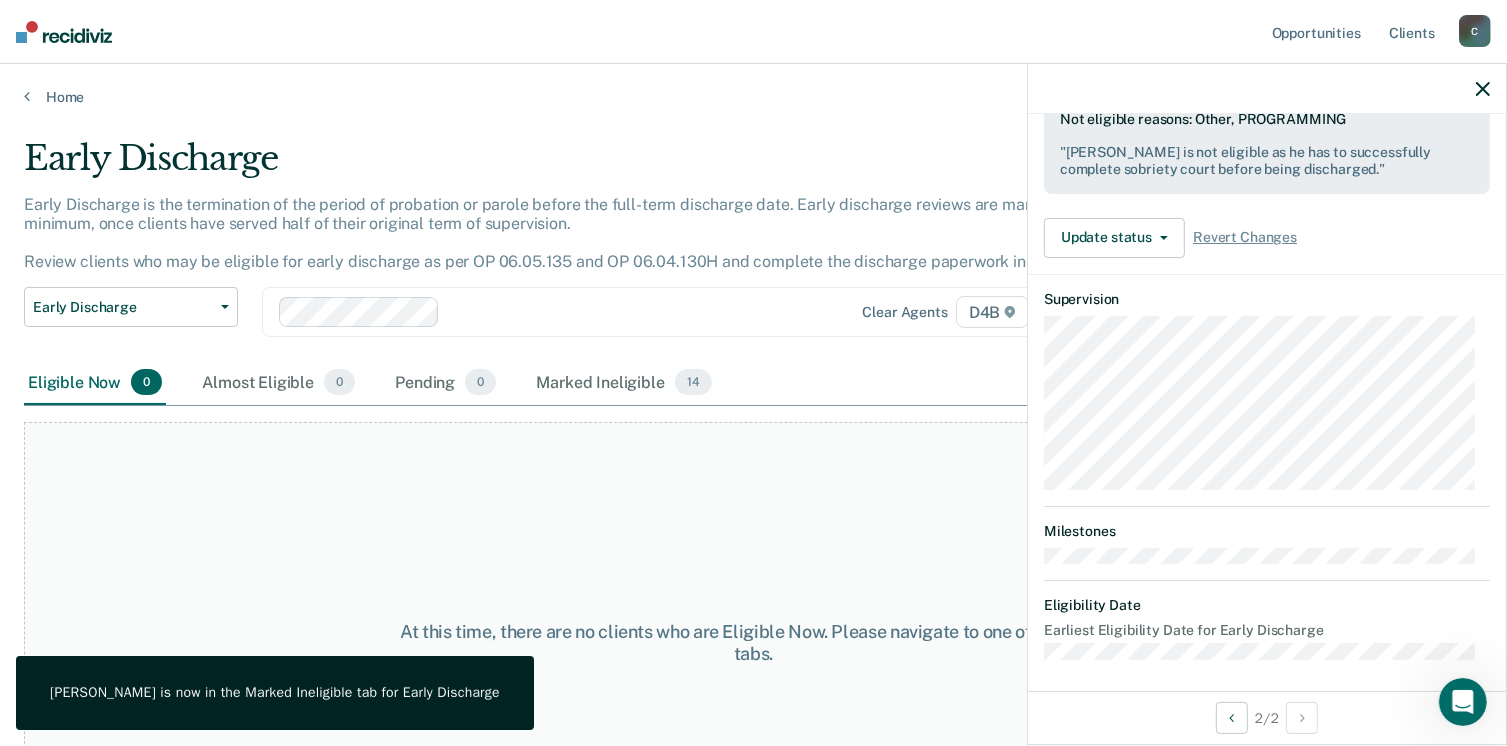 click 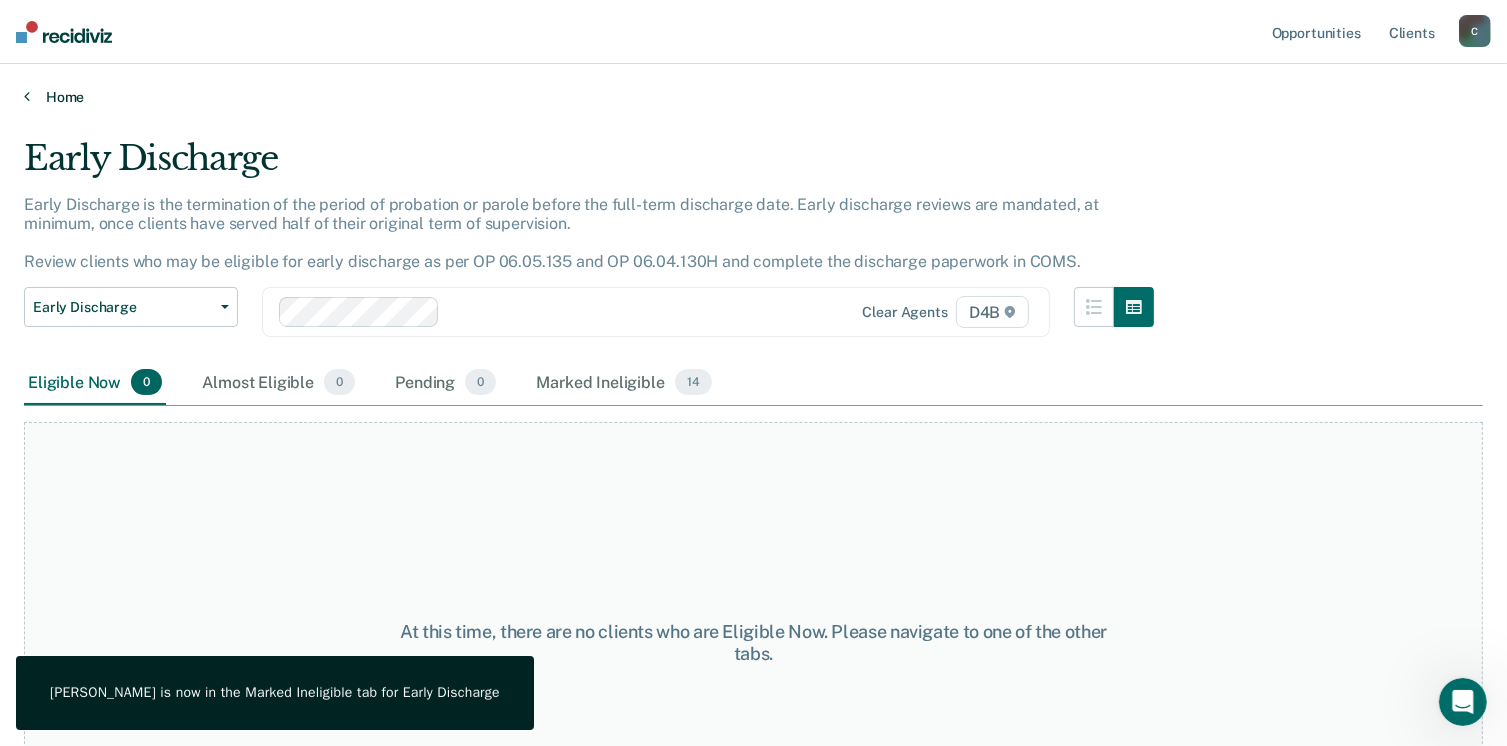 click on "Home" at bounding box center [753, 97] 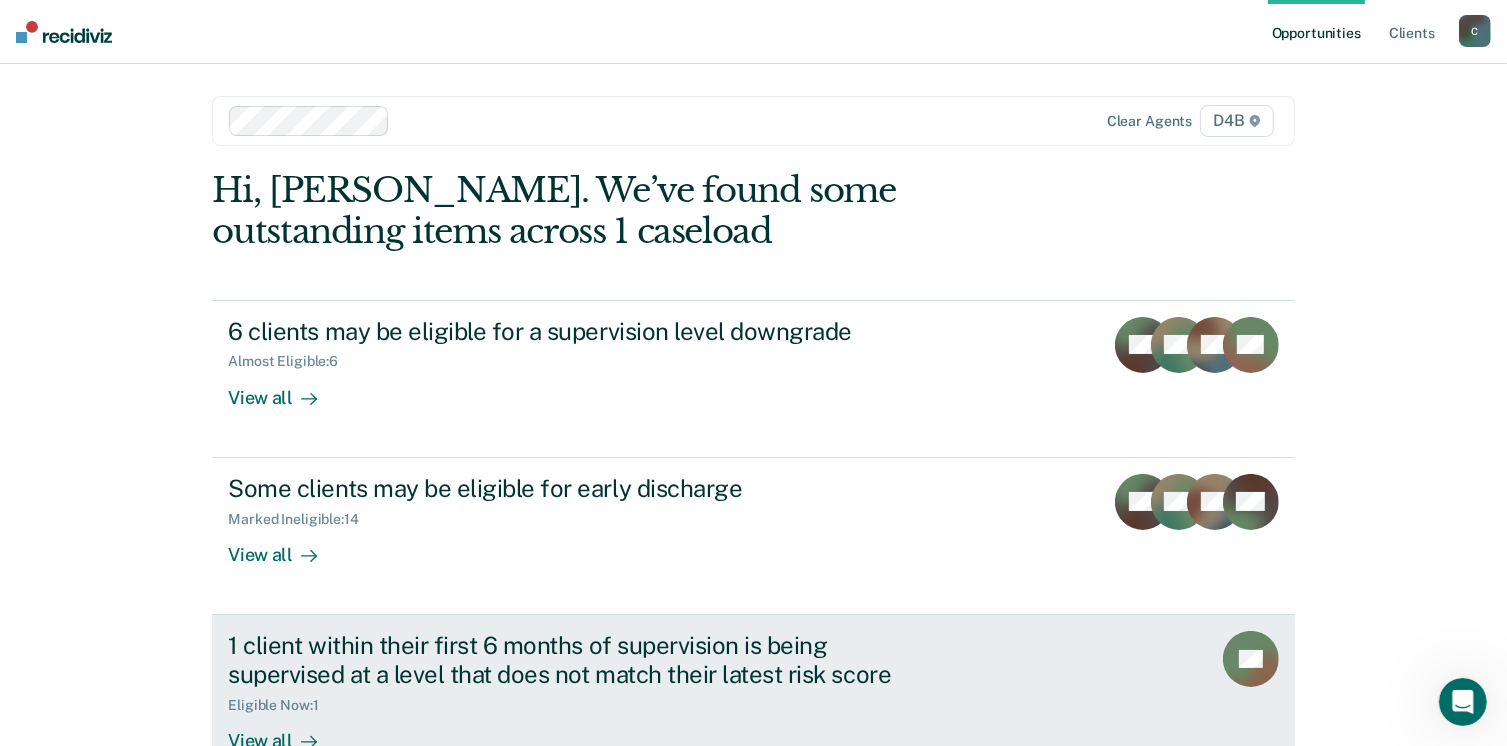 click on "Eligible Now :  1" at bounding box center (281, 705) 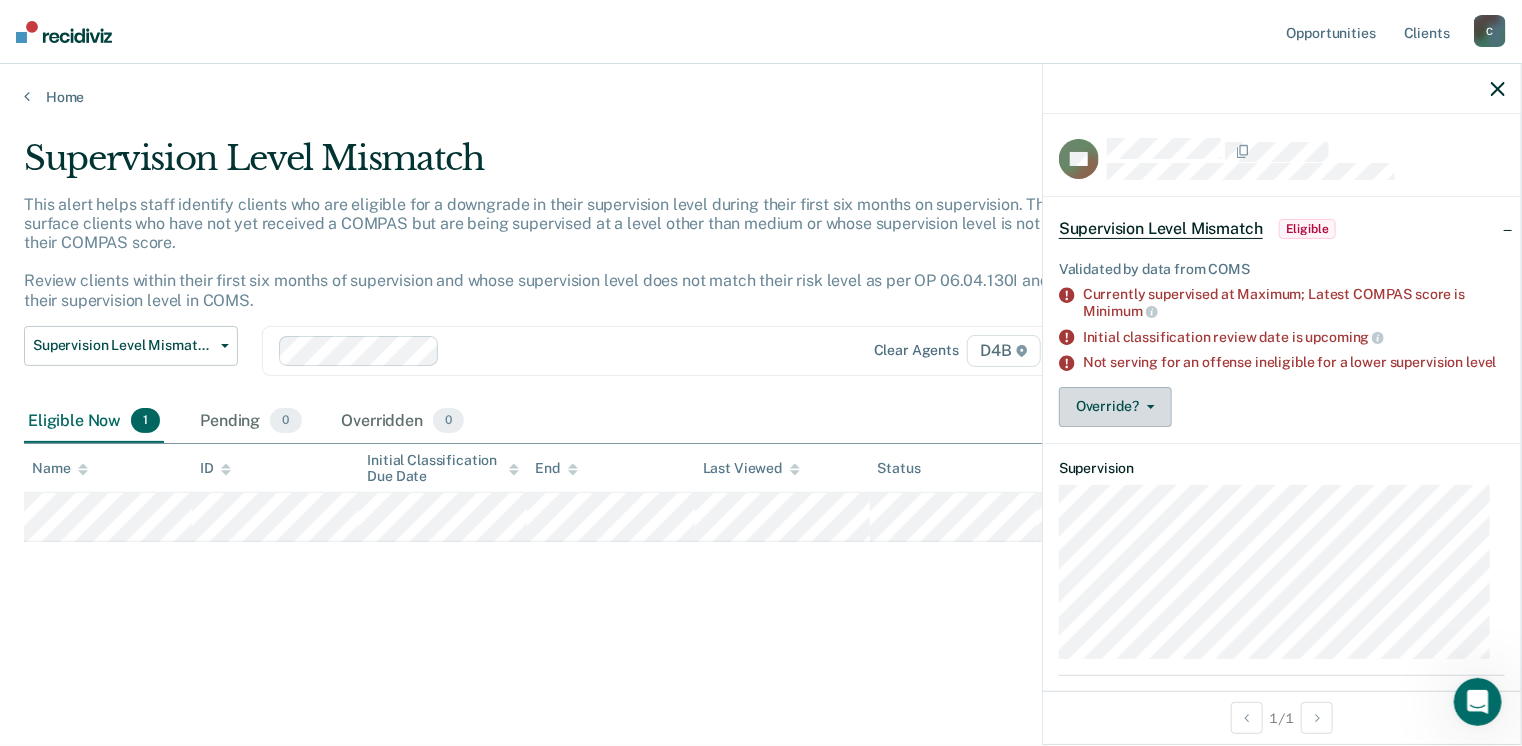 click 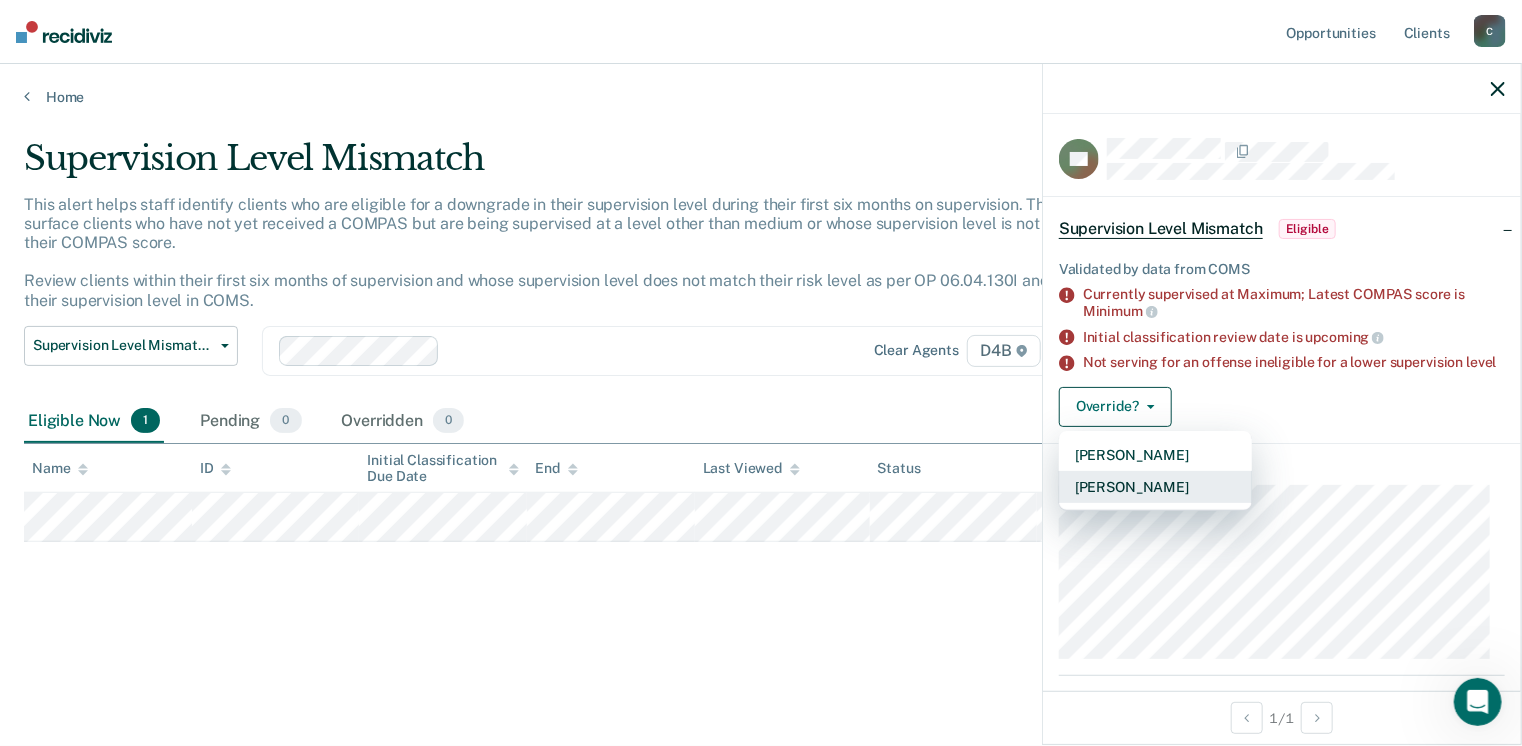 click on "[PERSON_NAME]" at bounding box center (1155, 487) 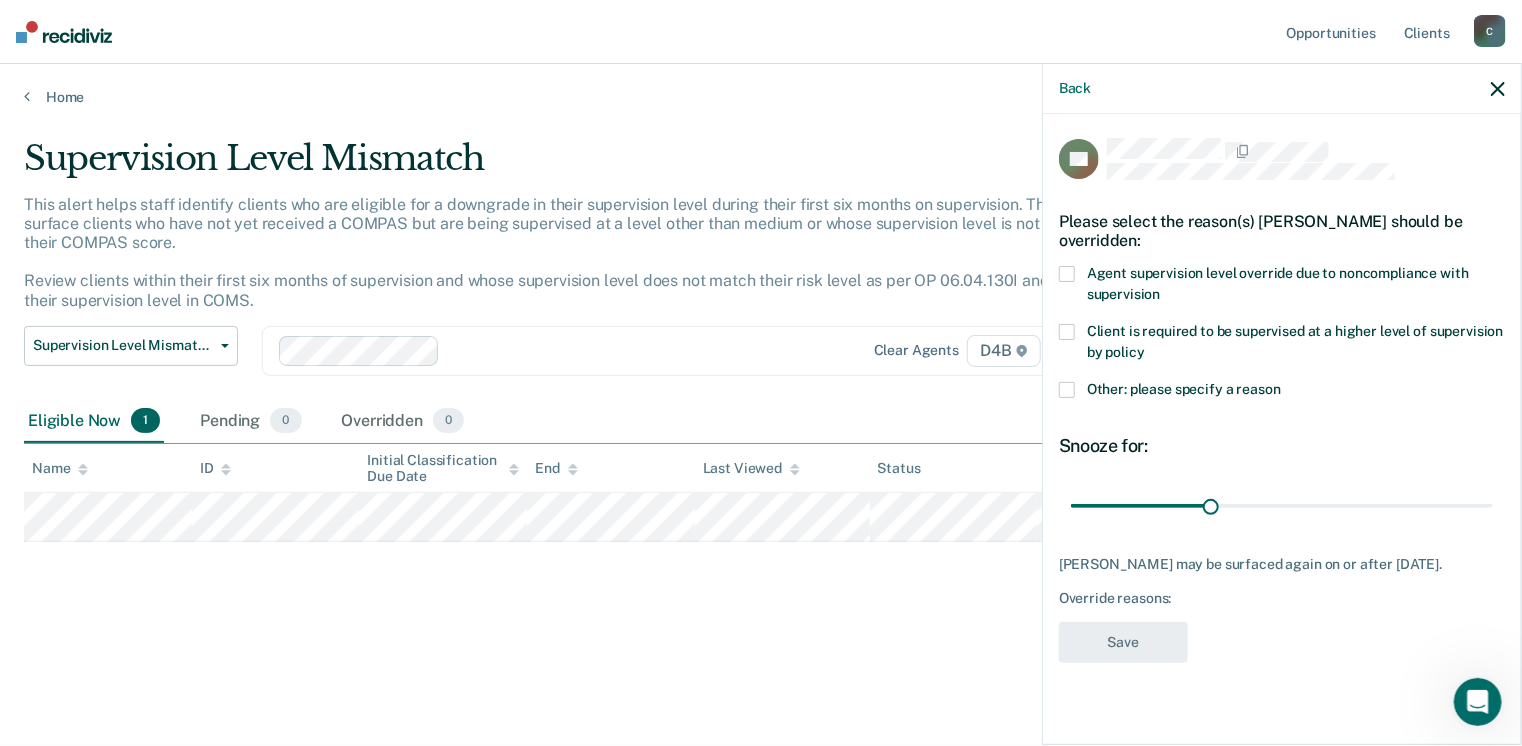click at bounding box center (1067, 332) 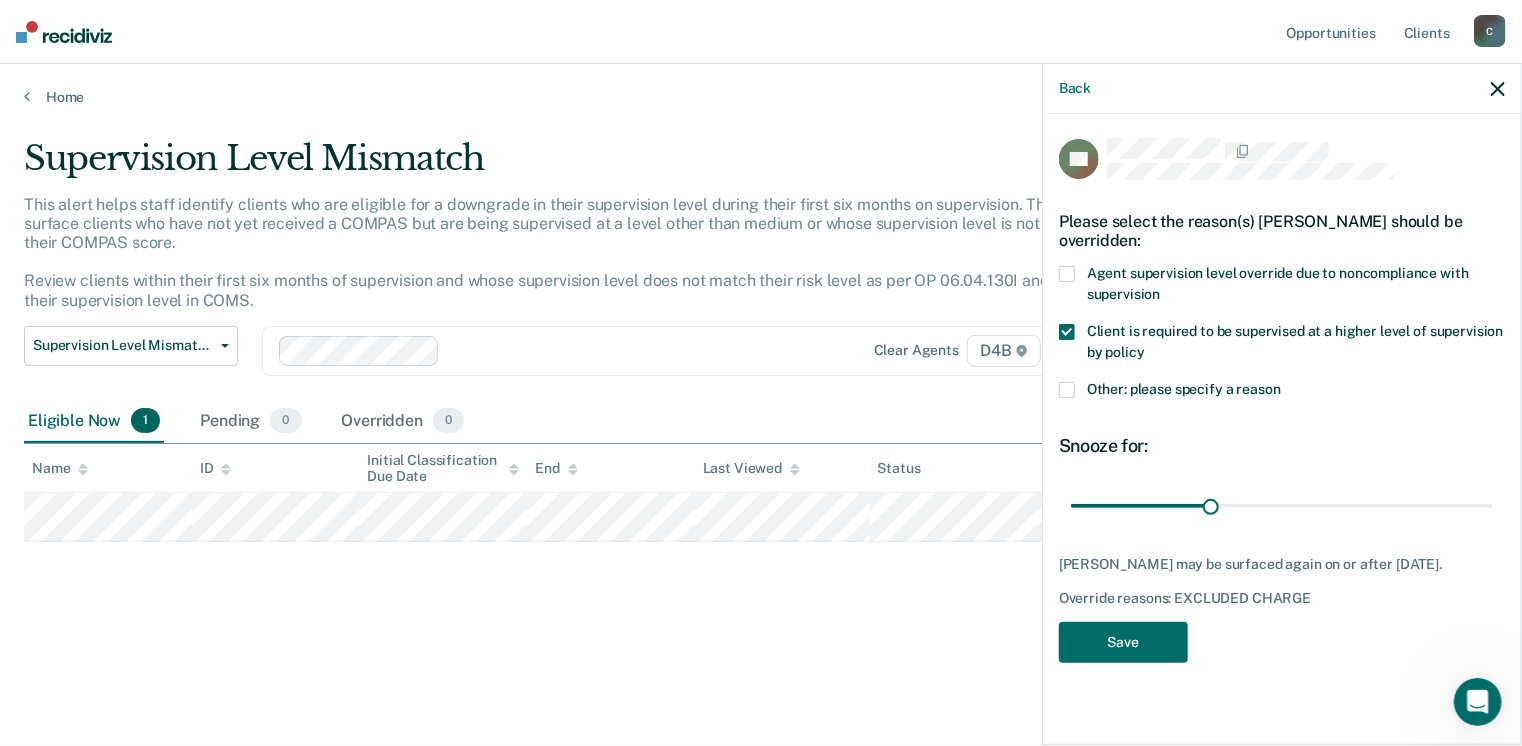 click at bounding box center (1067, 390) 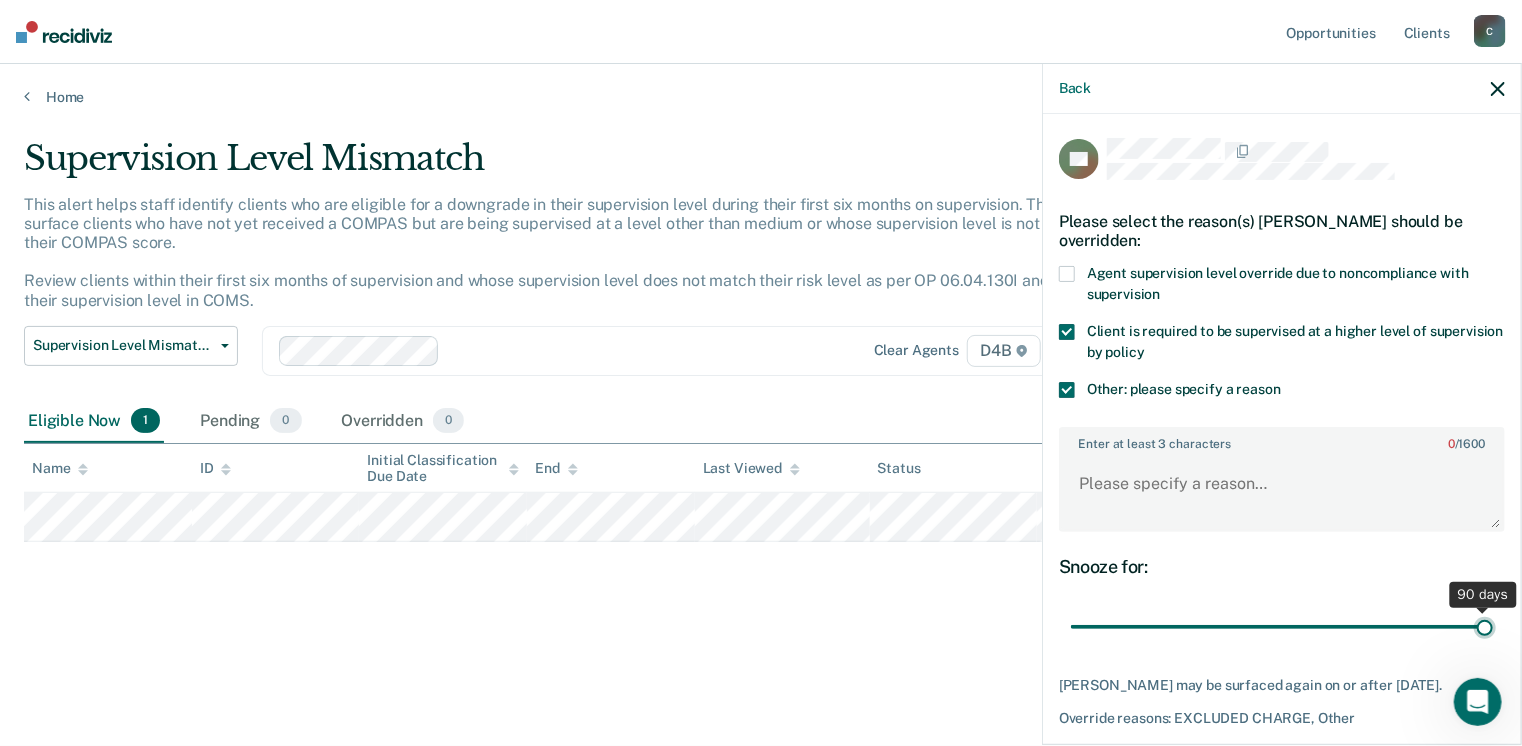 drag, startPoint x: 1206, startPoint y: 631, endPoint x: 1528, endPoint y: 621, distance: 322.15524 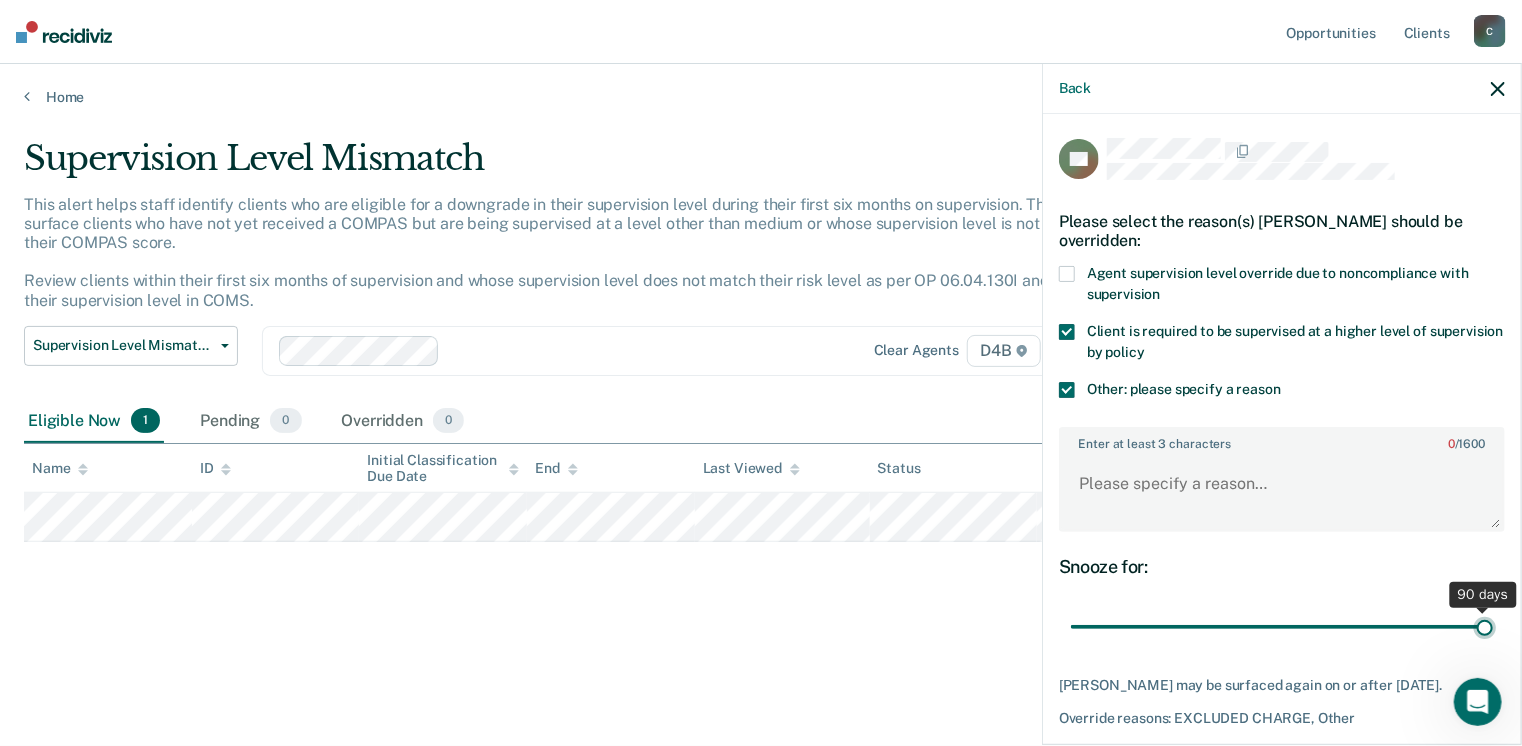 type on "90" 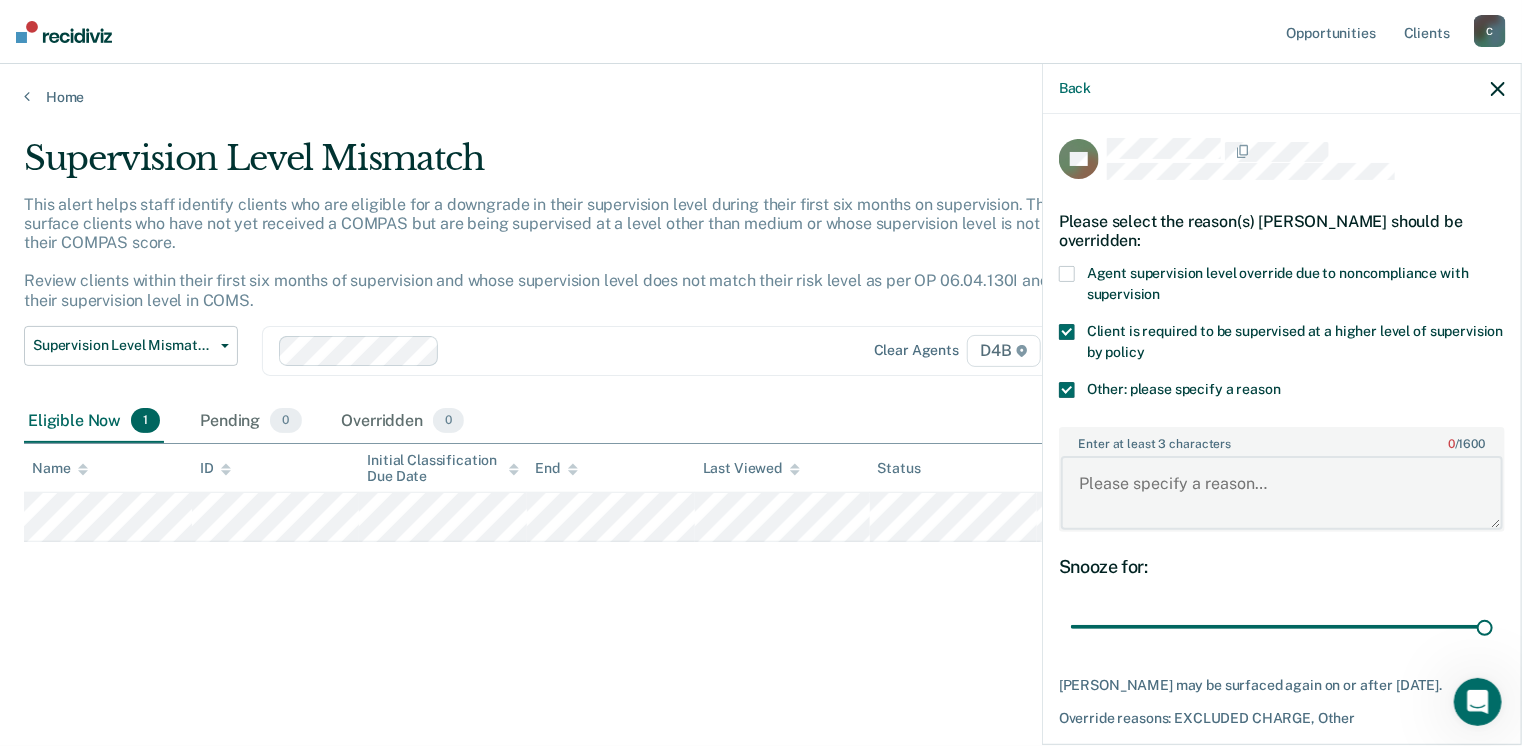 click on "Enter at least 3 characters 0  /  1600" at bounding box center [1282, 493] 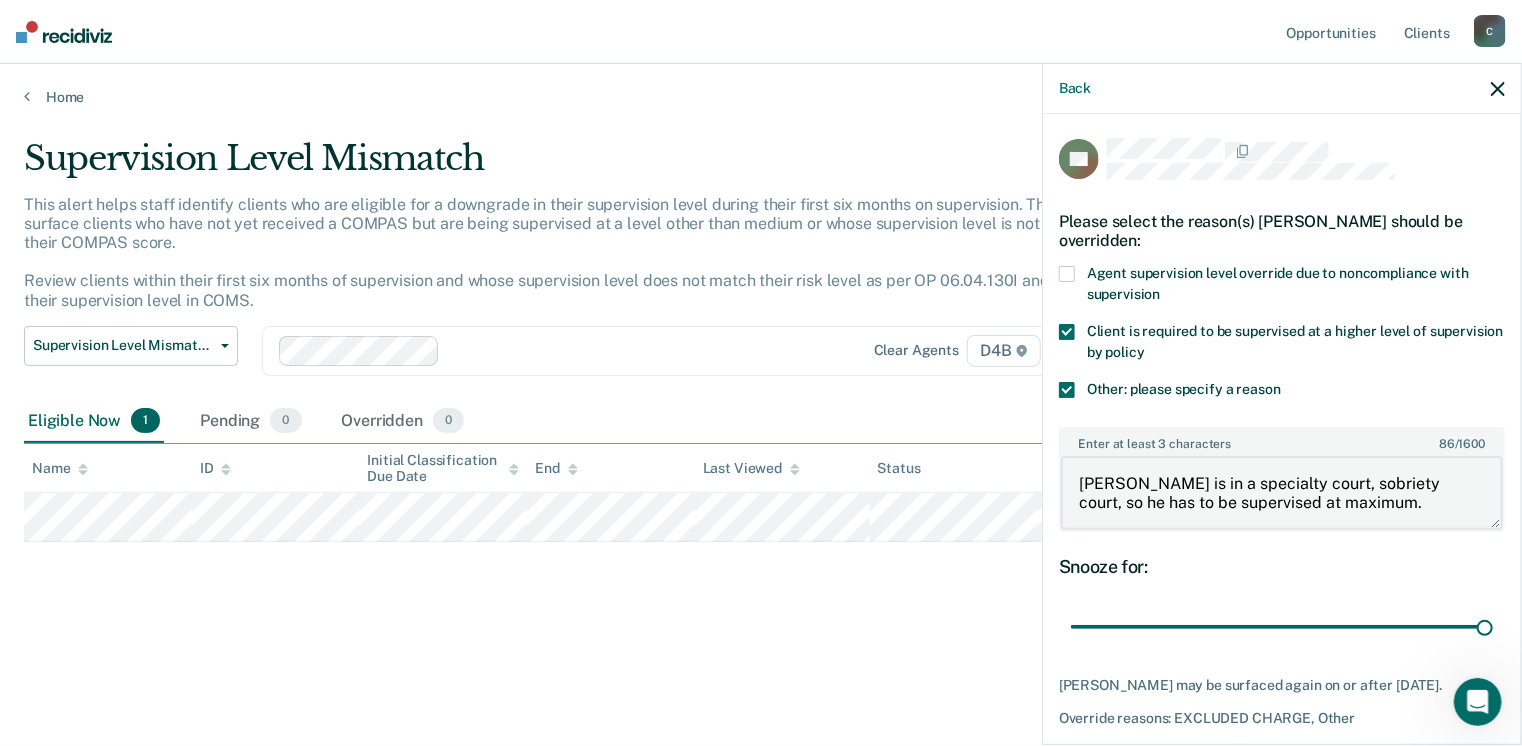 type on "[PERSON_NAME] is in a specialty court, sobriety court, so he has to be supervised at maximum." 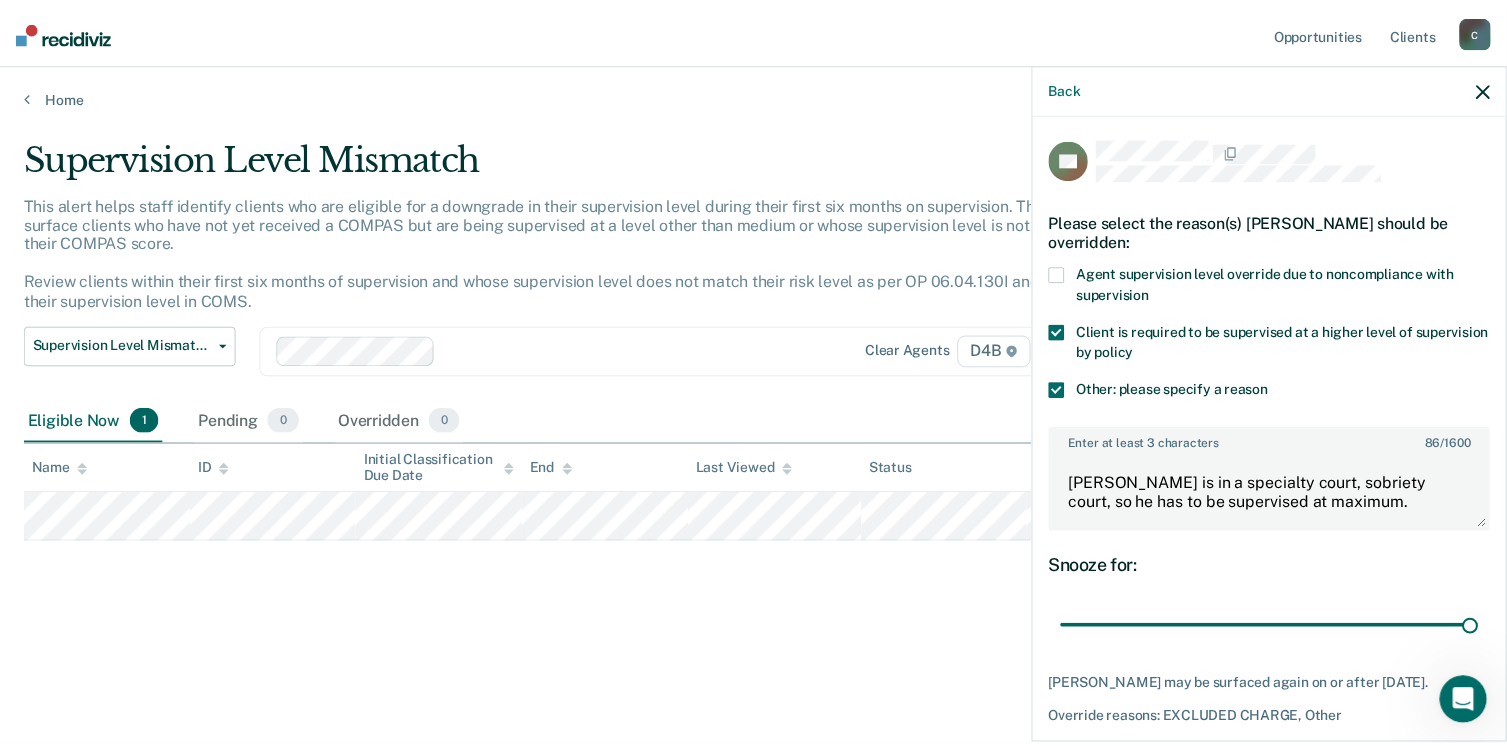 scroll, scrollTop: 74, scrollLeft: 0, axis: vertical 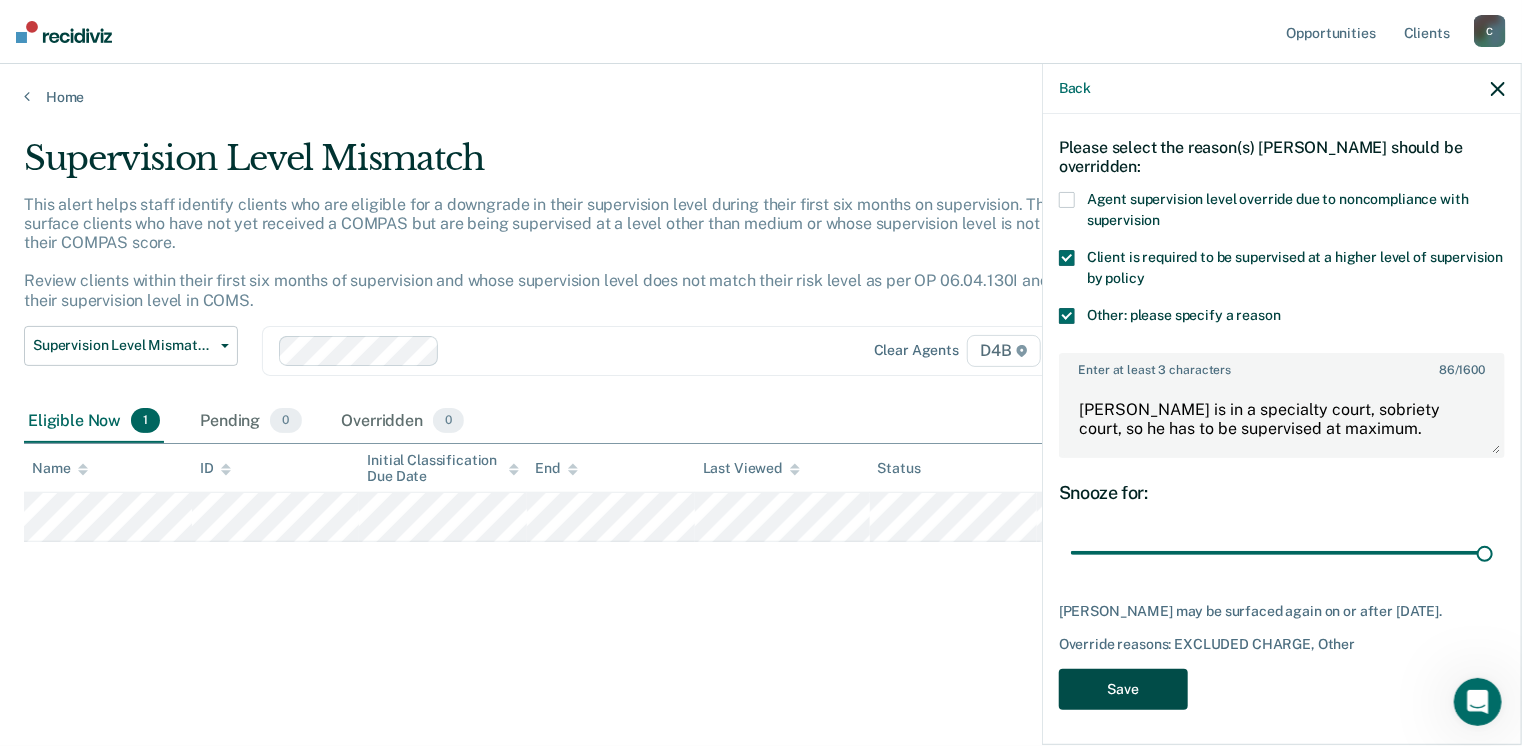 click on "Save" at bounding box center (1123, 689) 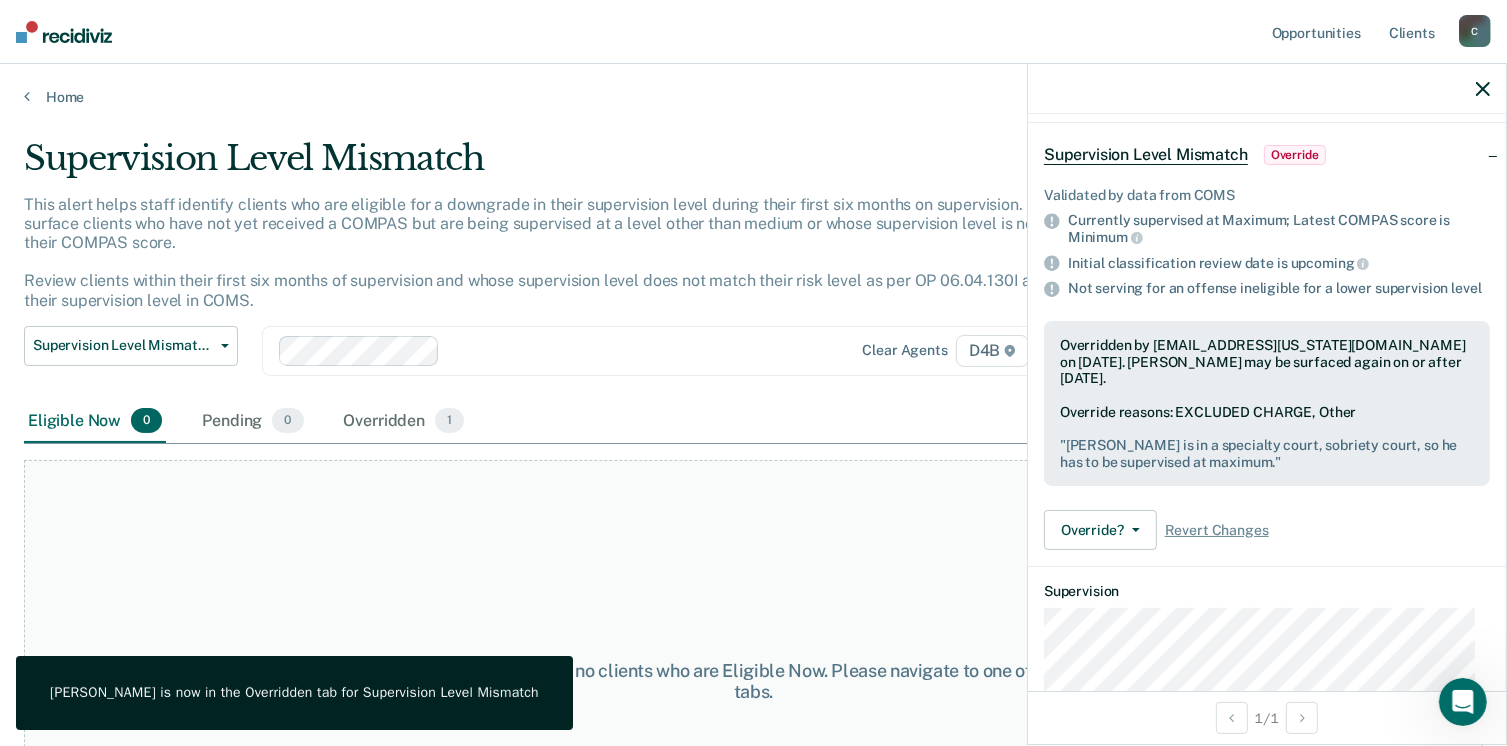 click at bounding box center (1267, 89) 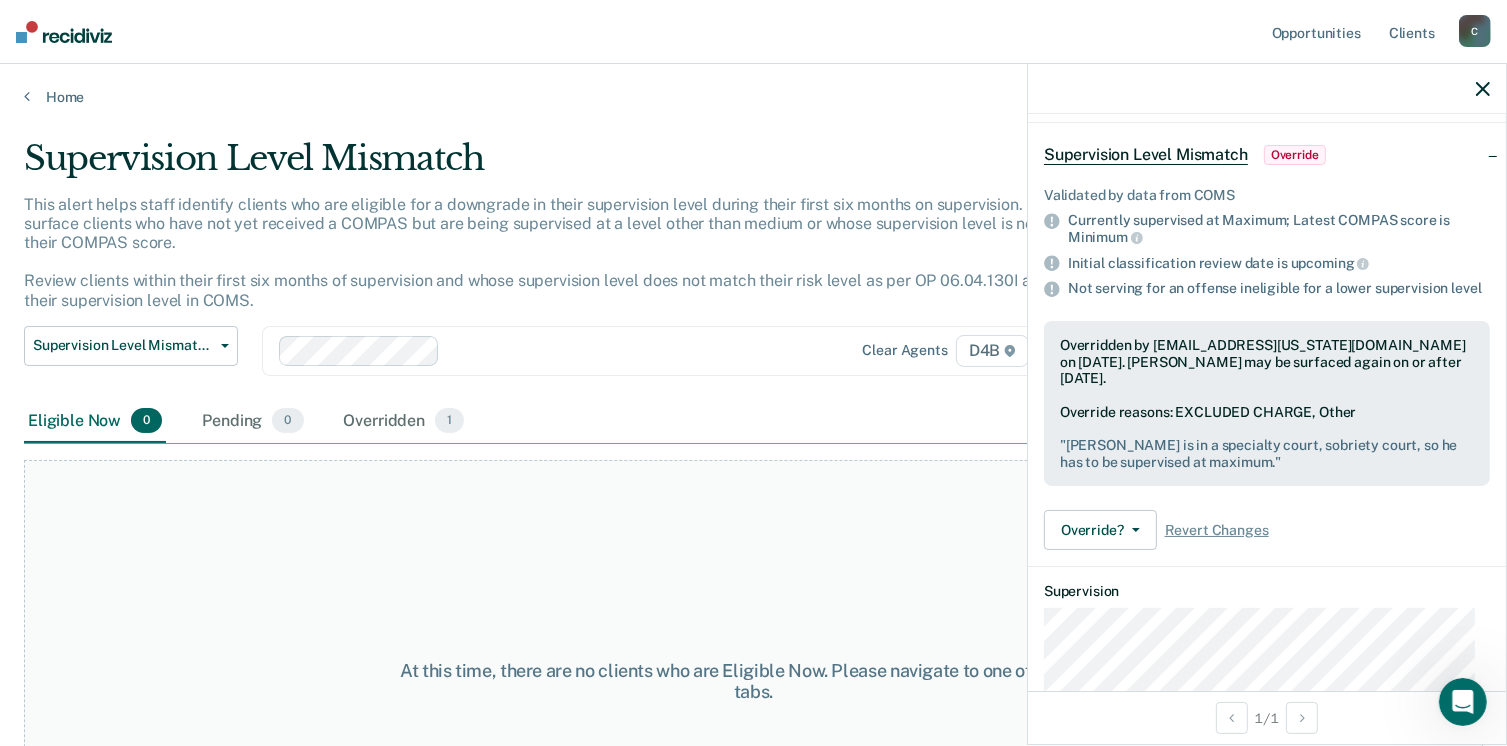 click 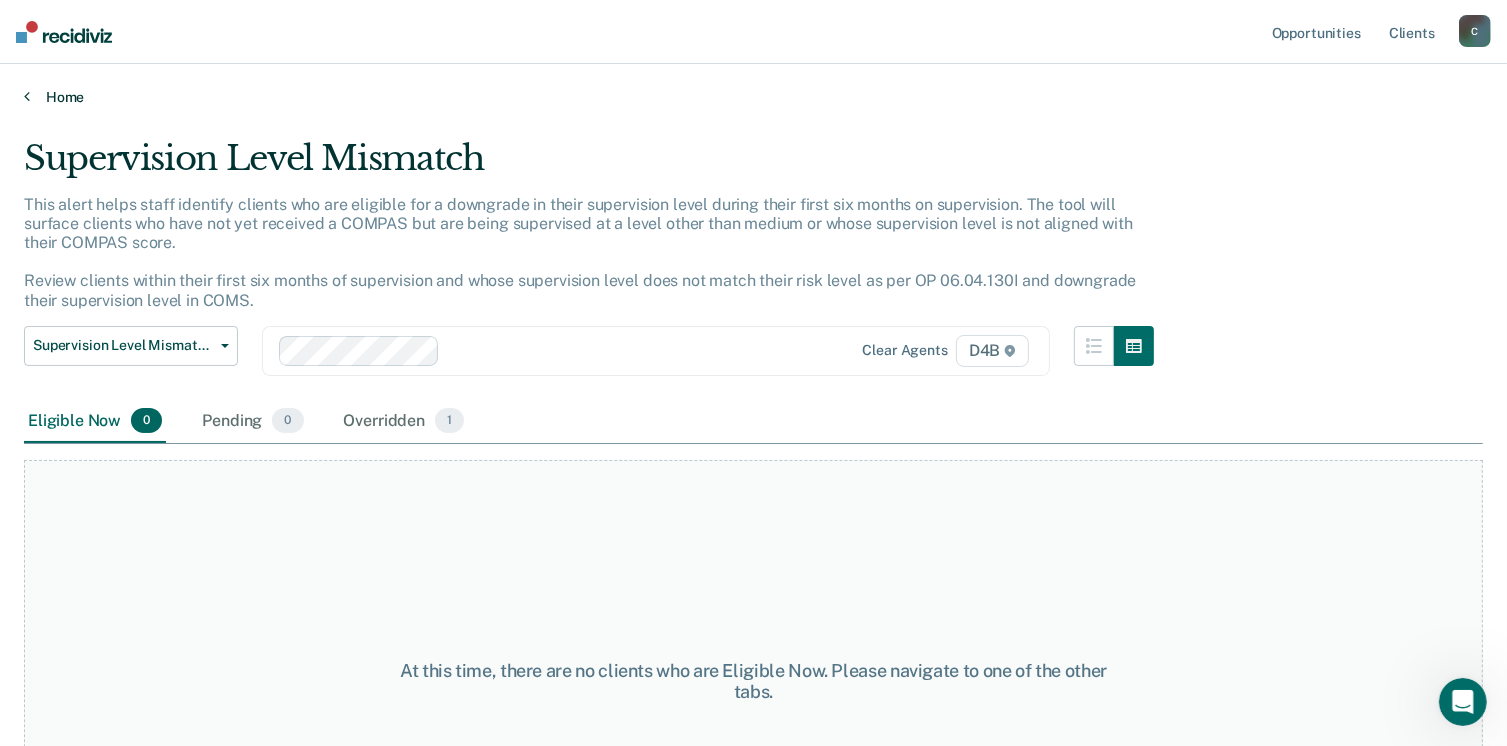 click on "Home" at bounding box center [753, 97] 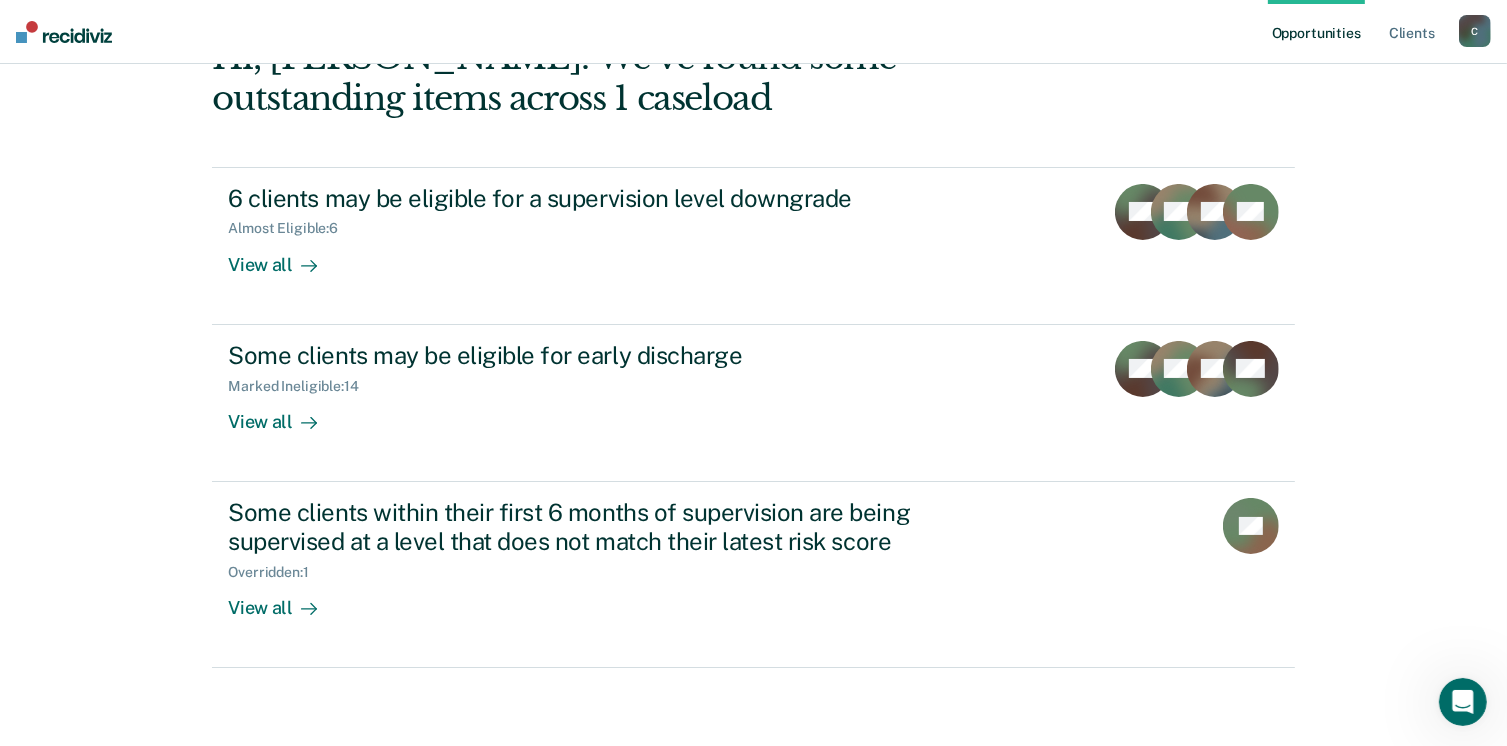 scroll, scrollTop: 0, scrollLeft: 0, axis: both 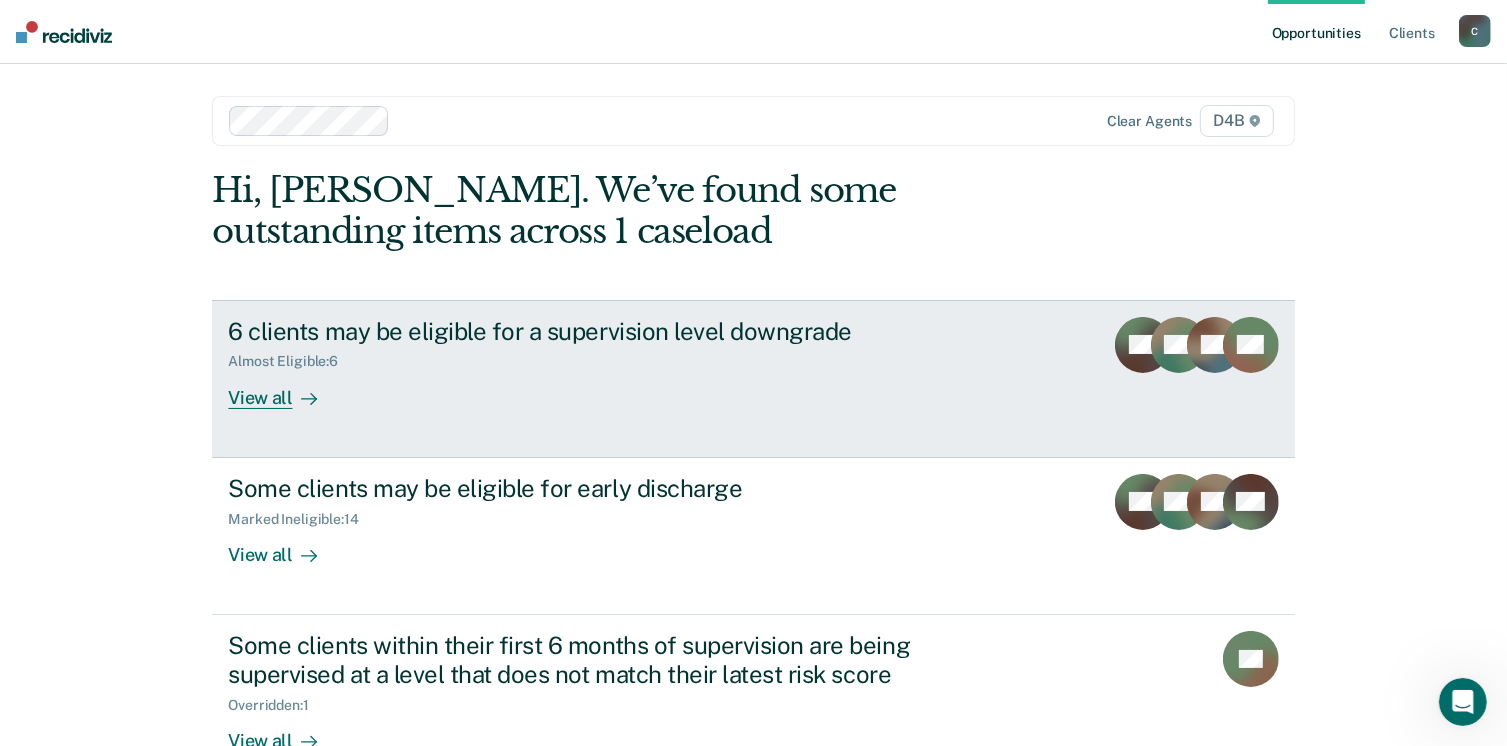 click on "View all" at bounding box center [284, 389] 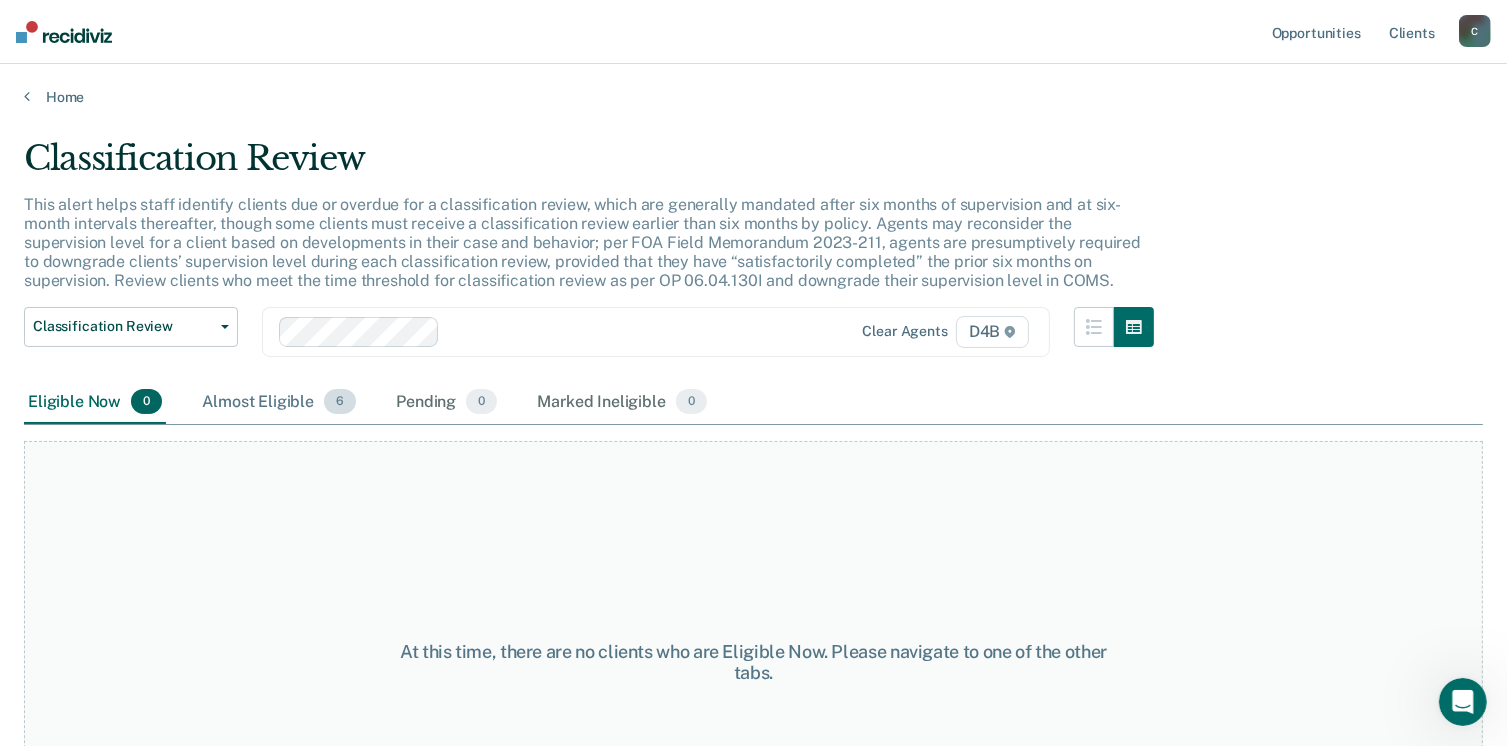 click on "Almost Eligible 6" at bounding box center (279, 403) 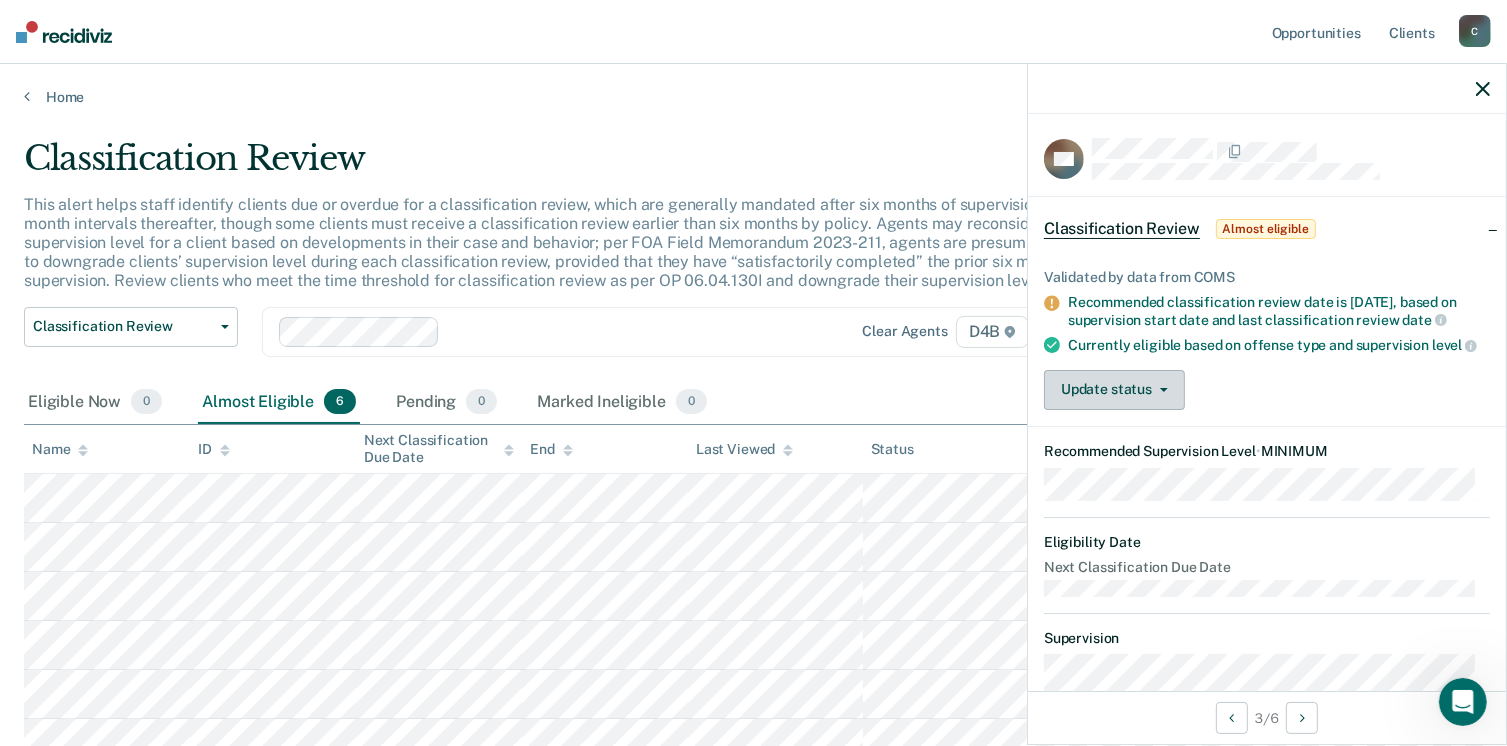 click on "Update status" at bounding box center (1114, 390) 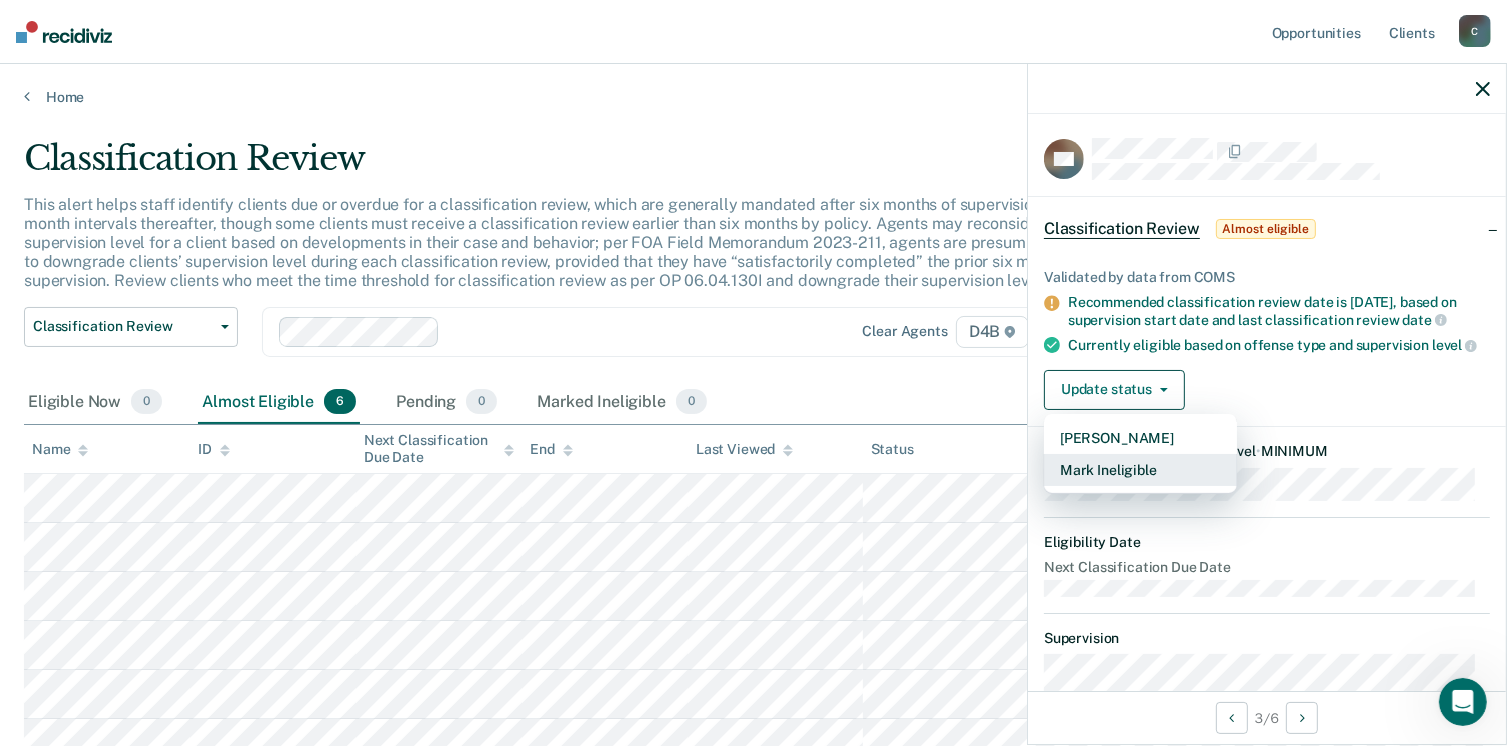 click on "Mark Ineligible" at bounding box center [1140, 470] 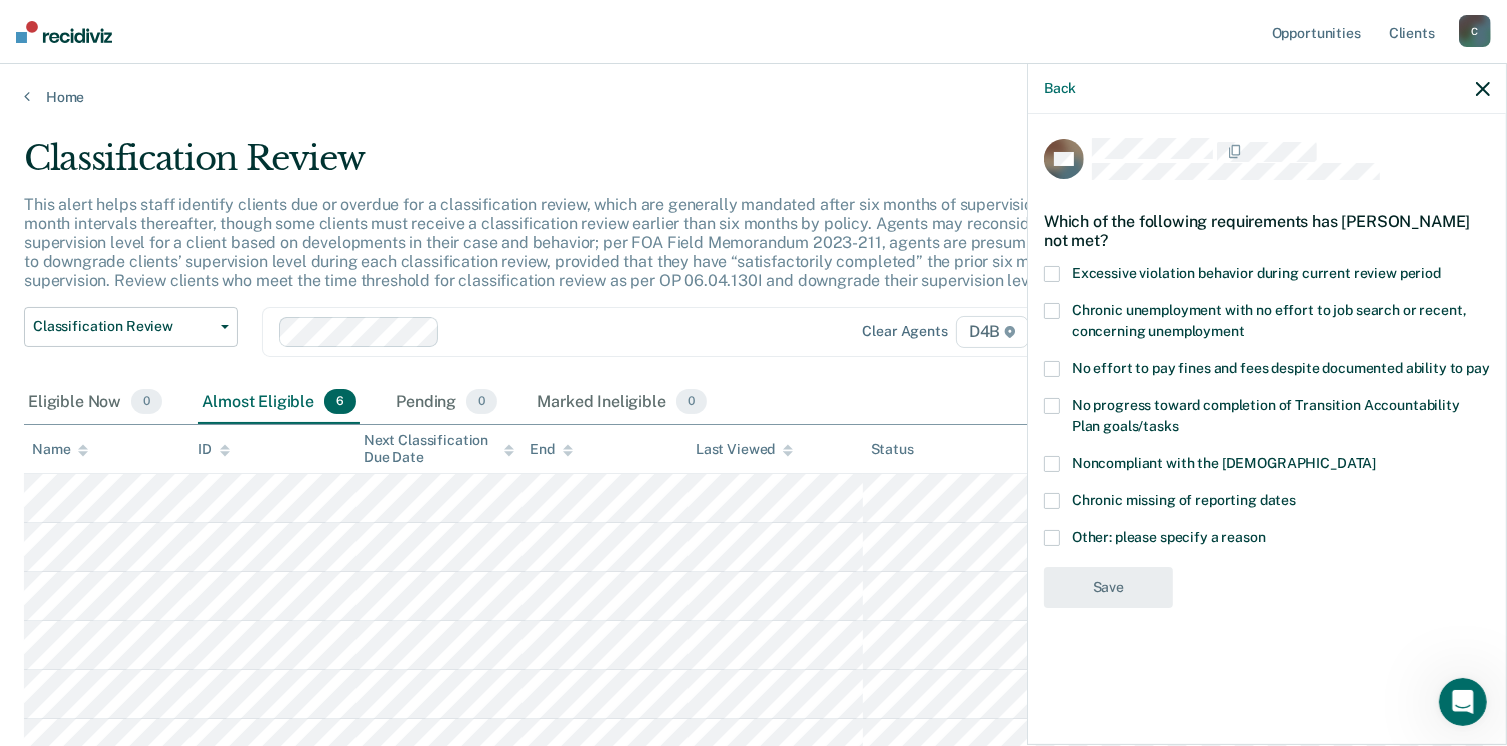 click at bounding box center [1052, 538] 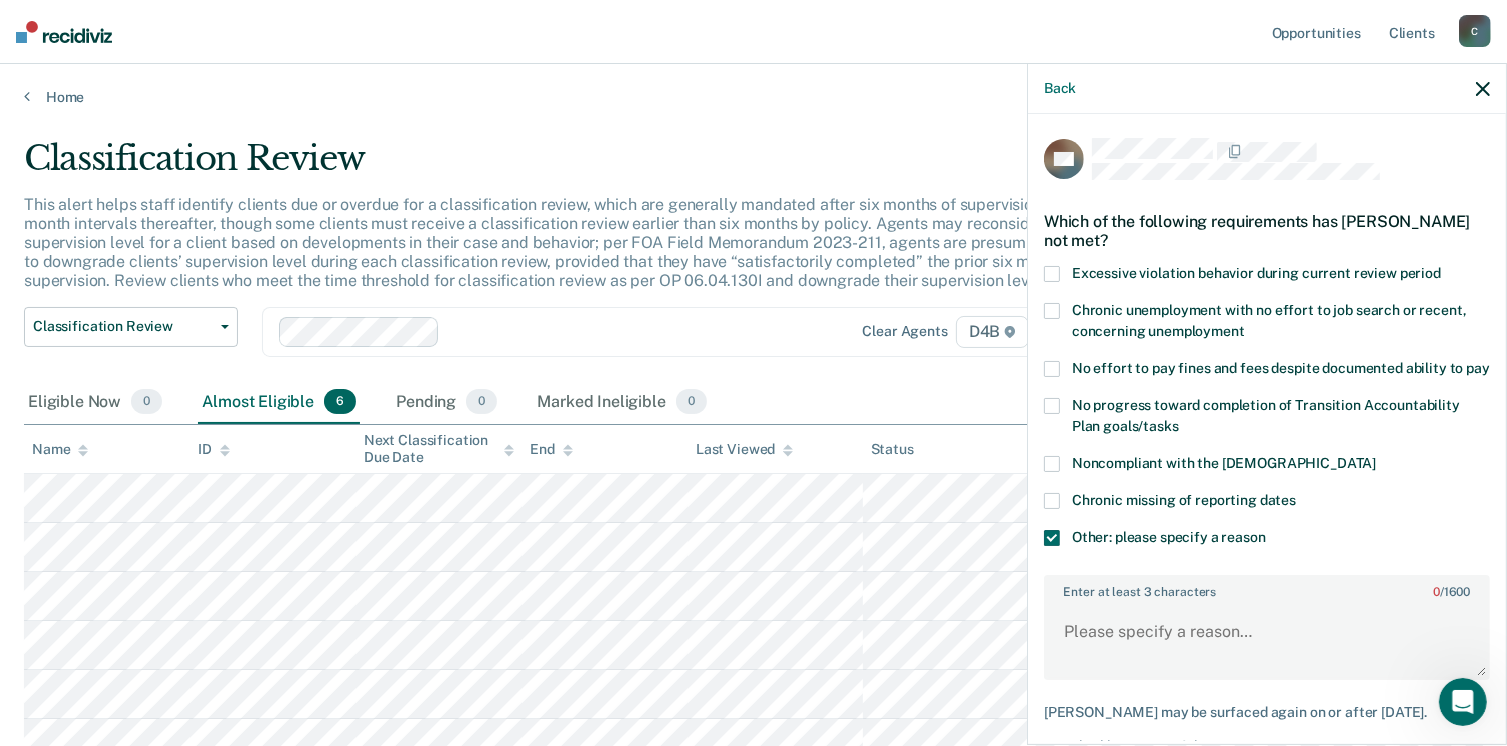 scroll, scrollTop: 123, scrollLeft: 0, axis: vertical 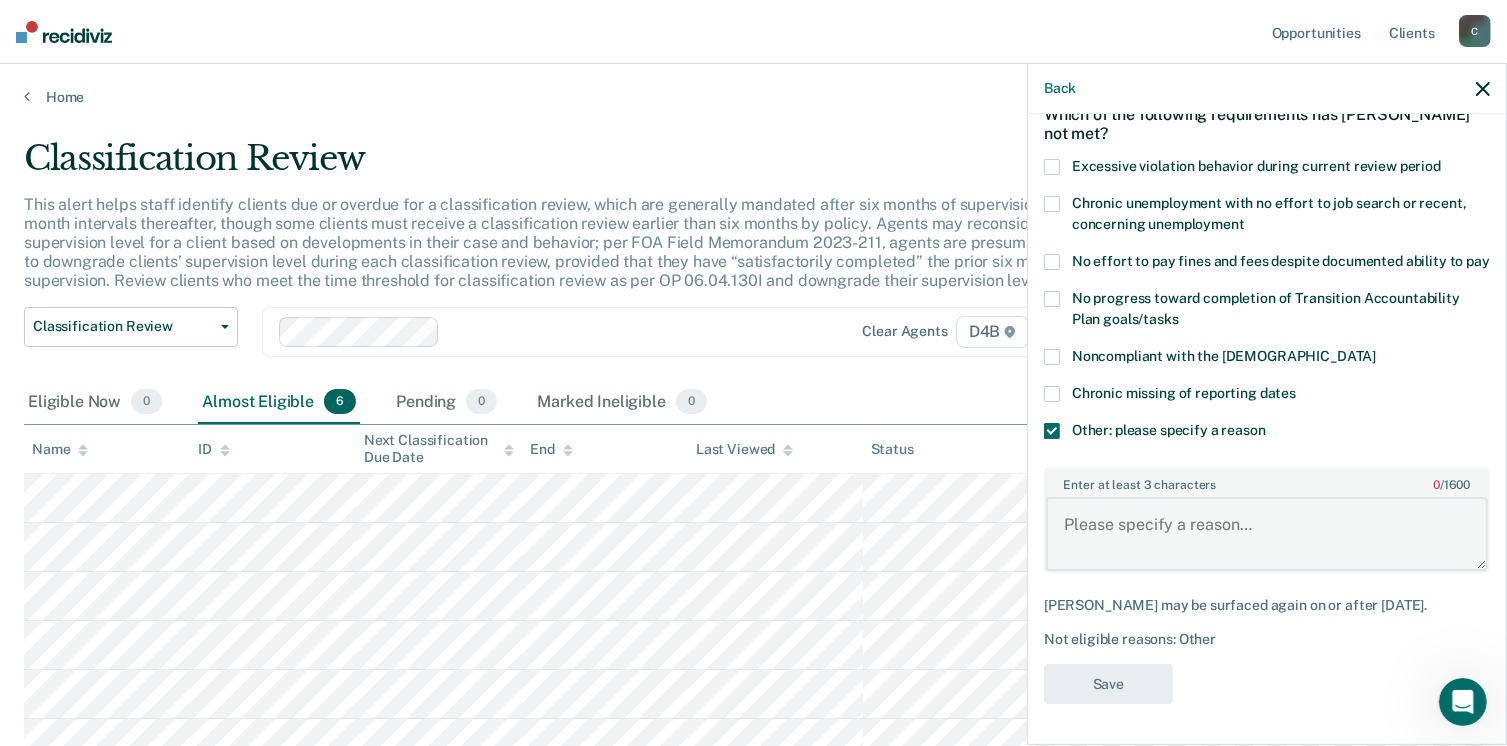 click on "Enter at least 3 characters 0  /  1600" at bounding box center [1267, 534] 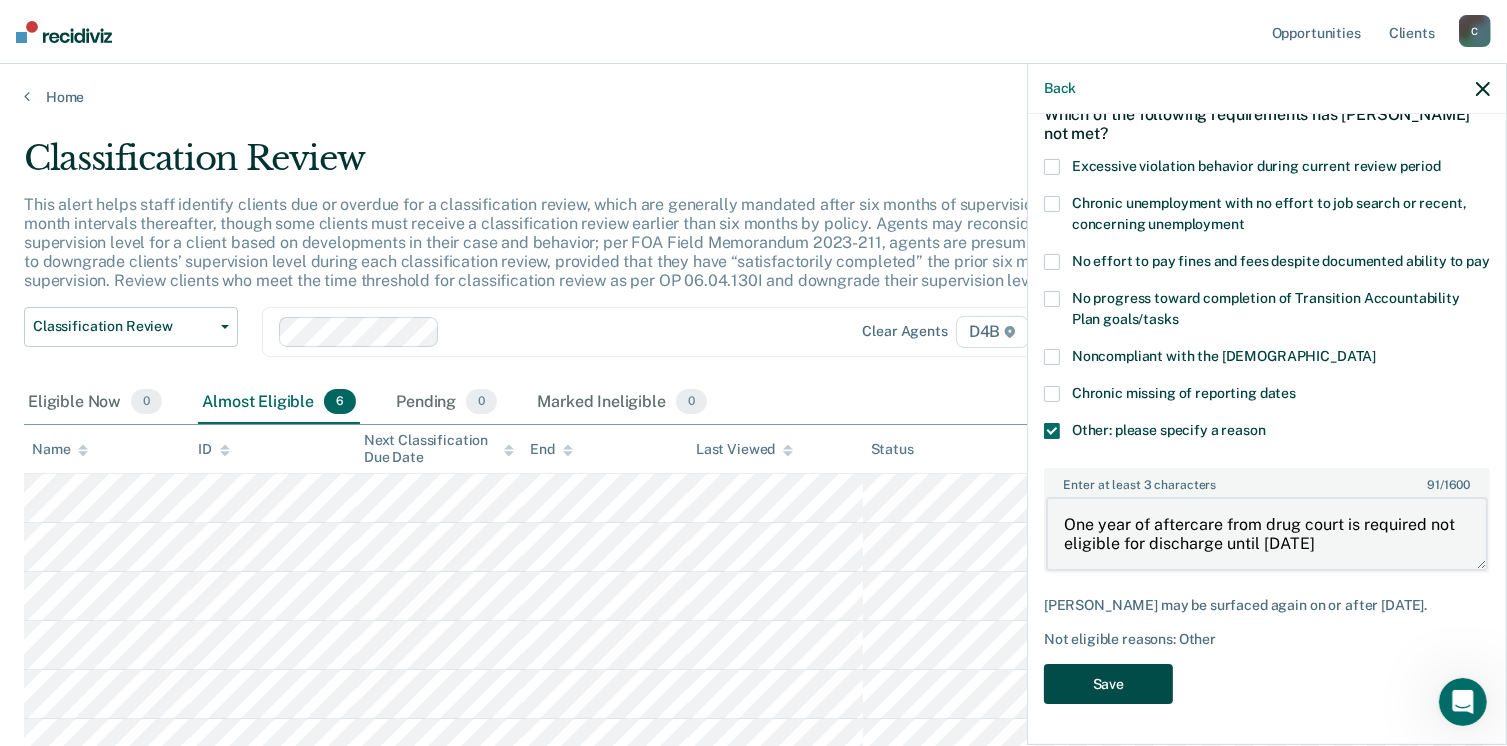 type on "One year of aftercare from drug court is required not eligible for discharge until [DATE]" 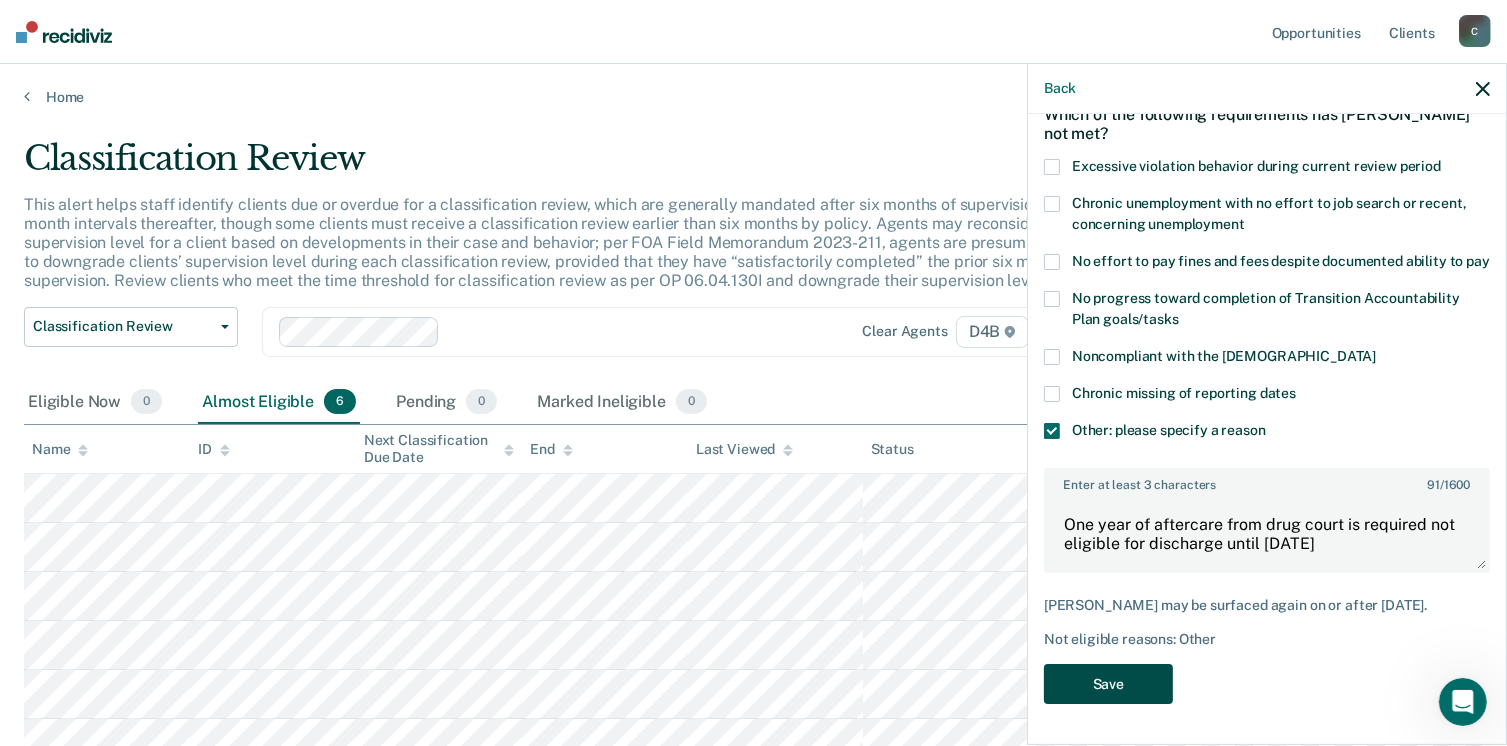 click on "Save" at bounding box center [1108, 684] 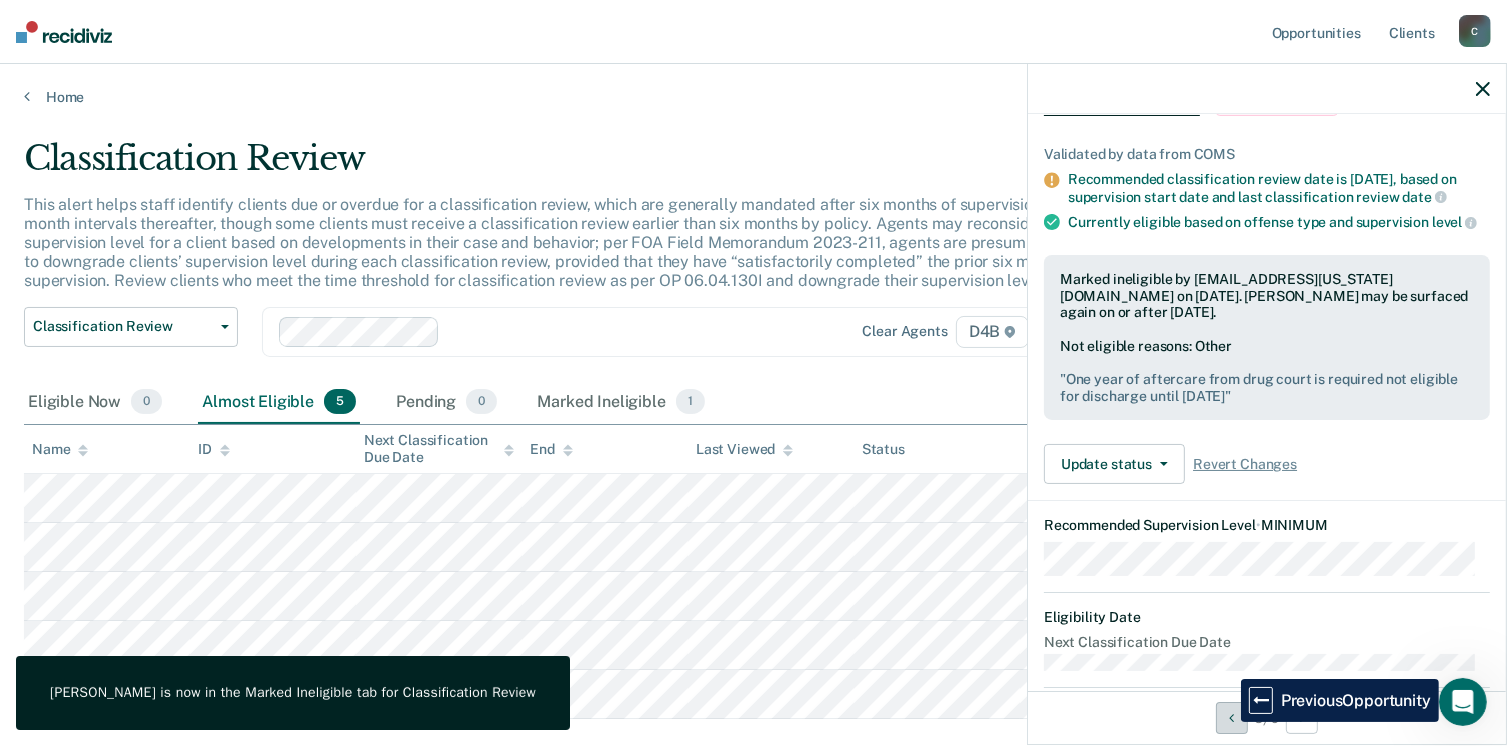 click at bounding box center (1231, 718) 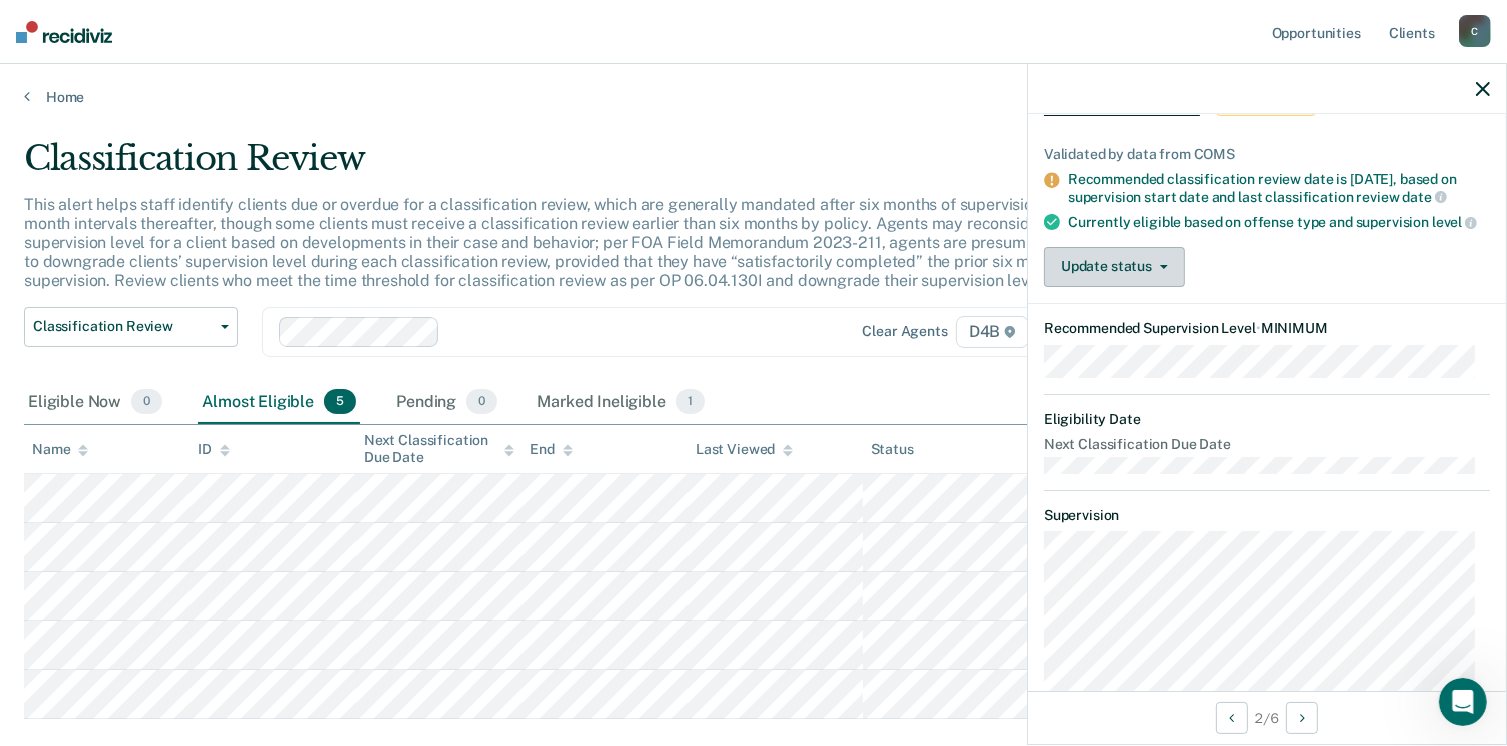 click on "Update status" at bounding box center (1114, 267) 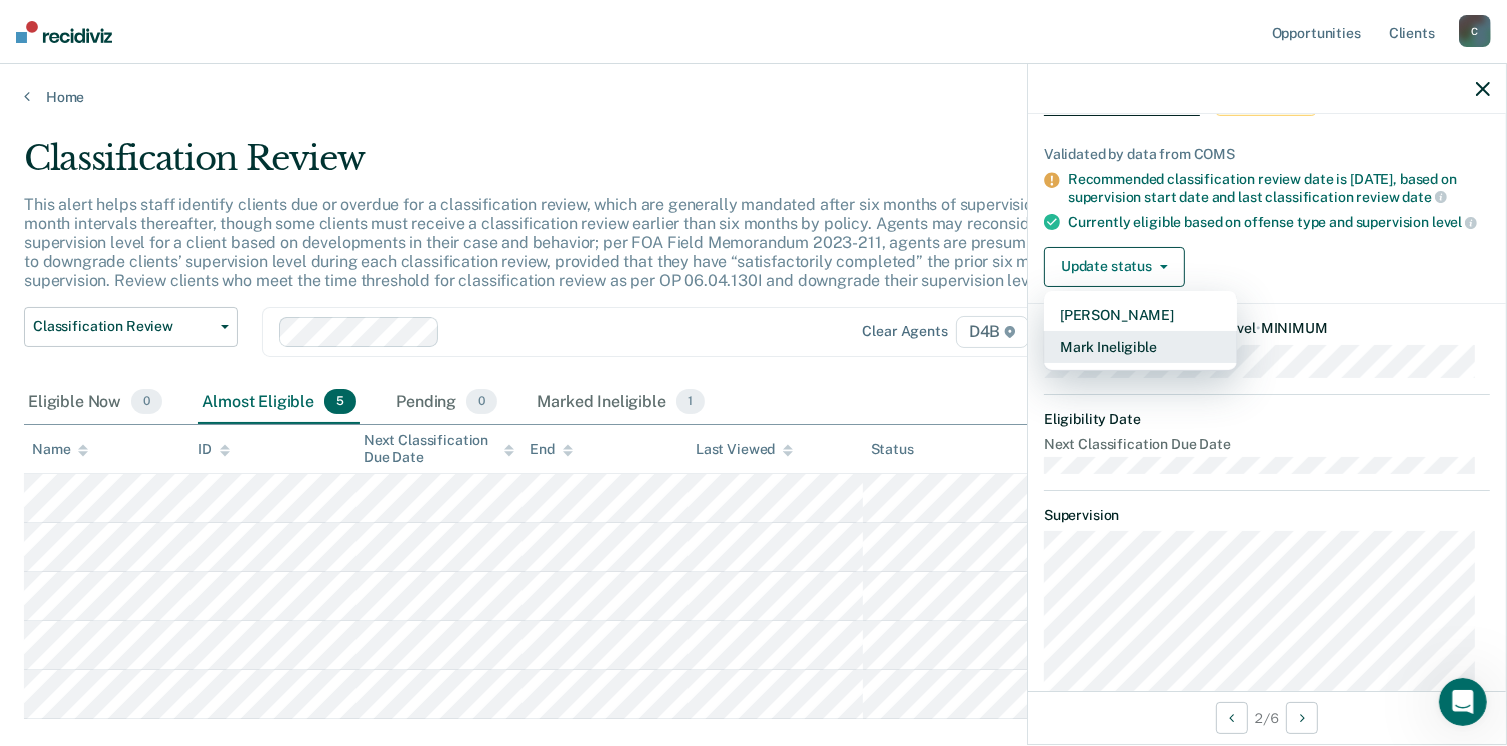 click on "Mark Ineligible" at bounding box center (1140, 347) 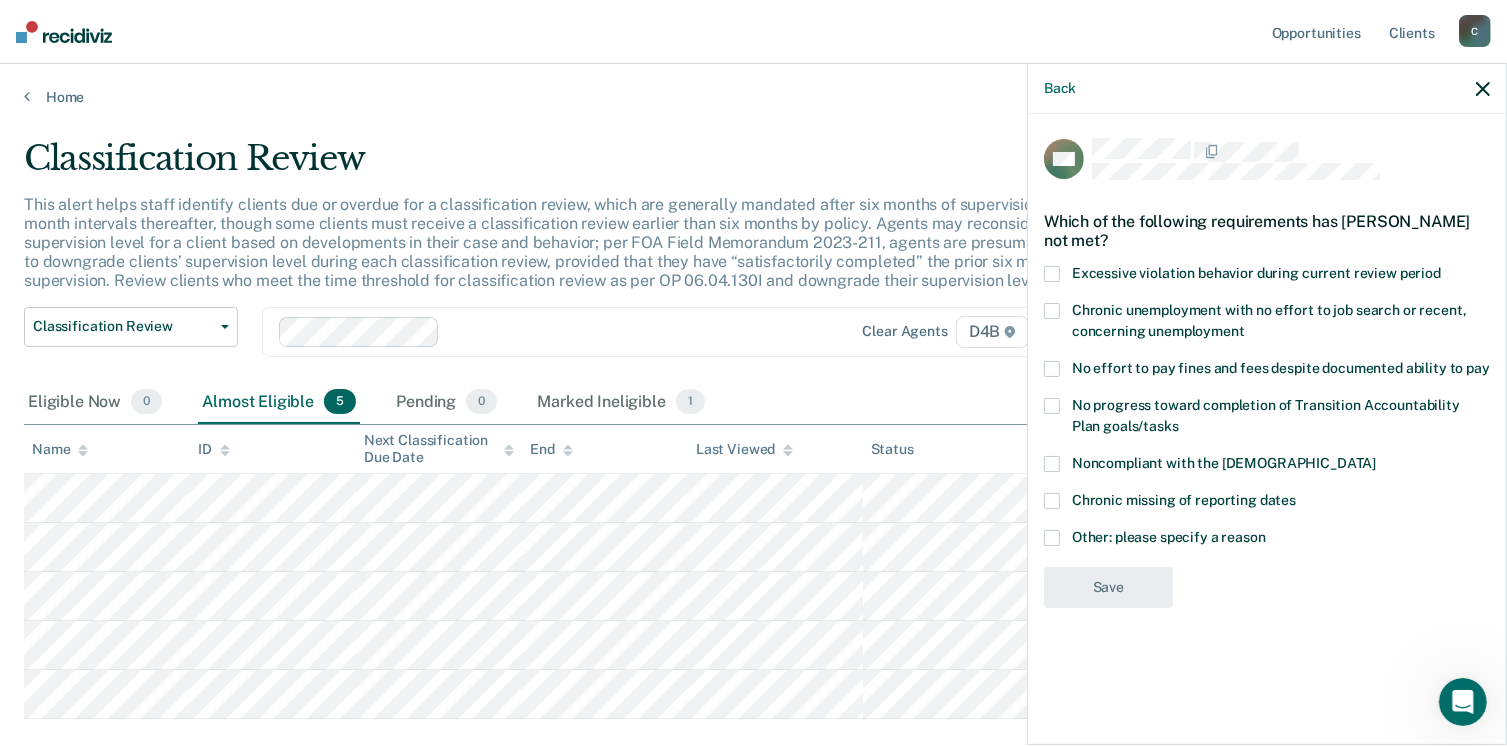 scroll, scrollTop: 0, scrollLeft: 0, axis: both 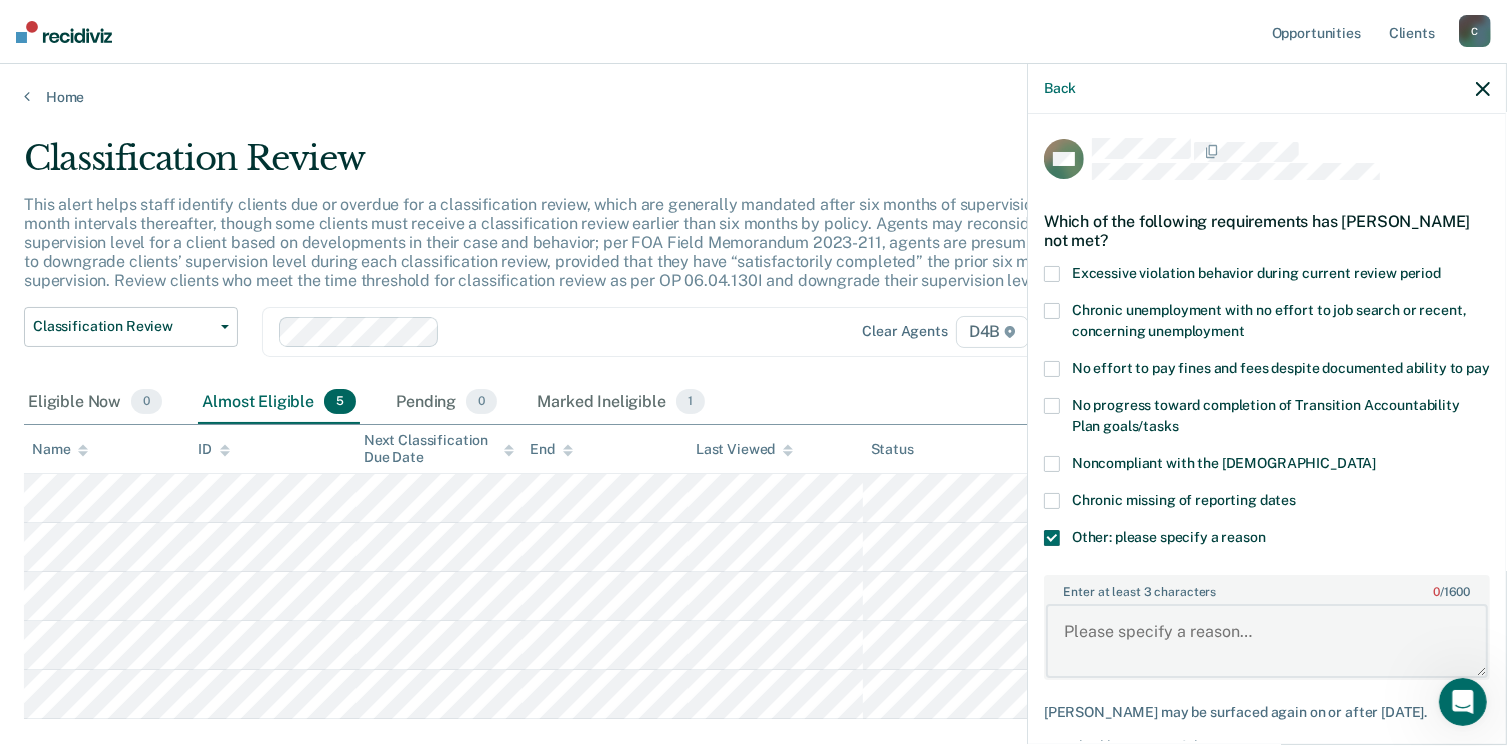 click on "Enter at least 3 characters 0  /  1600" at bounding box center (1267, 641) 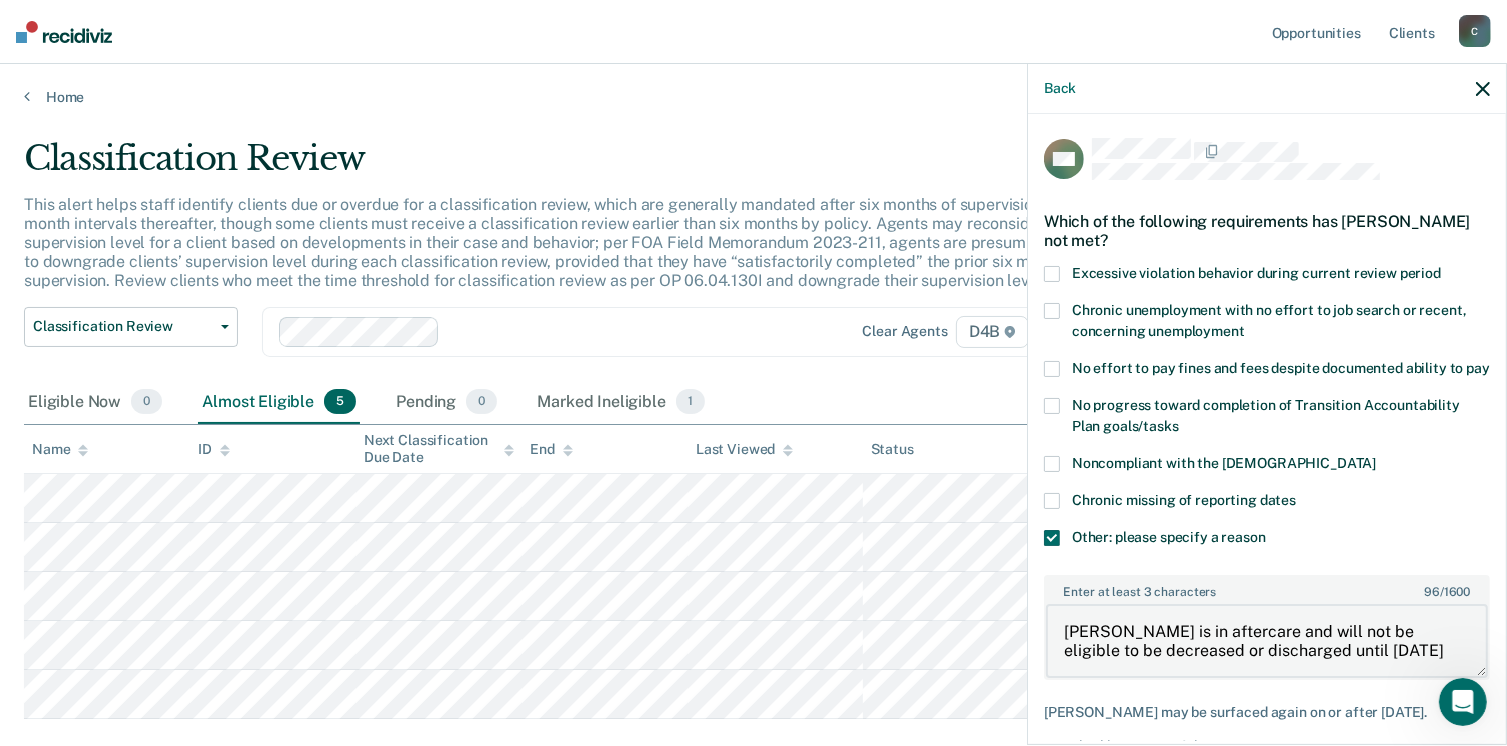 type on "[PERSON_NAME] is in aftercare and will not be eligible to be decreased or discharged until [DATE]" 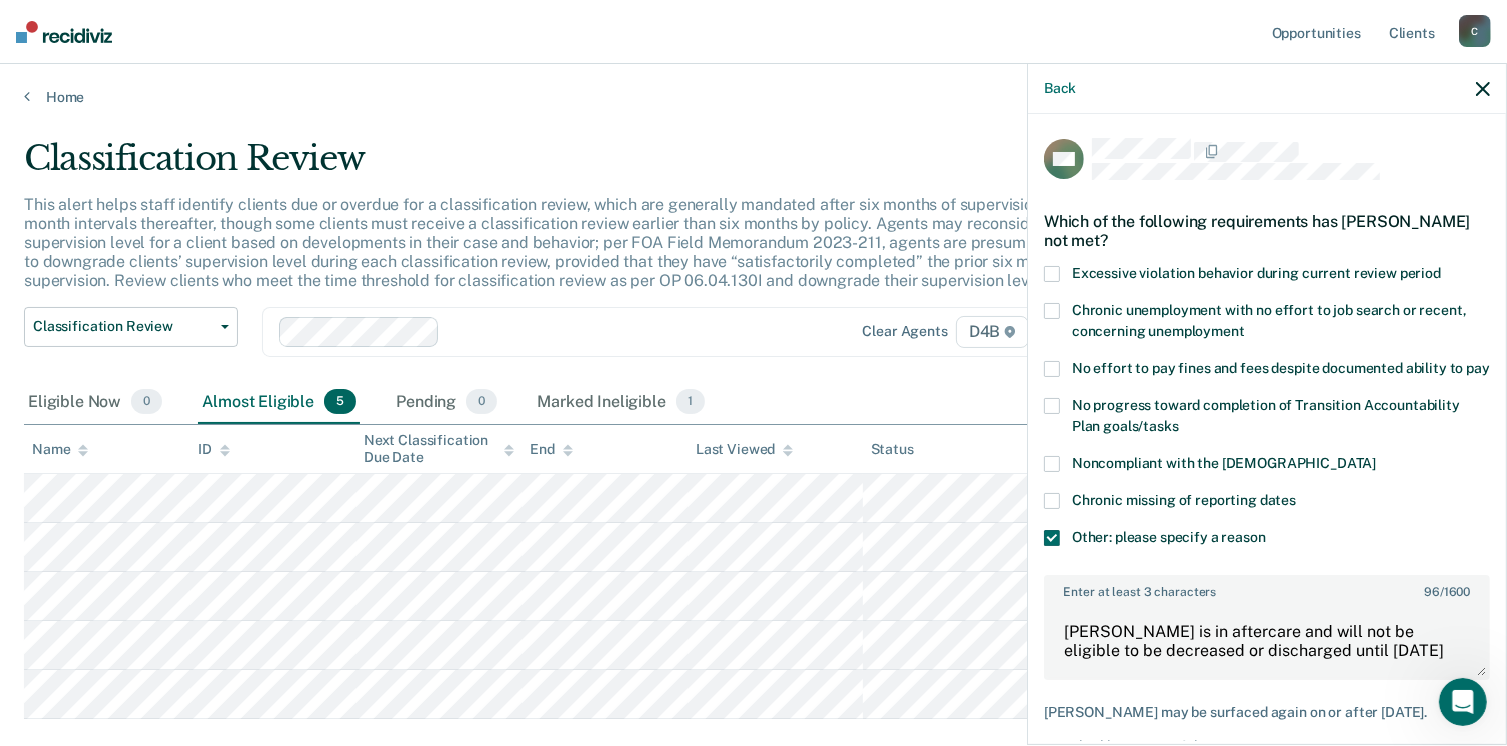 scroll, scrollTop: 123, scrollLeft: 0, axis: vertical 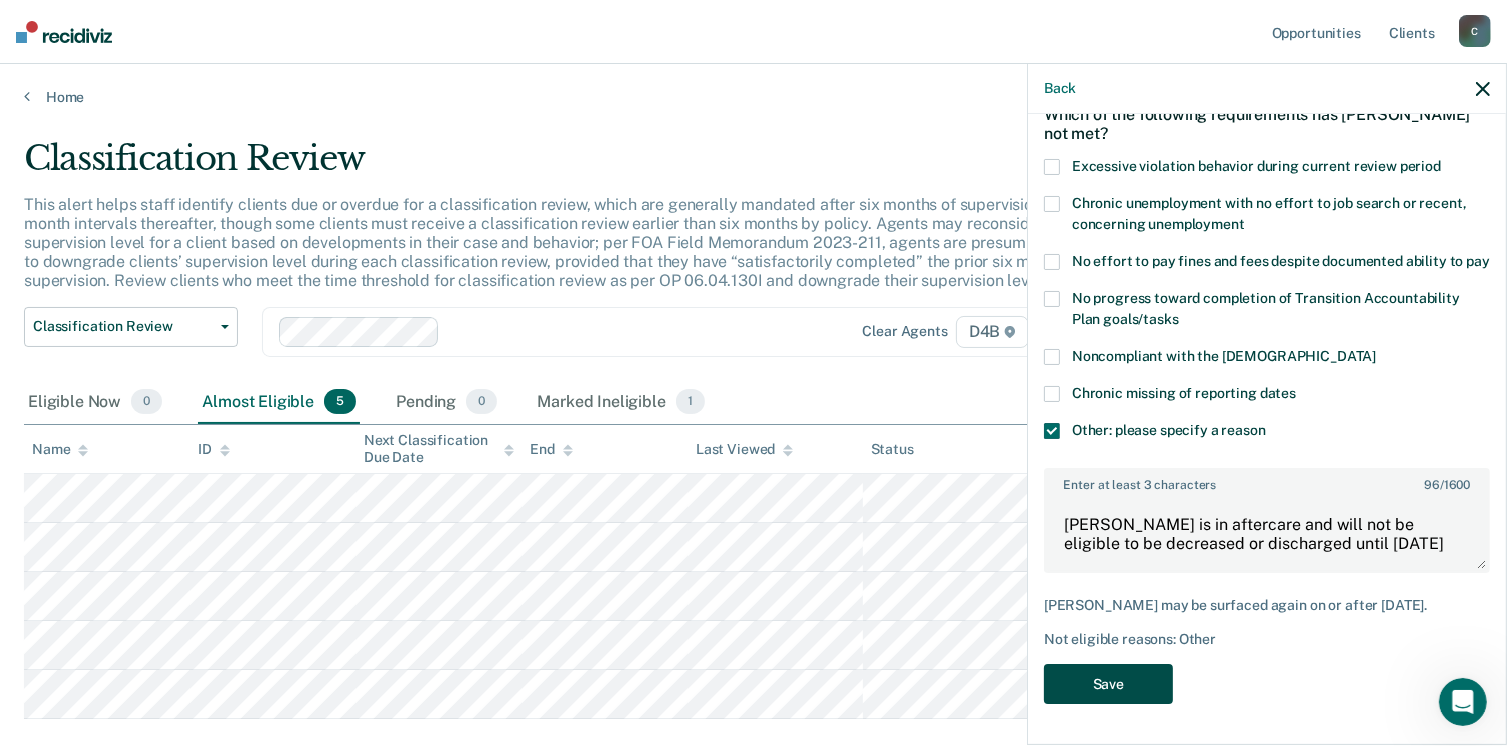 click on "Save" at bounding box center (1108, 684) 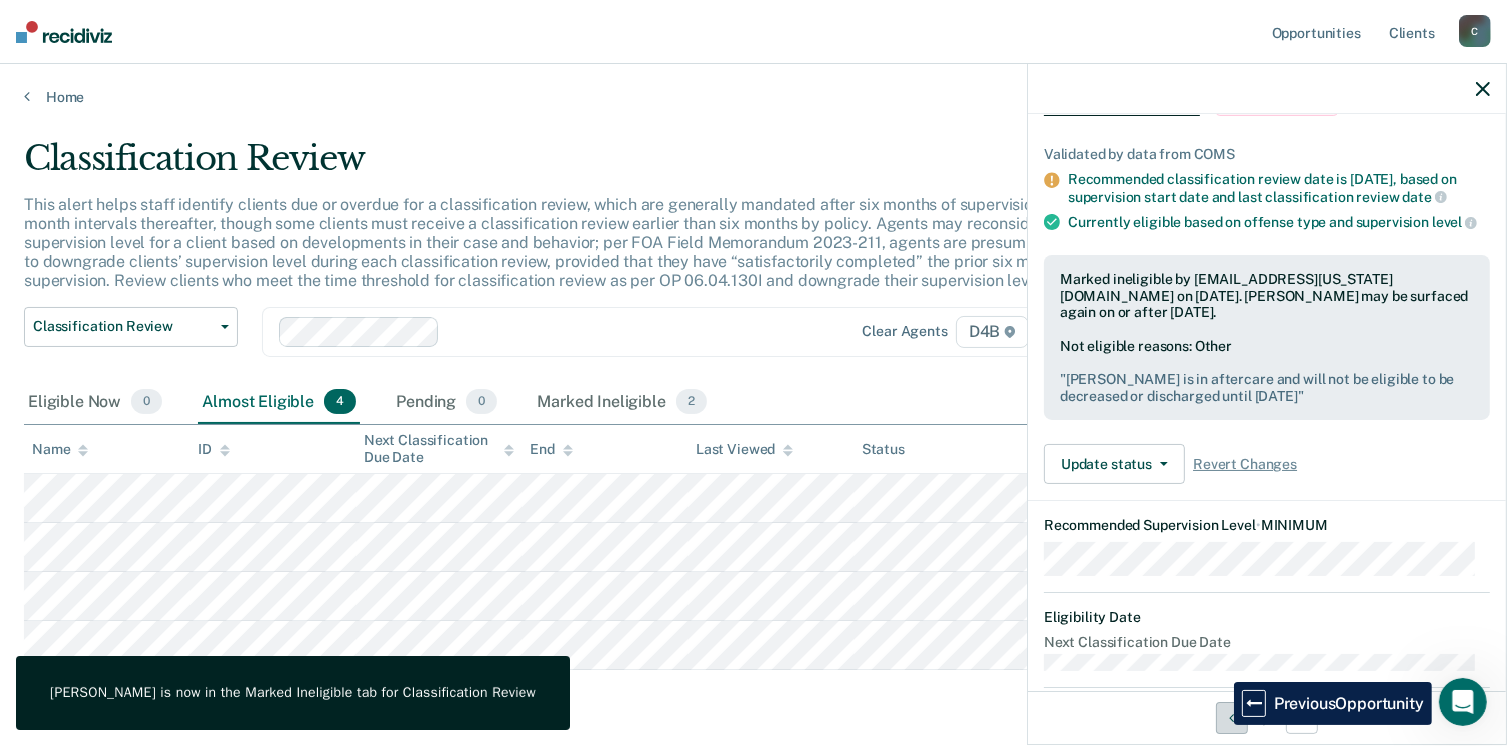 click at bounding box center (1232, 718) 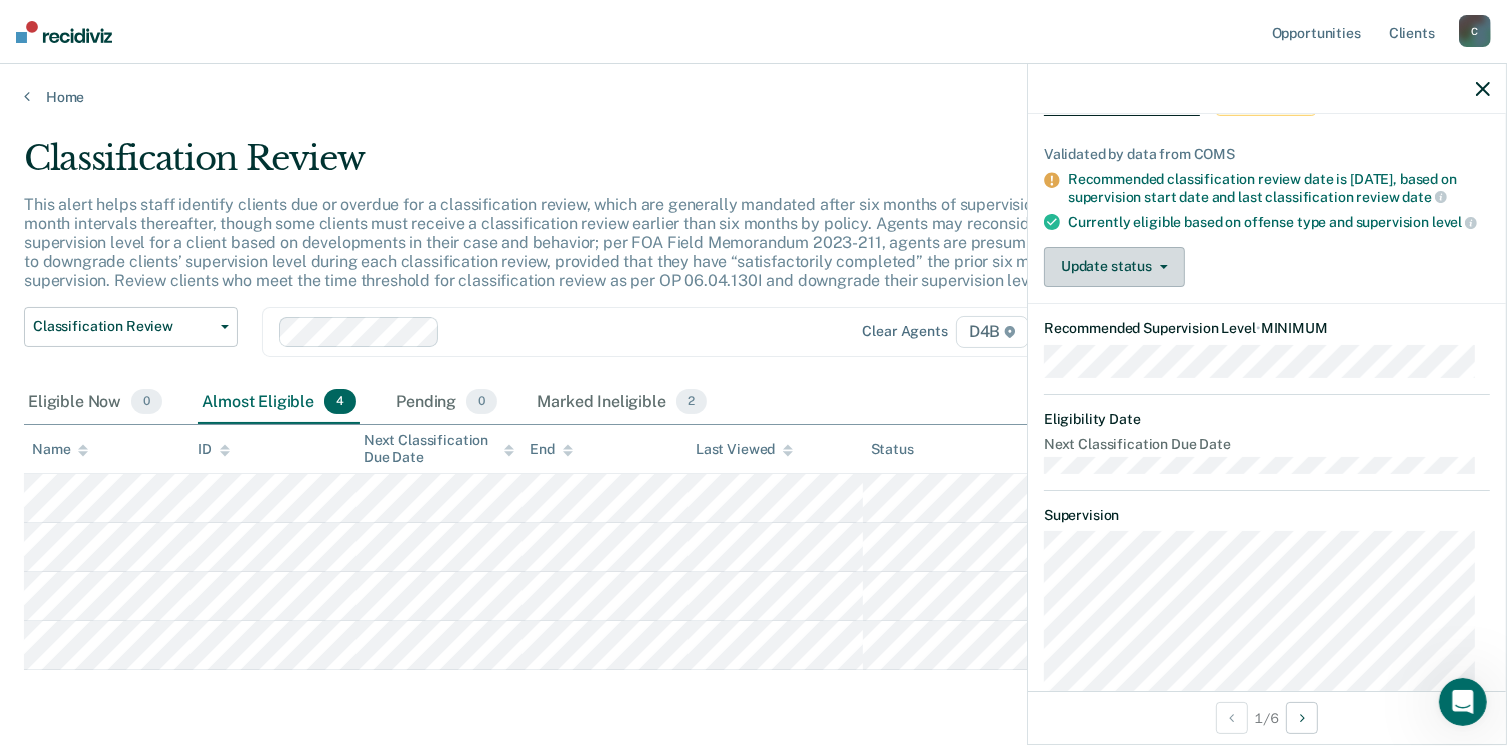 click on "Update status" at bounding box center [1114, 267] 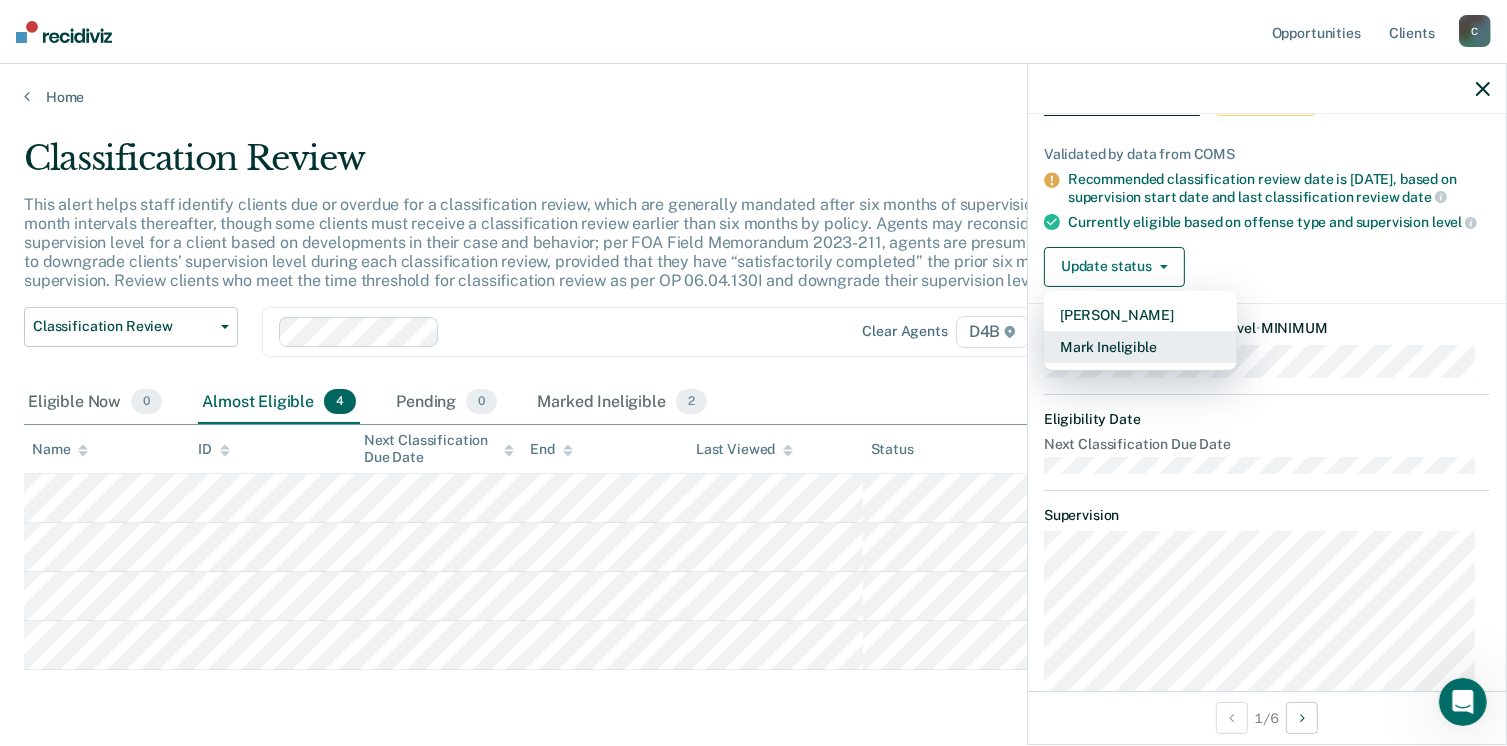 click on "Mark Ineligible" at bounding box center [1140, 347] 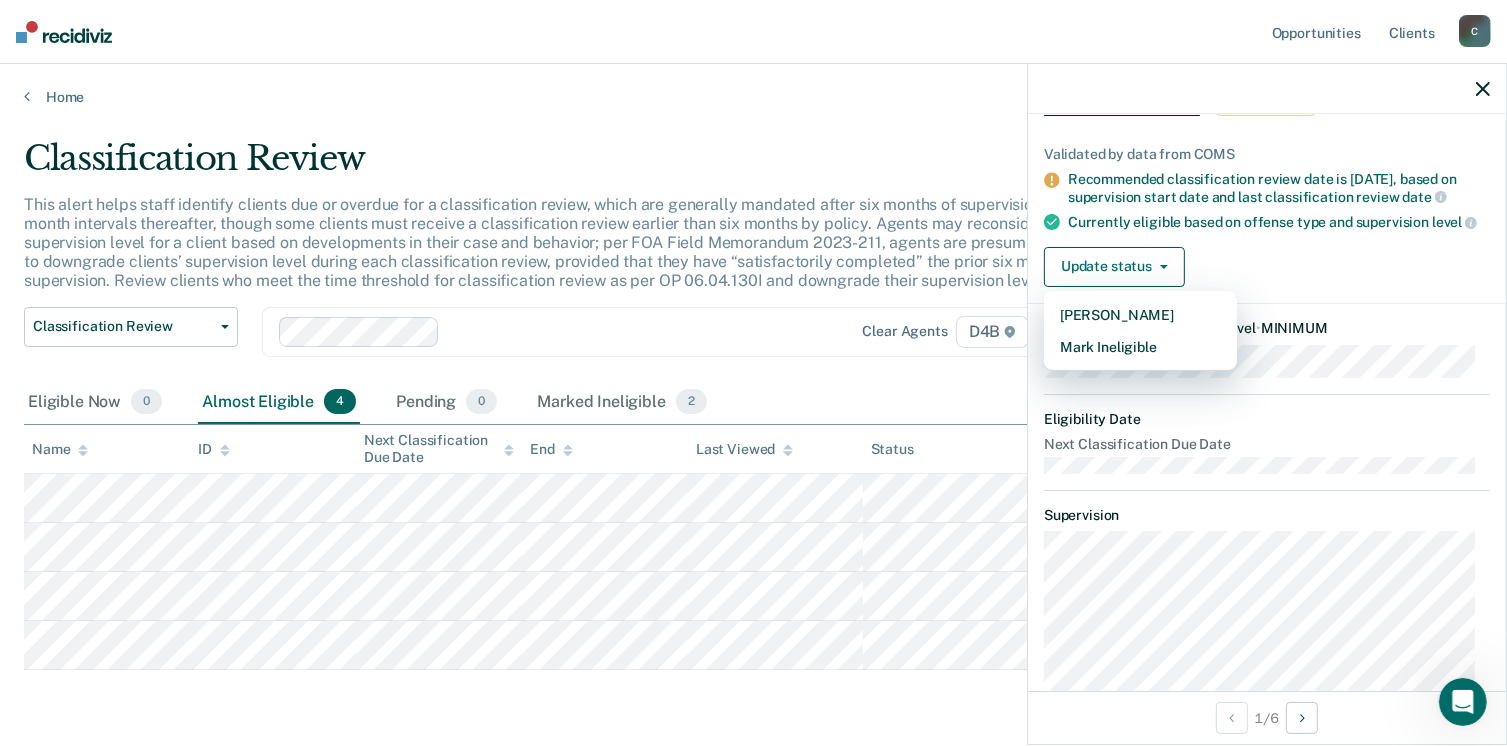 scroll, scrollTop: 0, scrollLeft: 0, axis: both 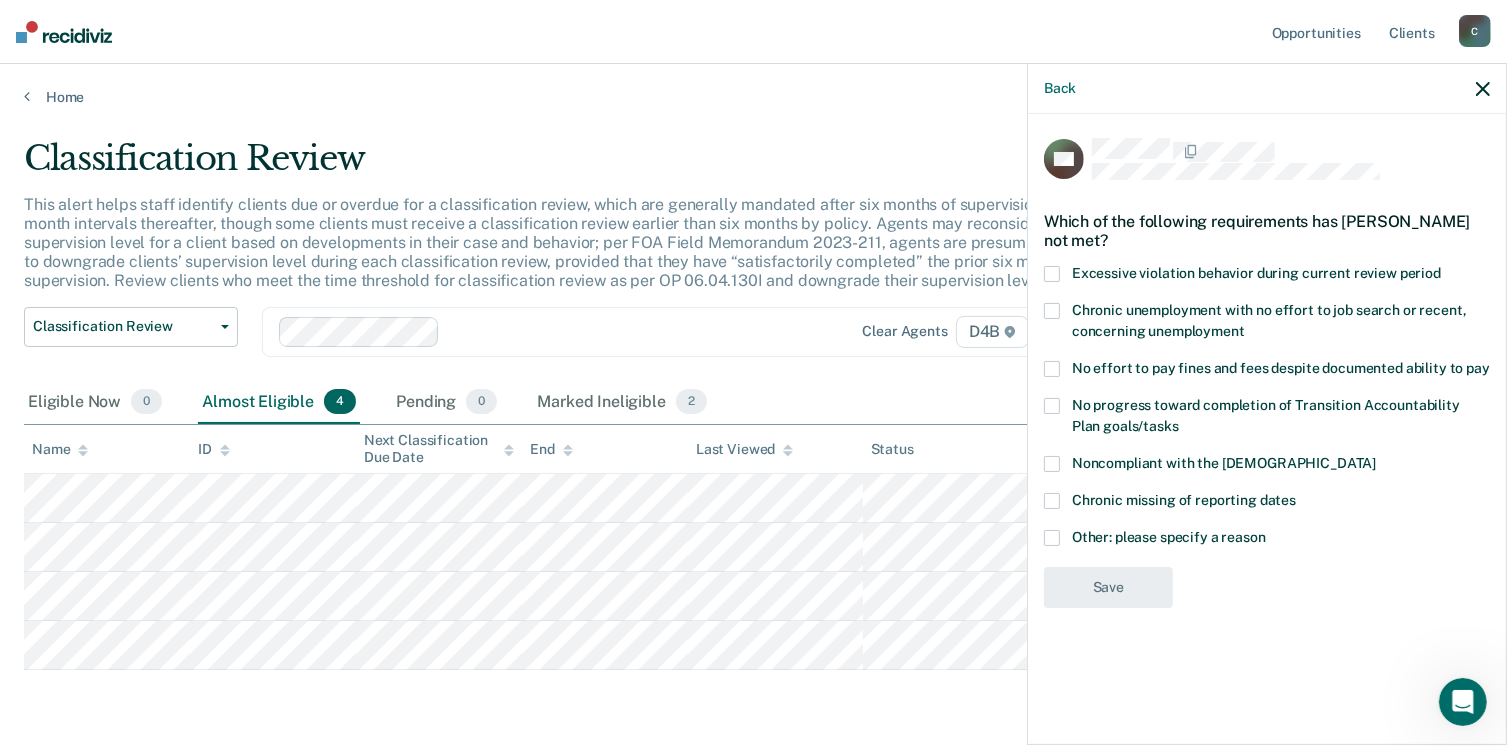 click at bounding box center (1052, 538) 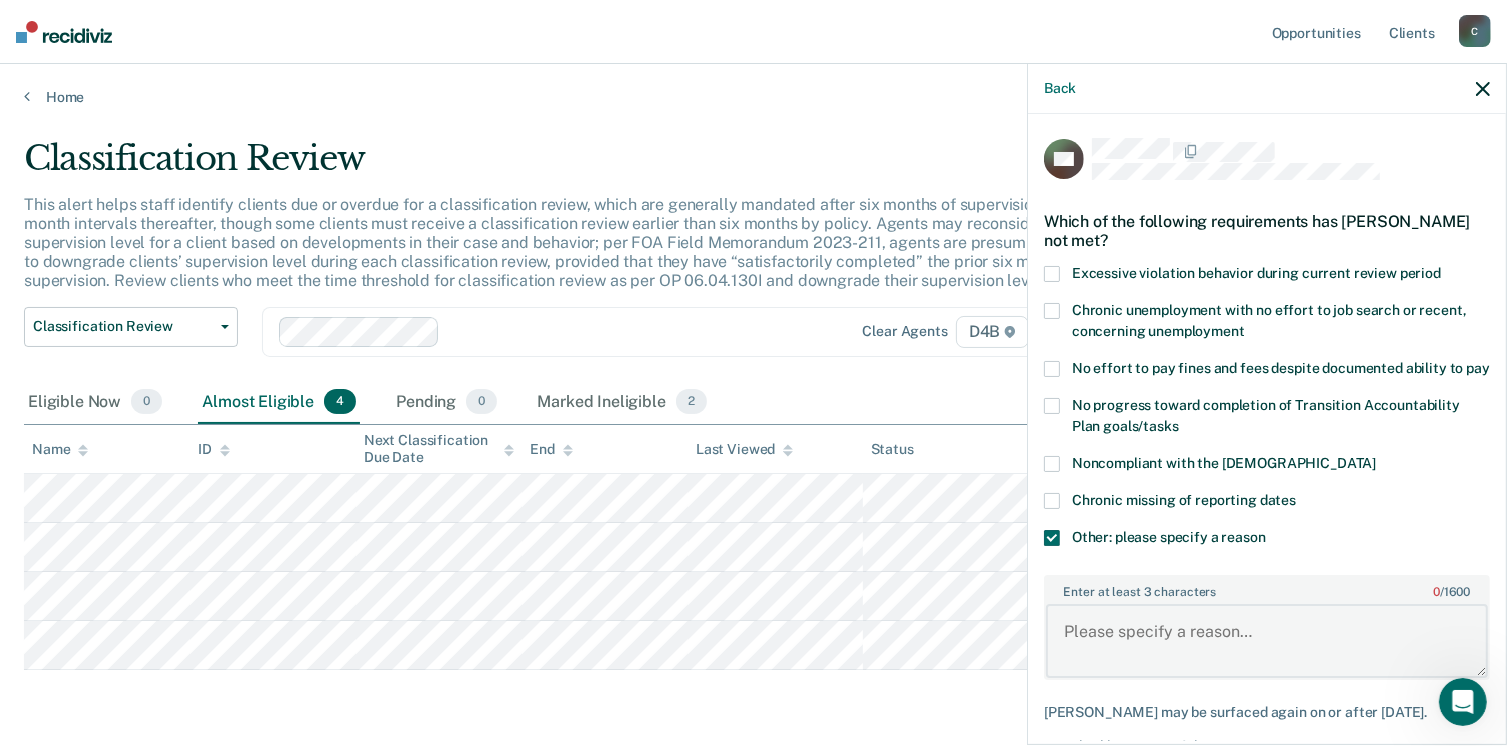 click on "Enter at least 3 characters 0  /  1600" at bounding box center [1267, 641] 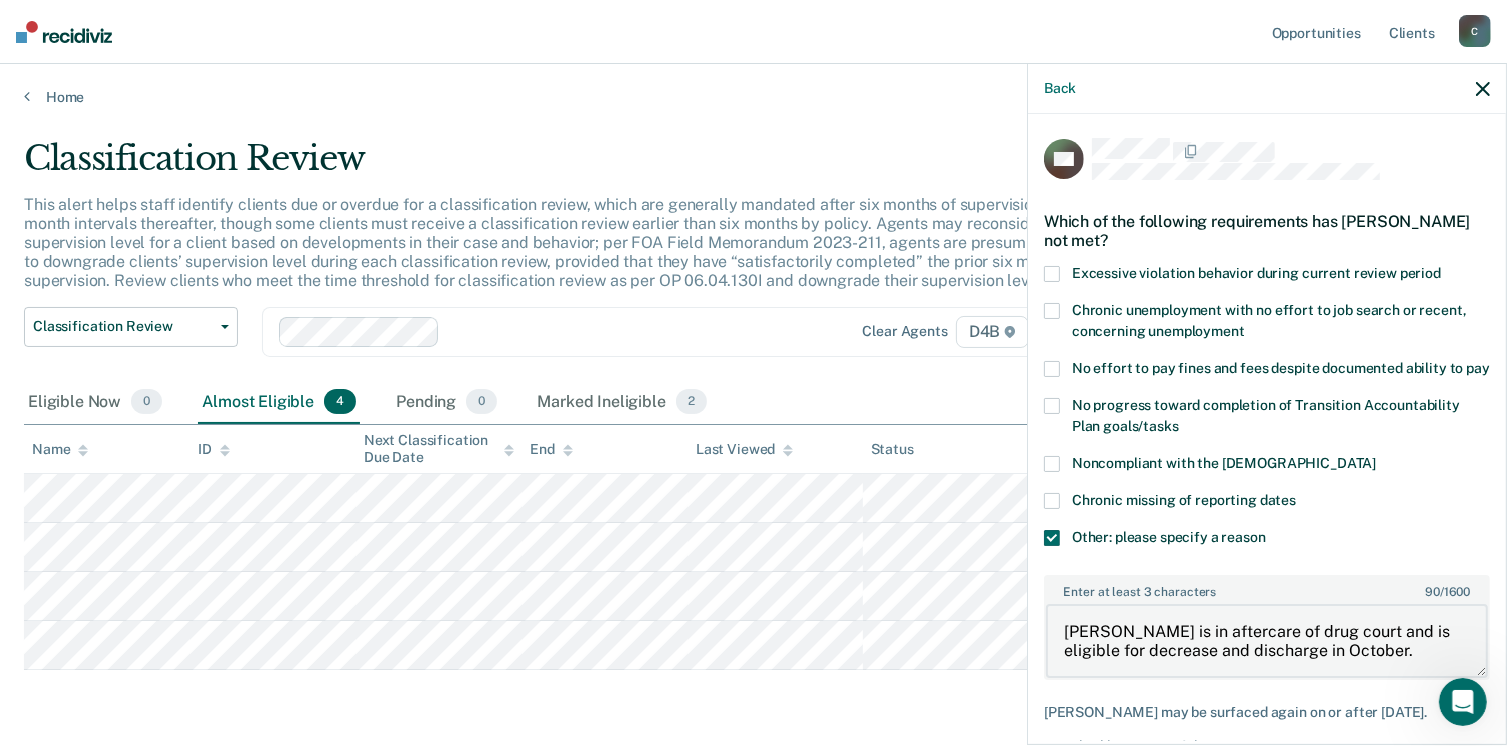 type on "[PERSON_NAME] is in aftercare of drug court and is eligible for decrease and discharge in October." 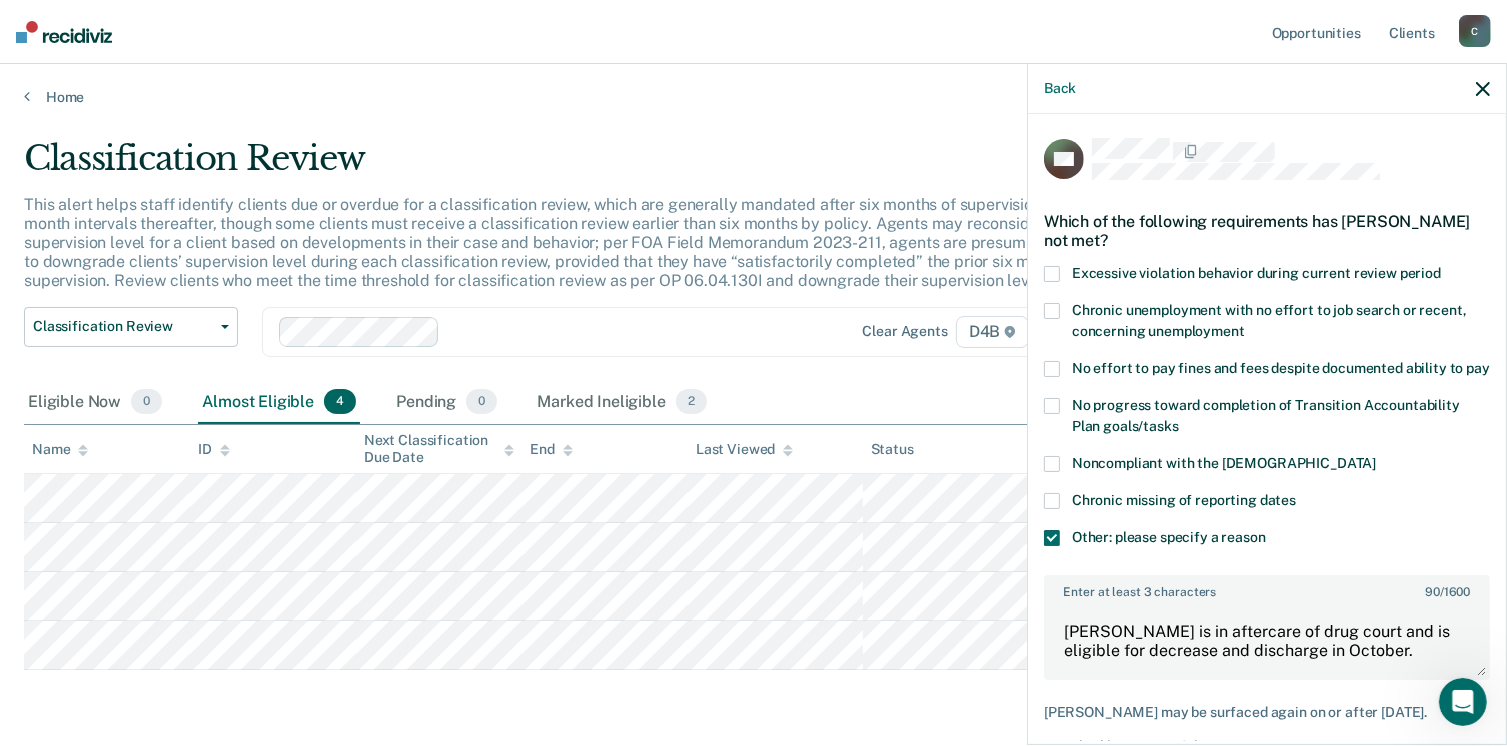scroll, scrollTop: 123, scrollLeft: 0, axis: vertical 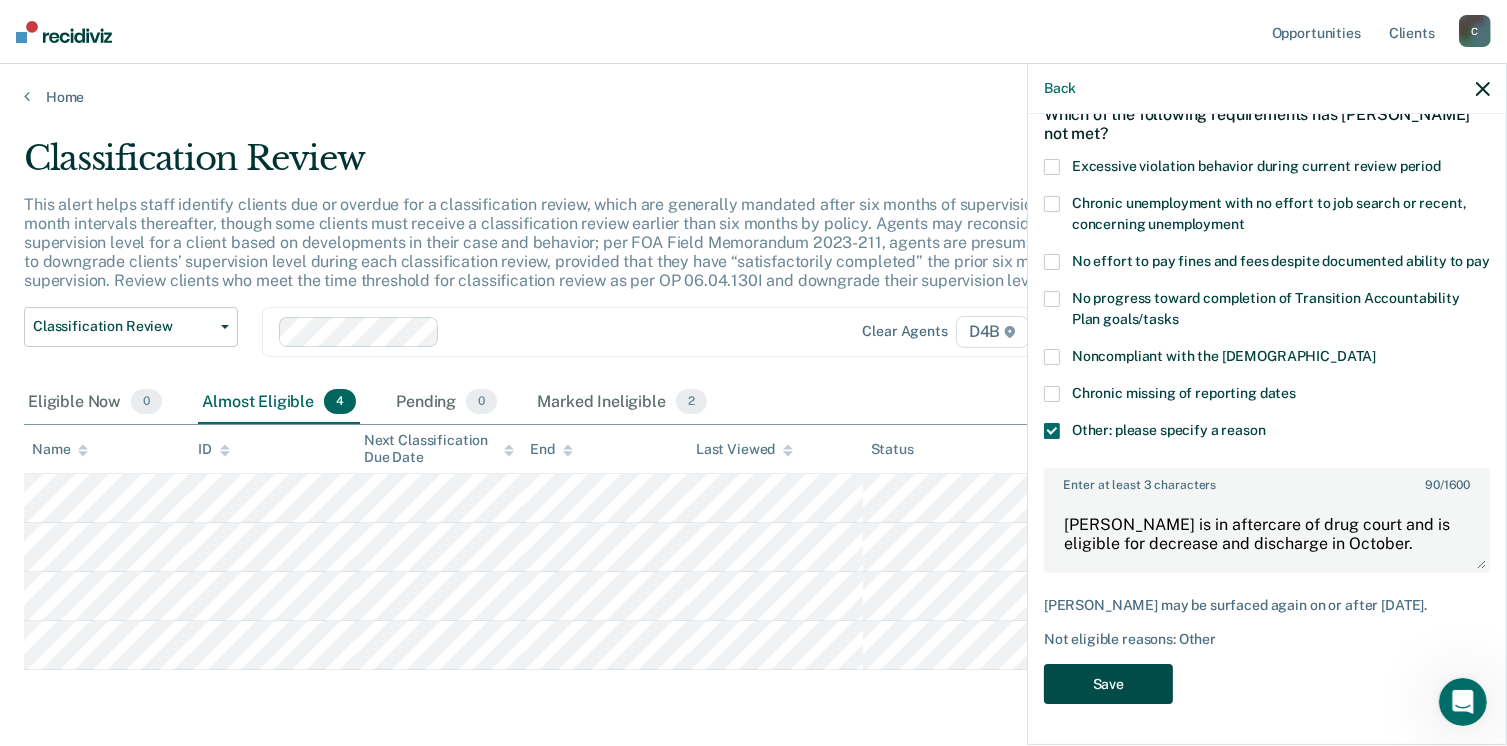 click on "Save" at bounding box center [1108, 684] 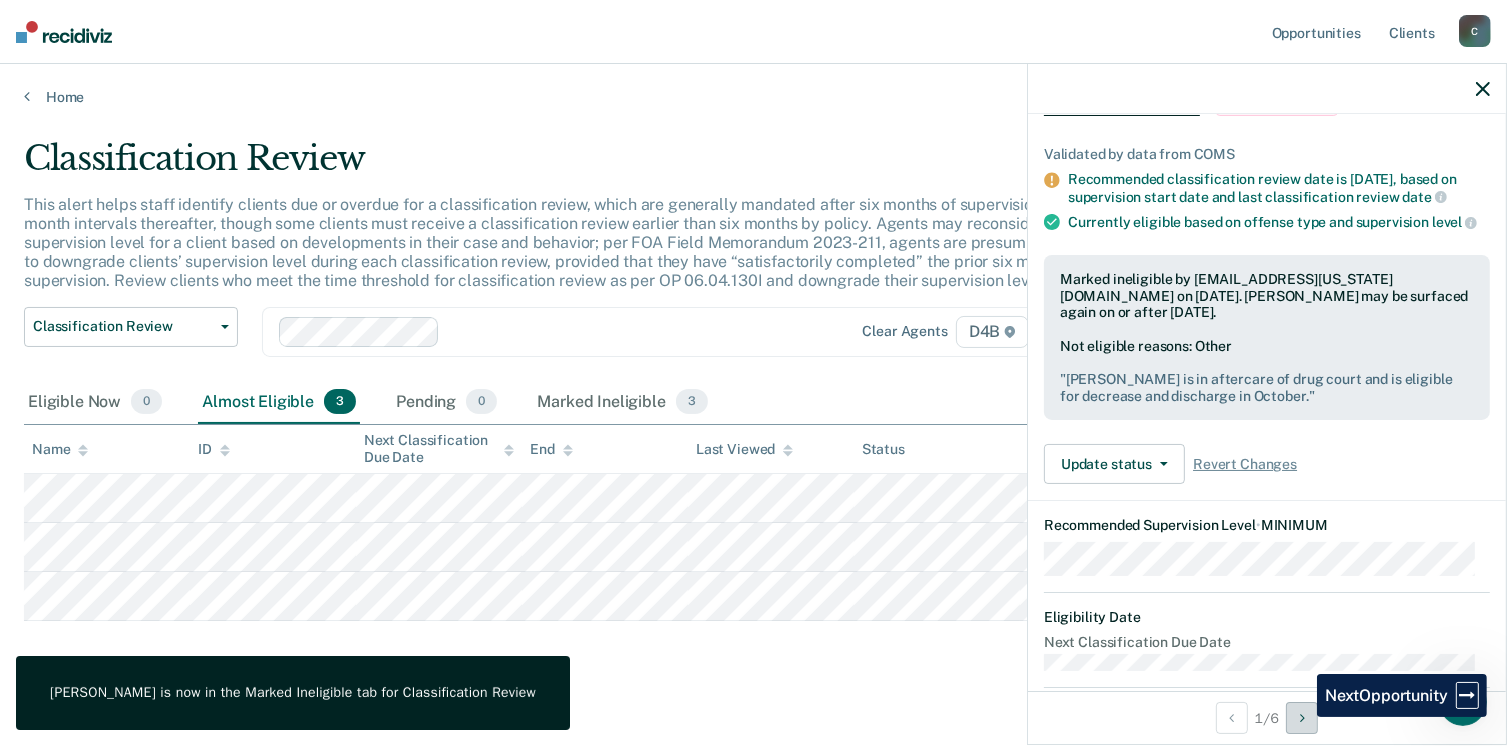 click at bounding box center (1302, 718) 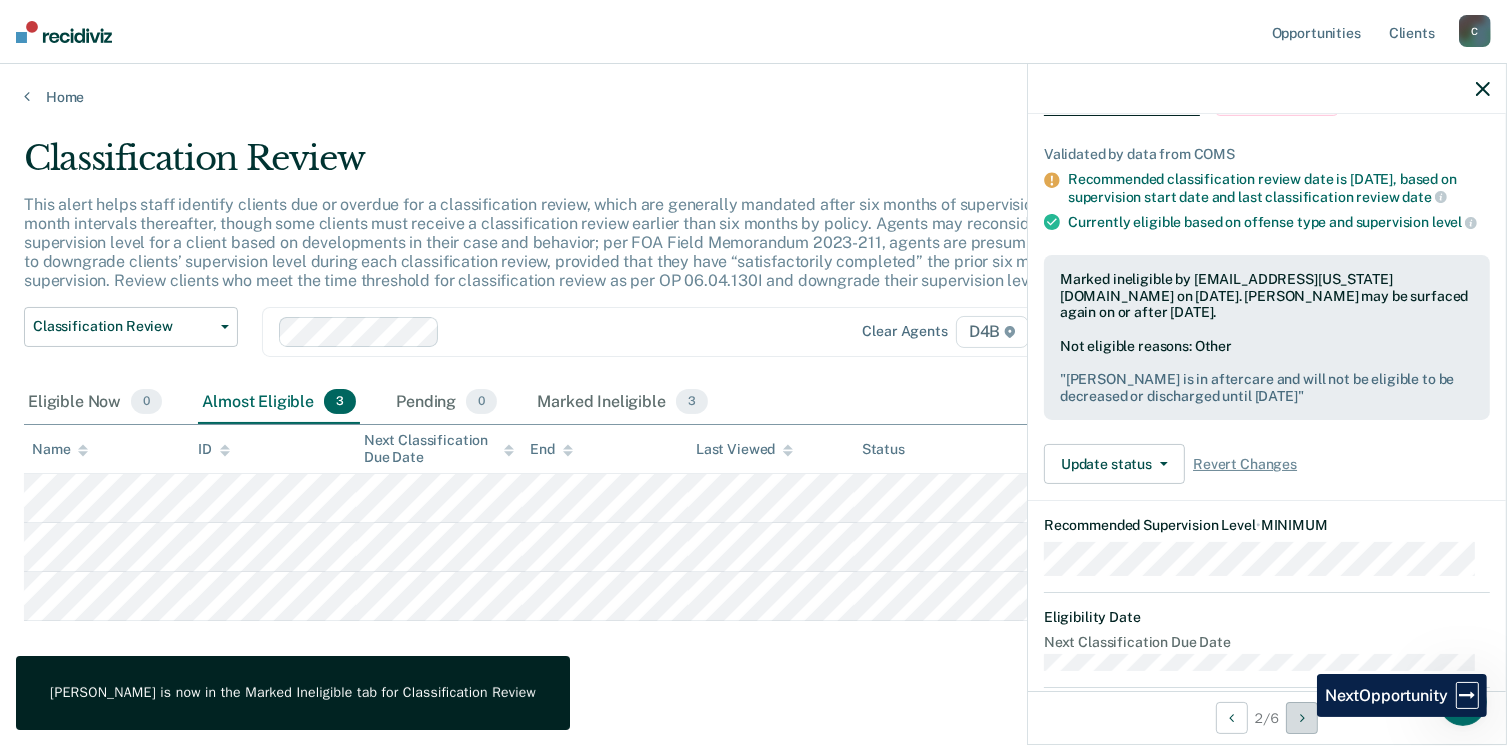 click at bounding box center [1302, 718] 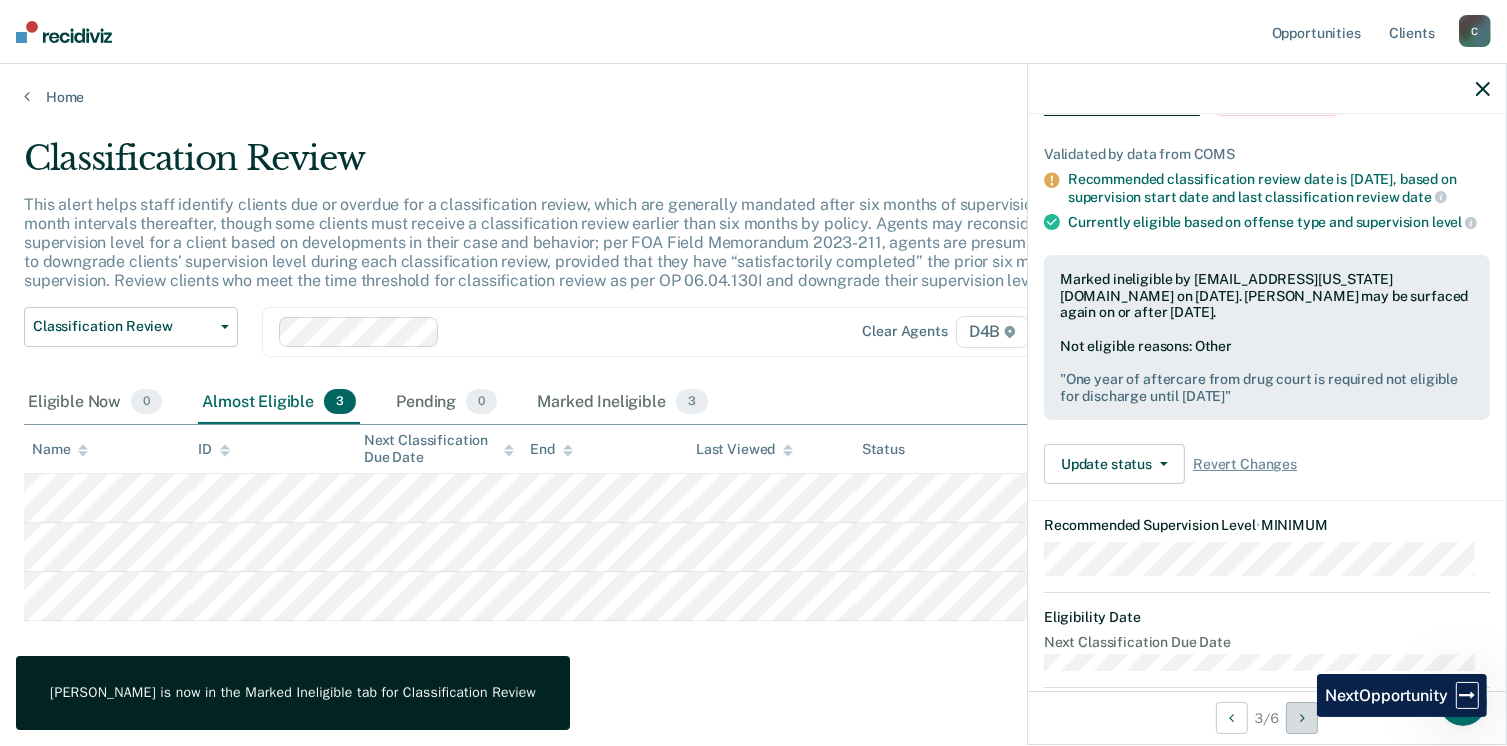 click at bounding box center [1302, 718] 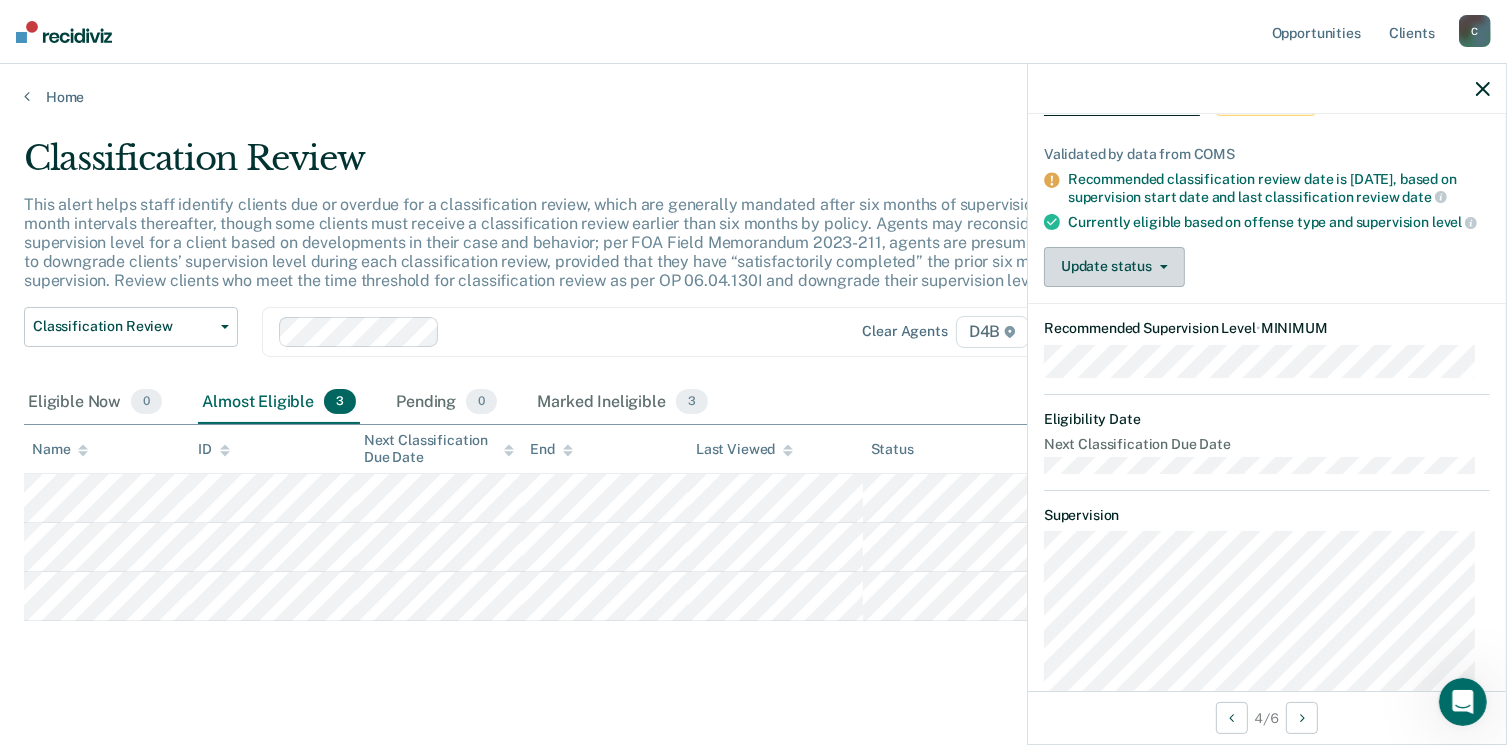 click on "Update status" at bounding box center [1114, 267] 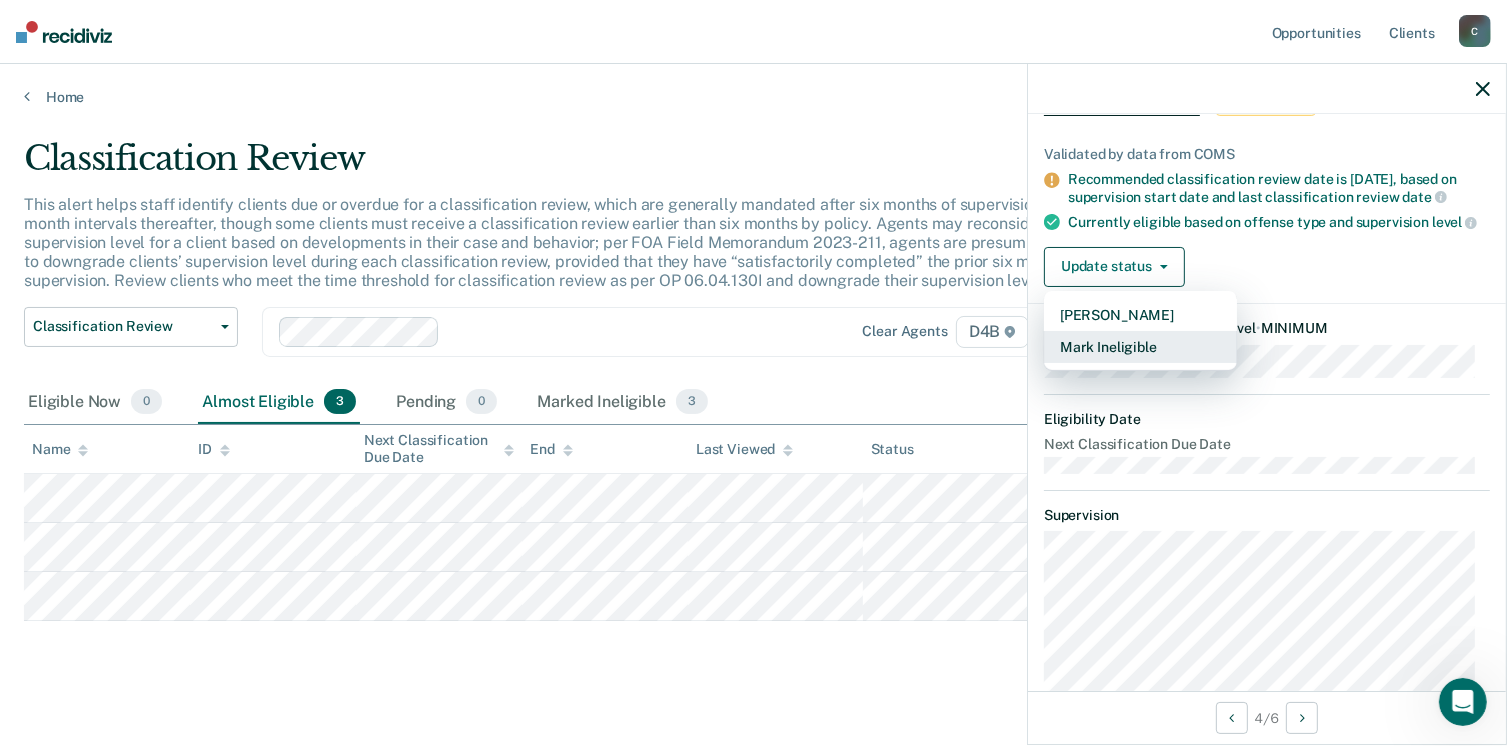 click on "Mark Ineligible" at bounding box center (1140, 347) 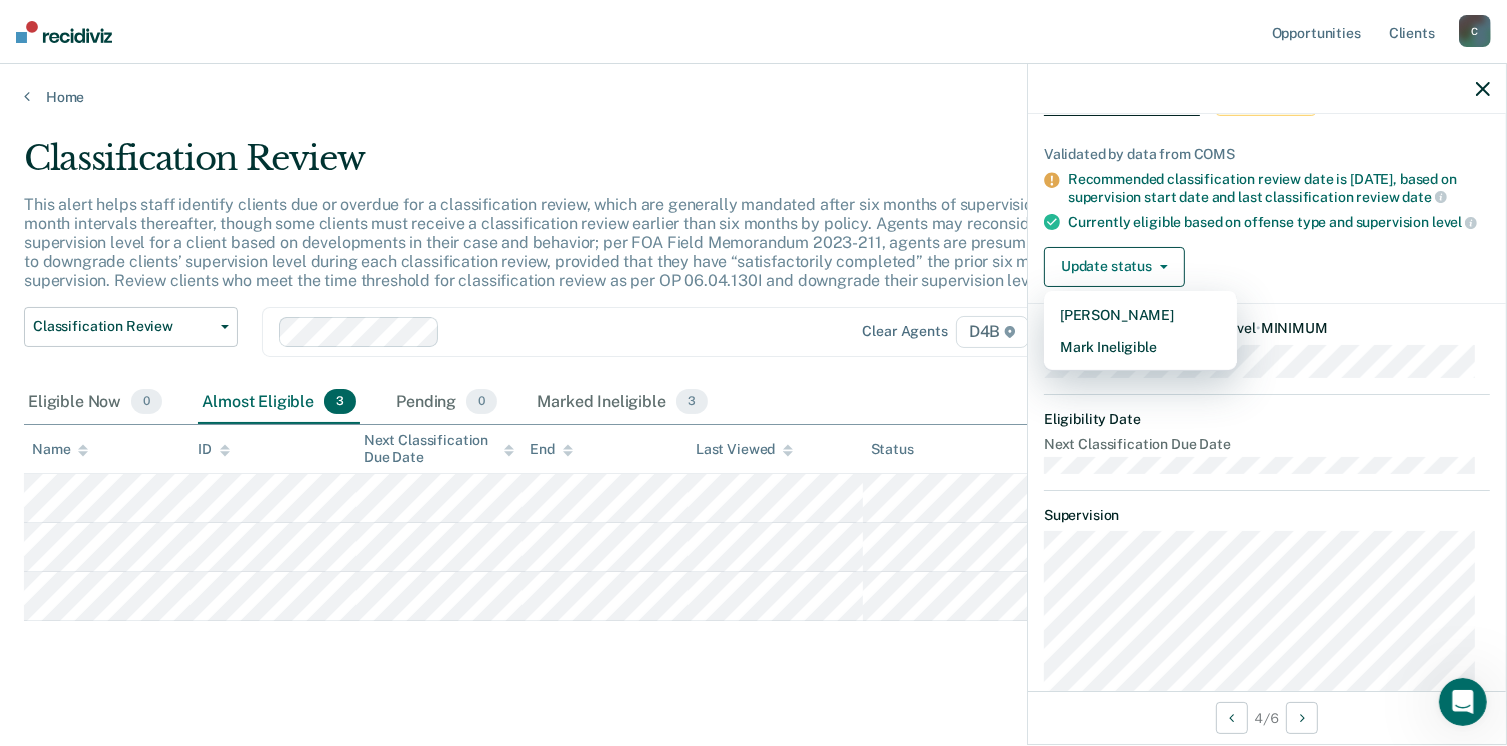 scroll, scrollTop: 0, scrollLeft: 0, axis: both 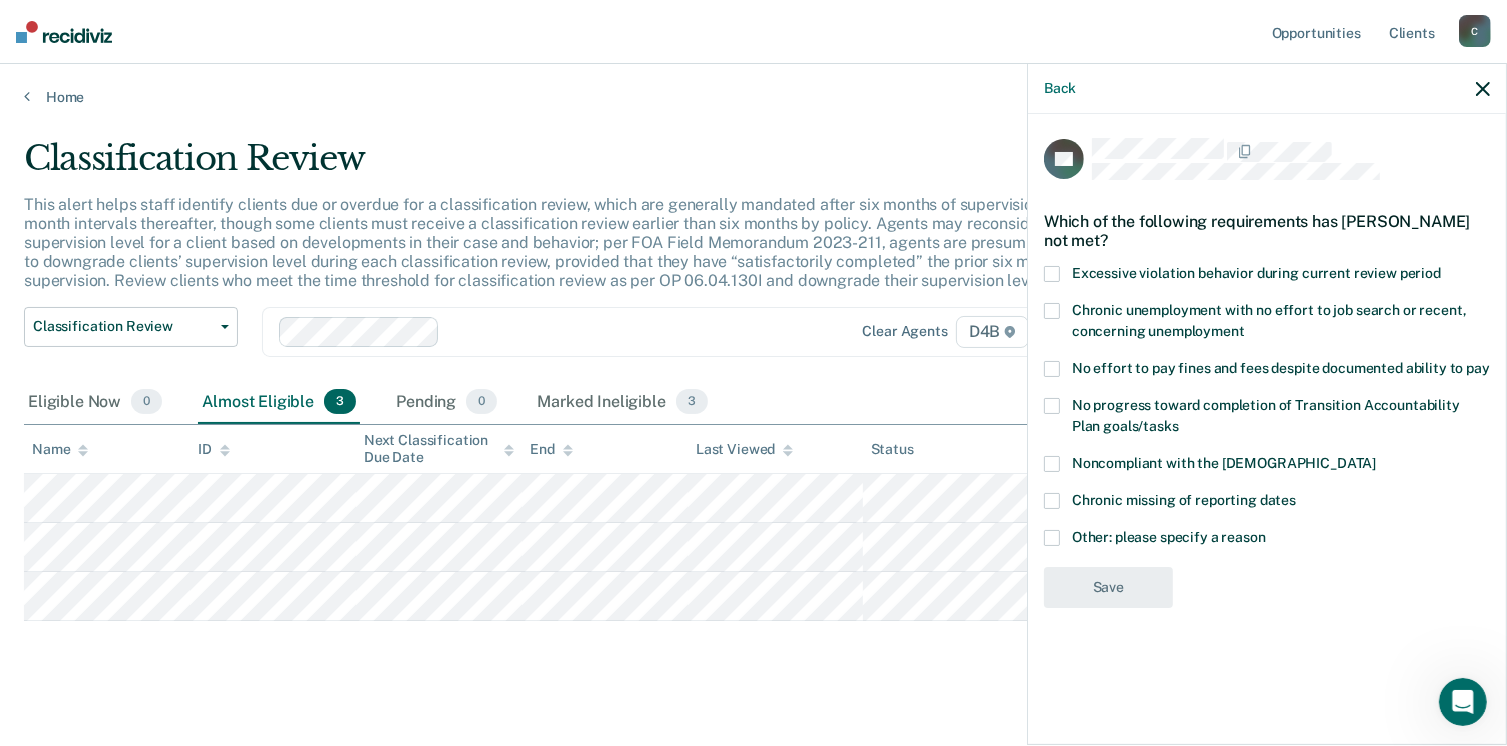 click at bounding box center [1052, 538] 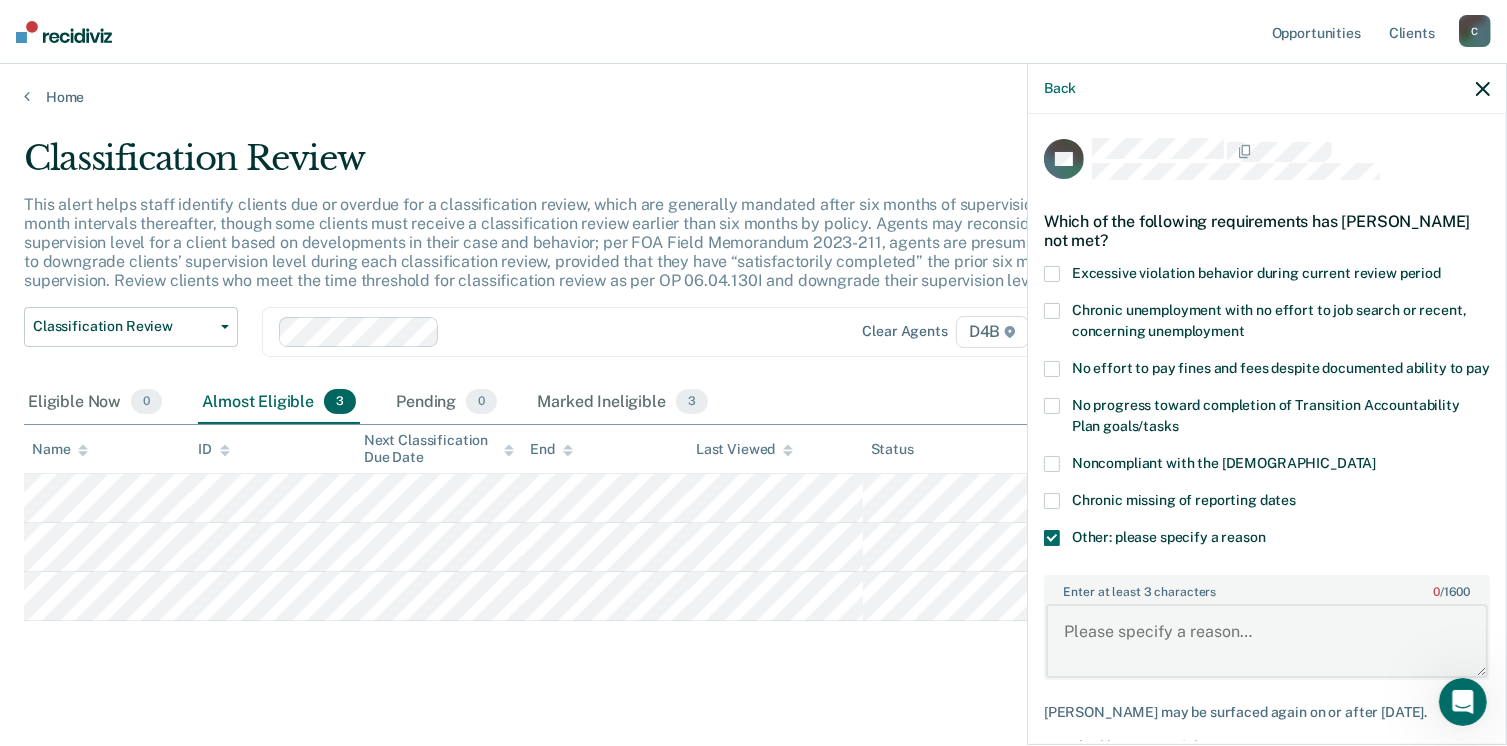 click on "Enter at least 3 characters 0  /  1600" at bounding box center [1267, 641] 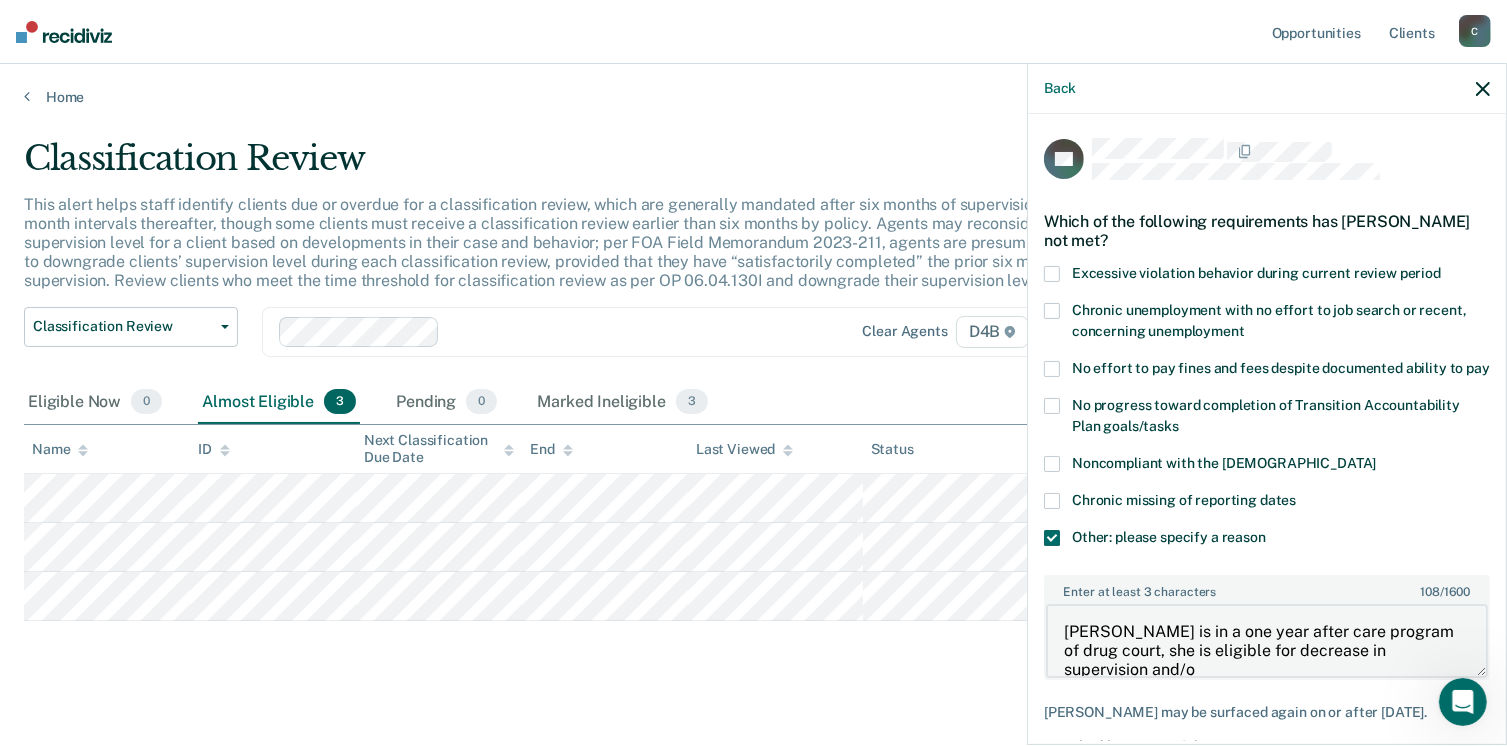 scroll, scrollTop: 4, scrollLeft: 0, axis: vertical 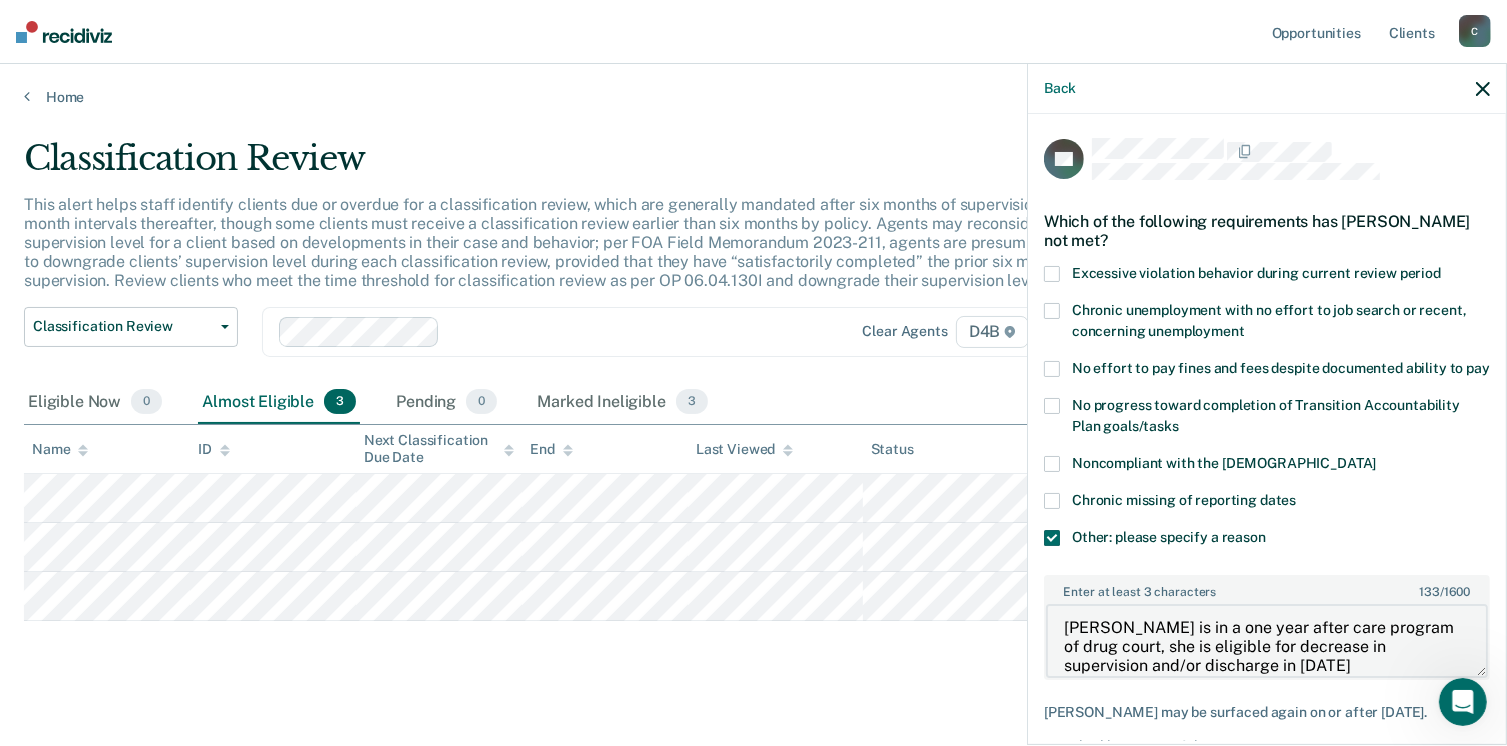 type on "[PERSON_NAME] is in a one year after care program of drug court, she is eligible for decrease in supervision and/or discharge in [DATE]" 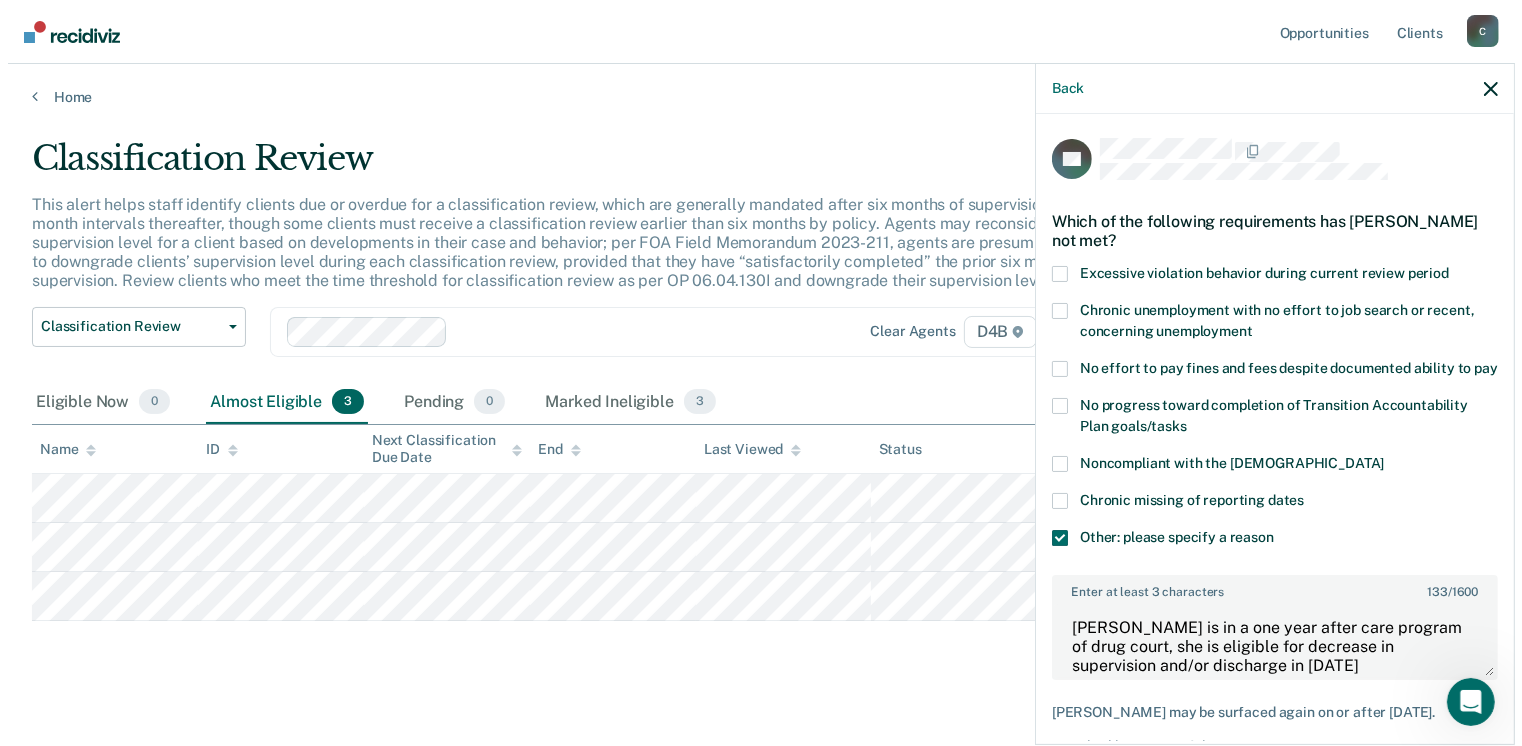 scroll, scrollTop: 140, scrollLeft: 0, axis: vertical 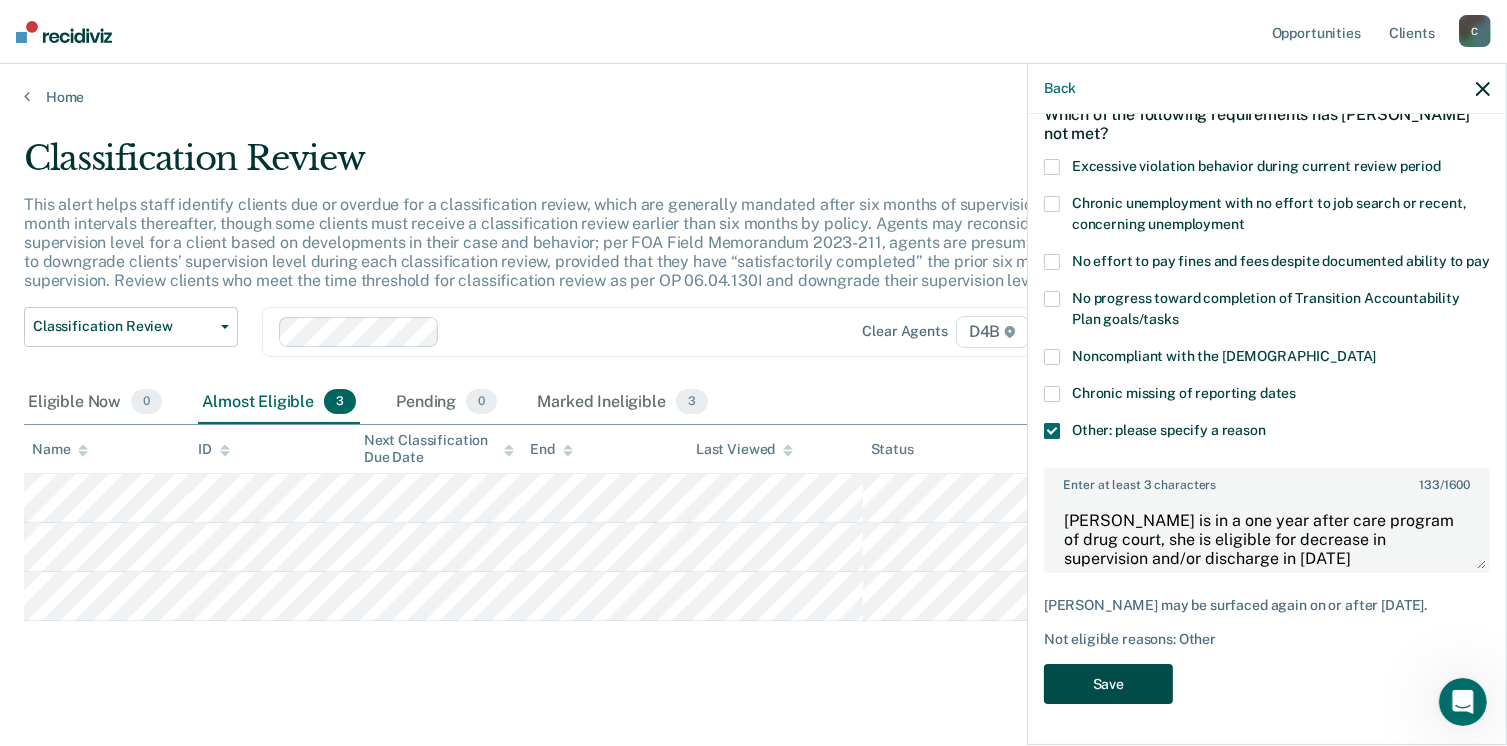 click on "Save" at bounding box center [1108, 684] 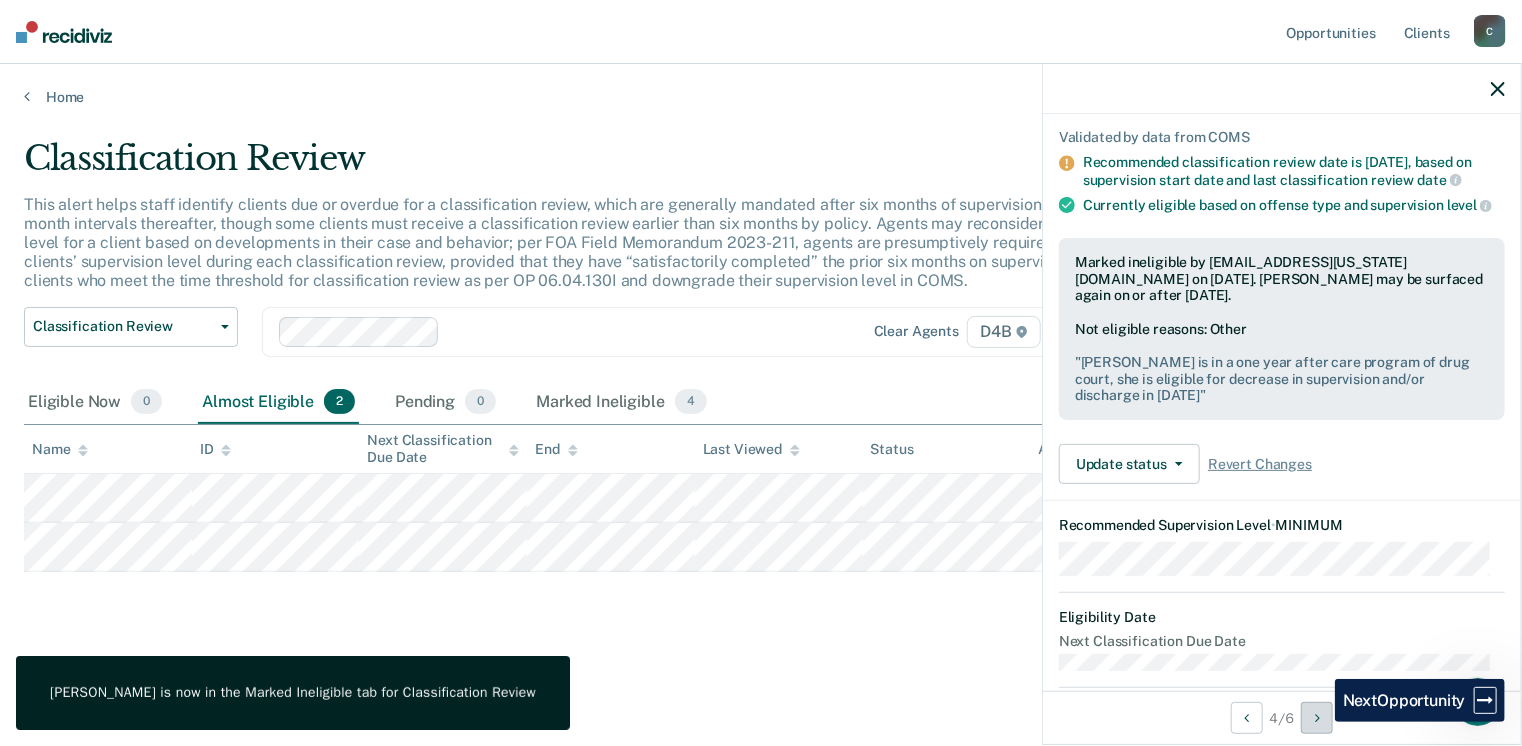 click at bounding box center (1317, 718) 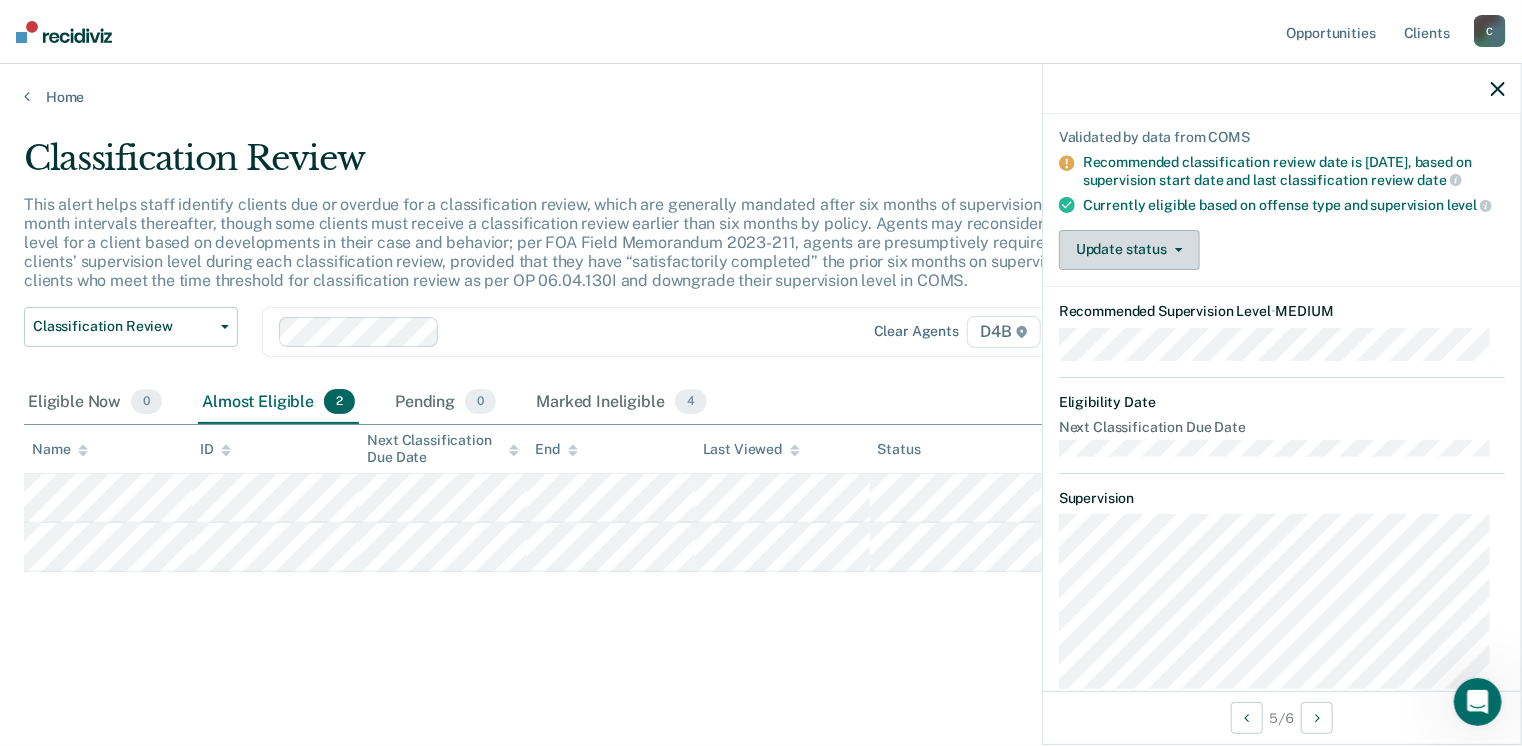click on "Update status" at bounding box center [1129, 250] 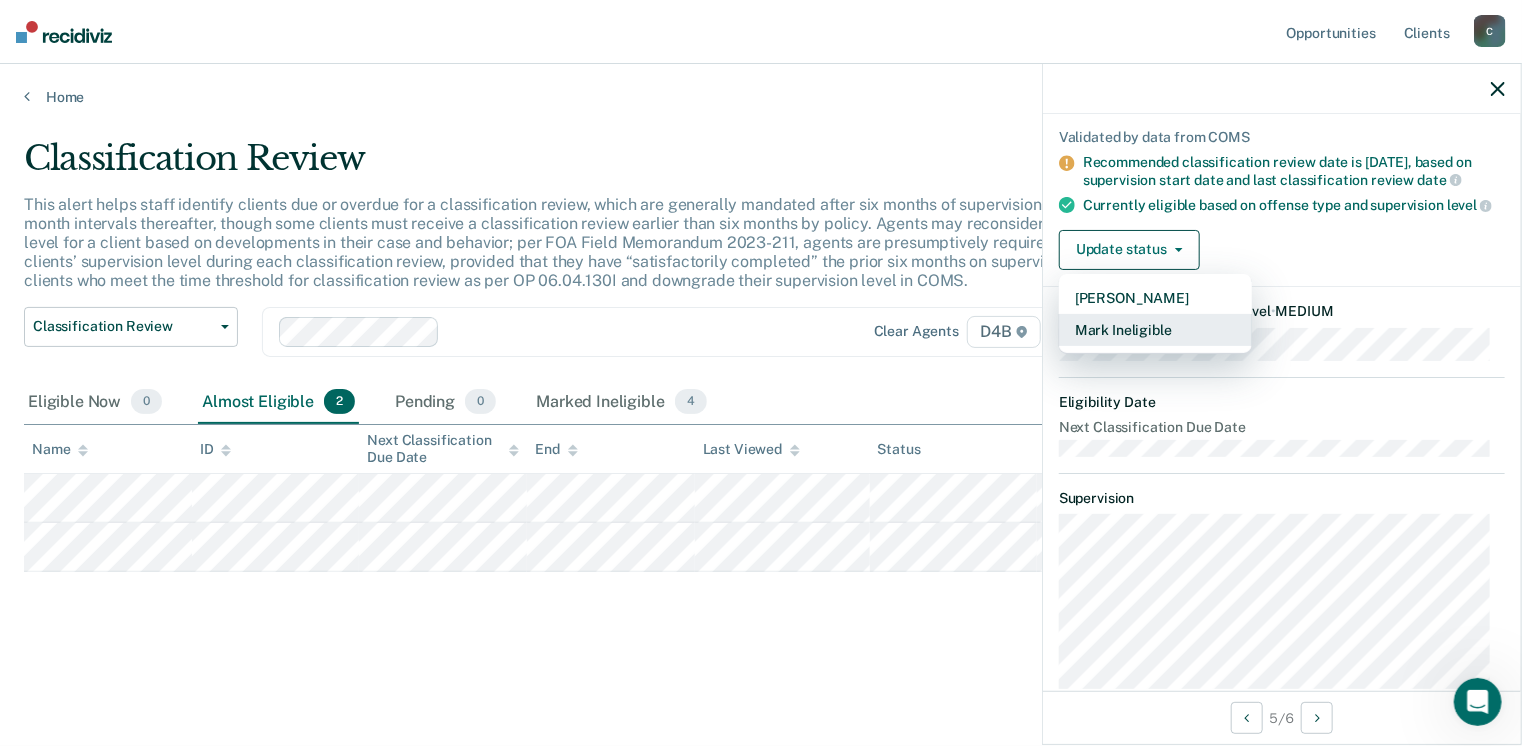 click on "Mark Ineligible" at bounding box center (1155, 330) 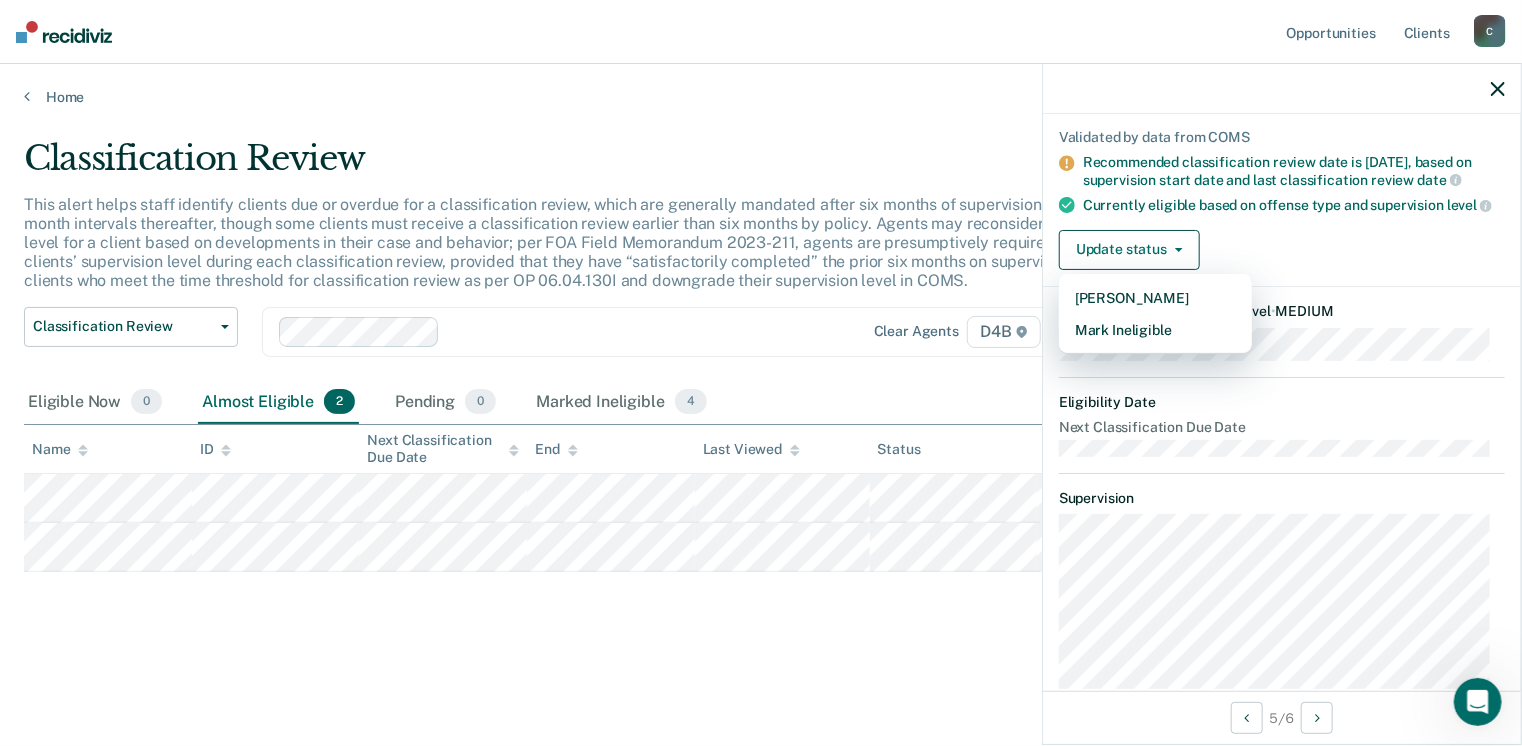scroll, scrollTop: 0, scrollLeft: 0, axis: both 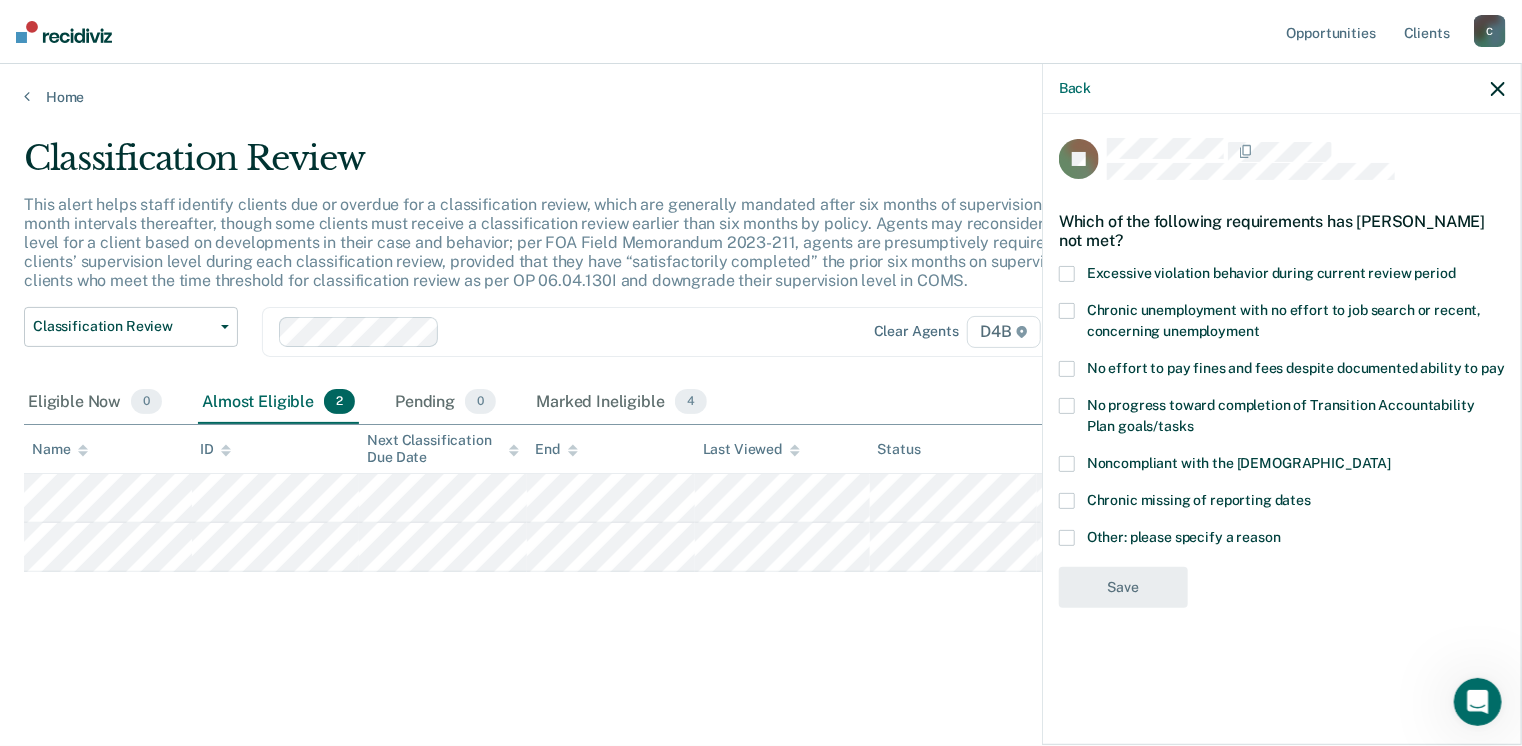 click at bounding box center (1067, 538) 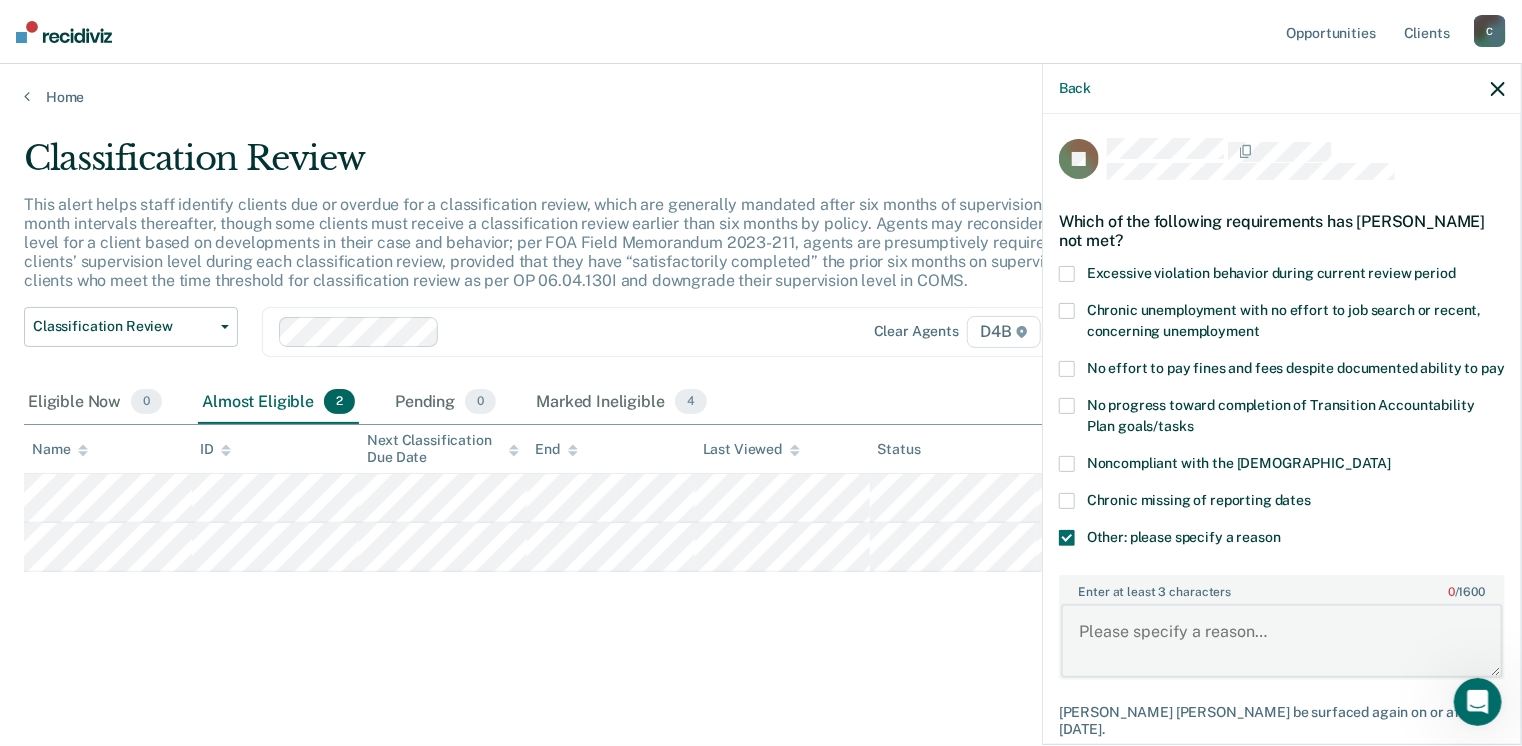 click on "Enter at least 3 characters 0  /  1600" at bounding box center (1282, 641) 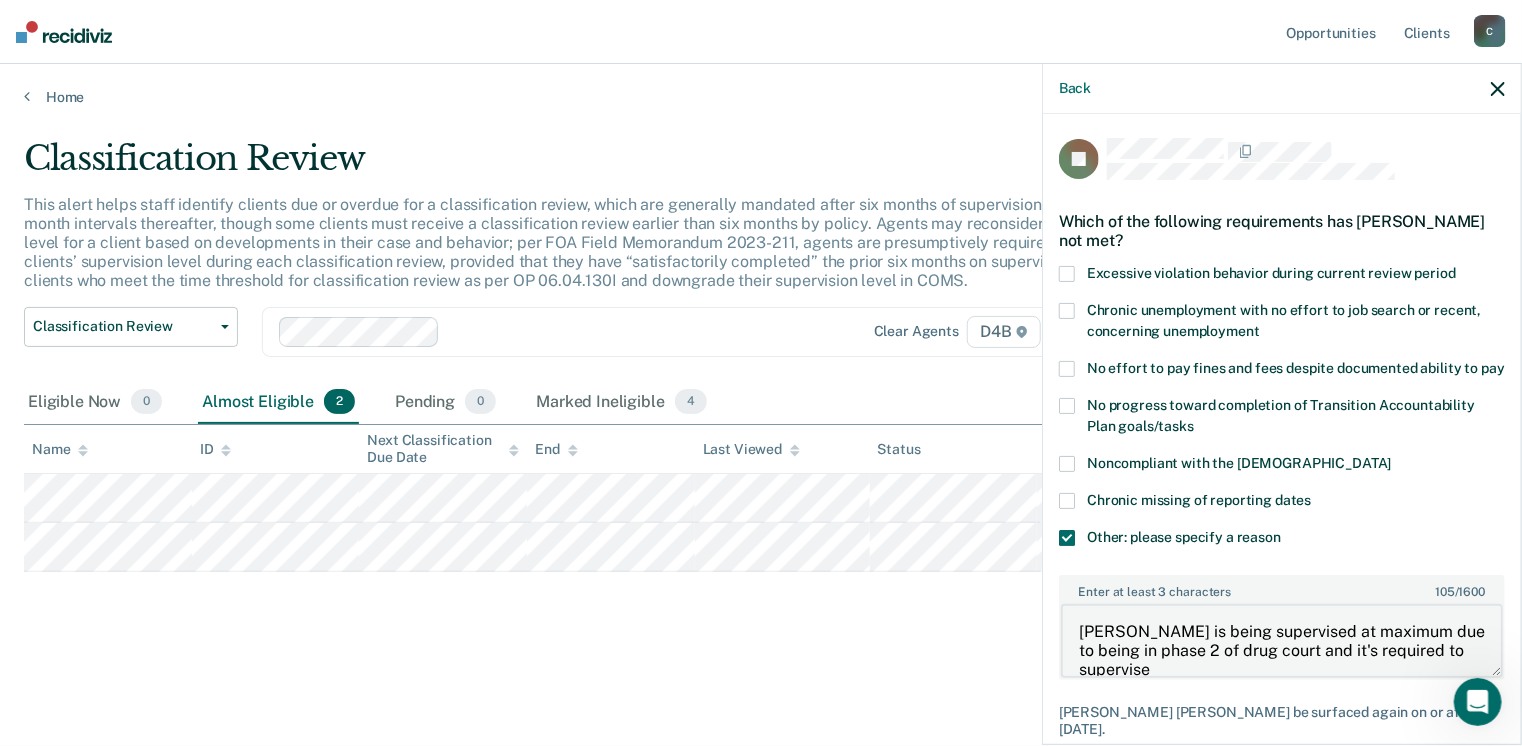 scroll, scrollTop: 4, scrollLeft: 0, axis: vertical 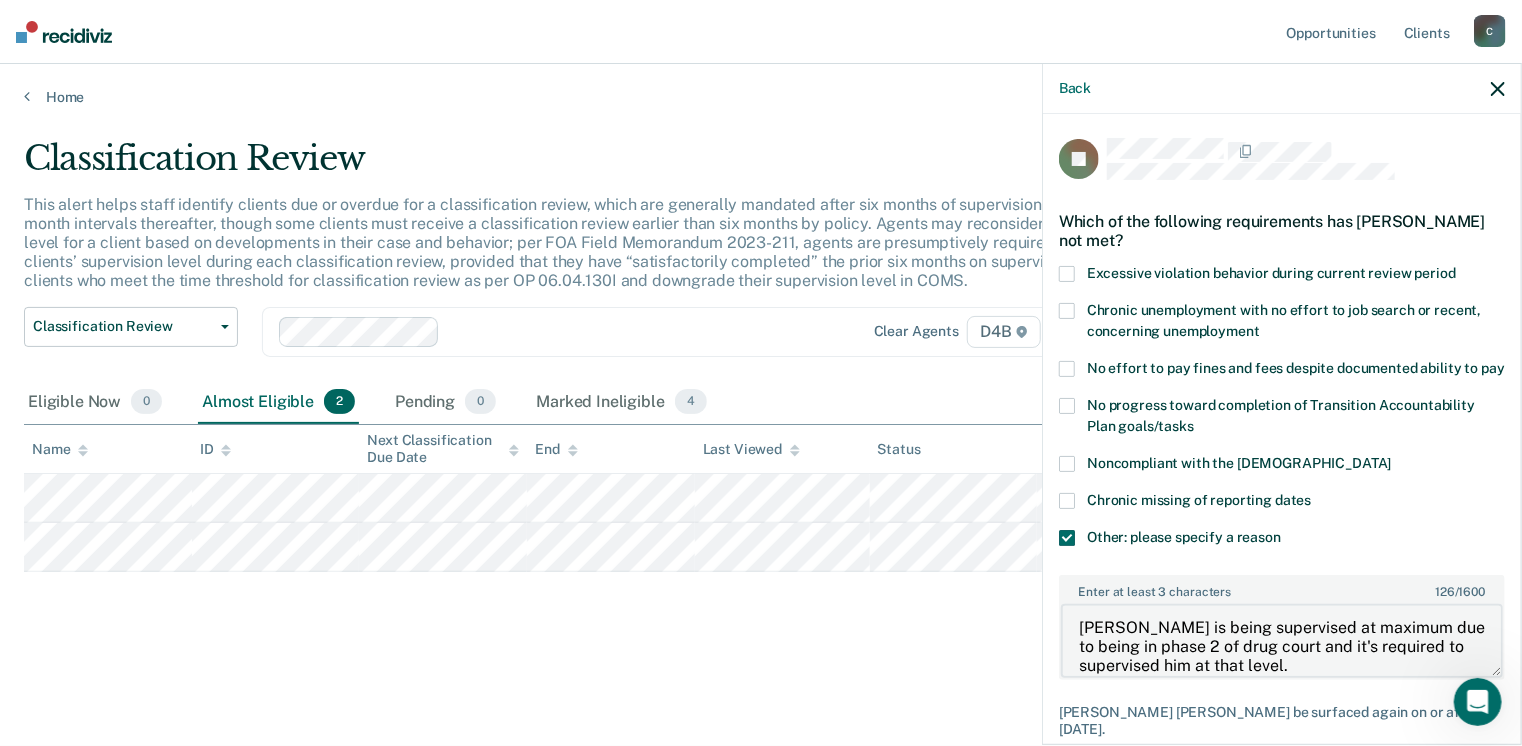 type on "[PERSON_NAME] is being supervised at maximum due to being in phase 2 of drug court and it's required to supervised him at that level." 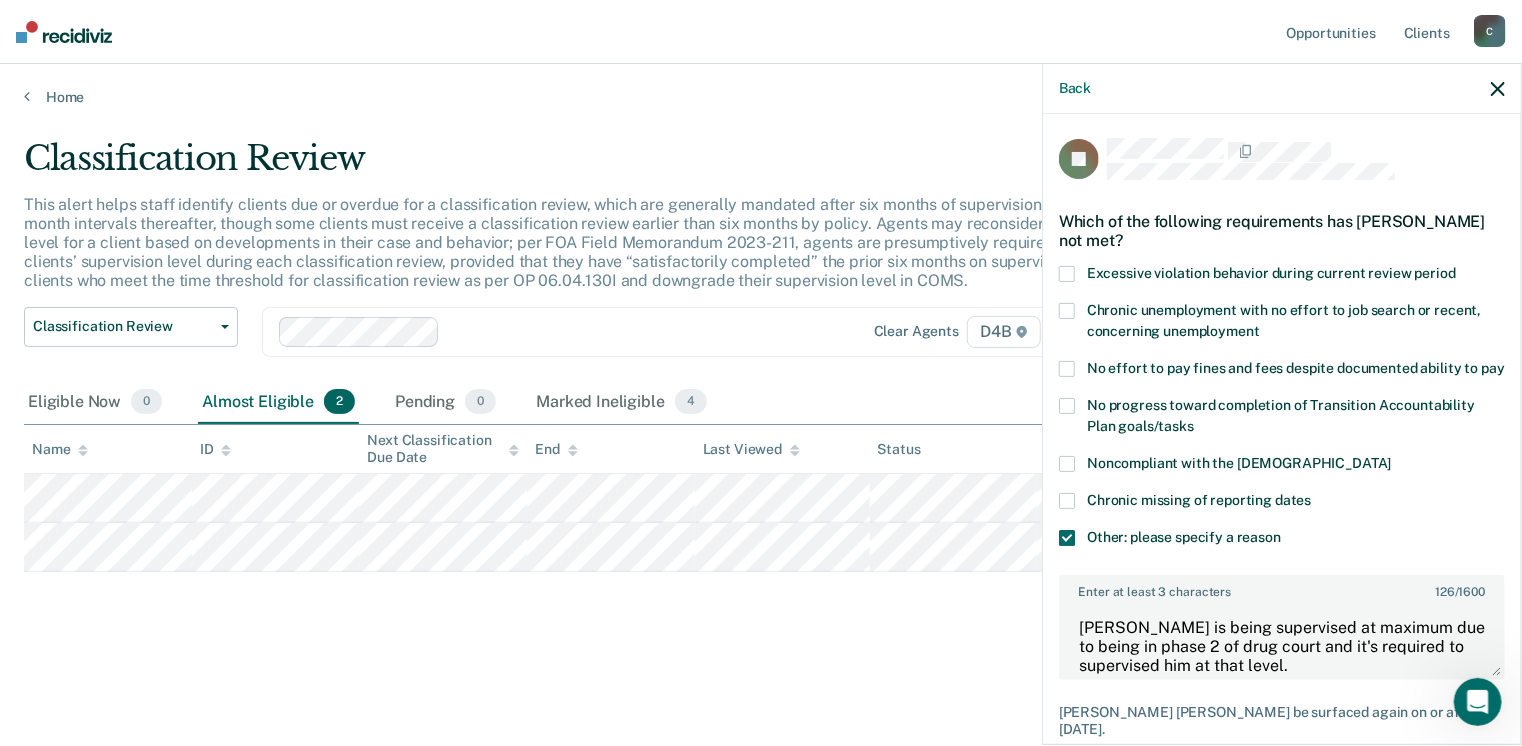scroll, scrollTop: 123, scrollLeft: 0, axis: vertical 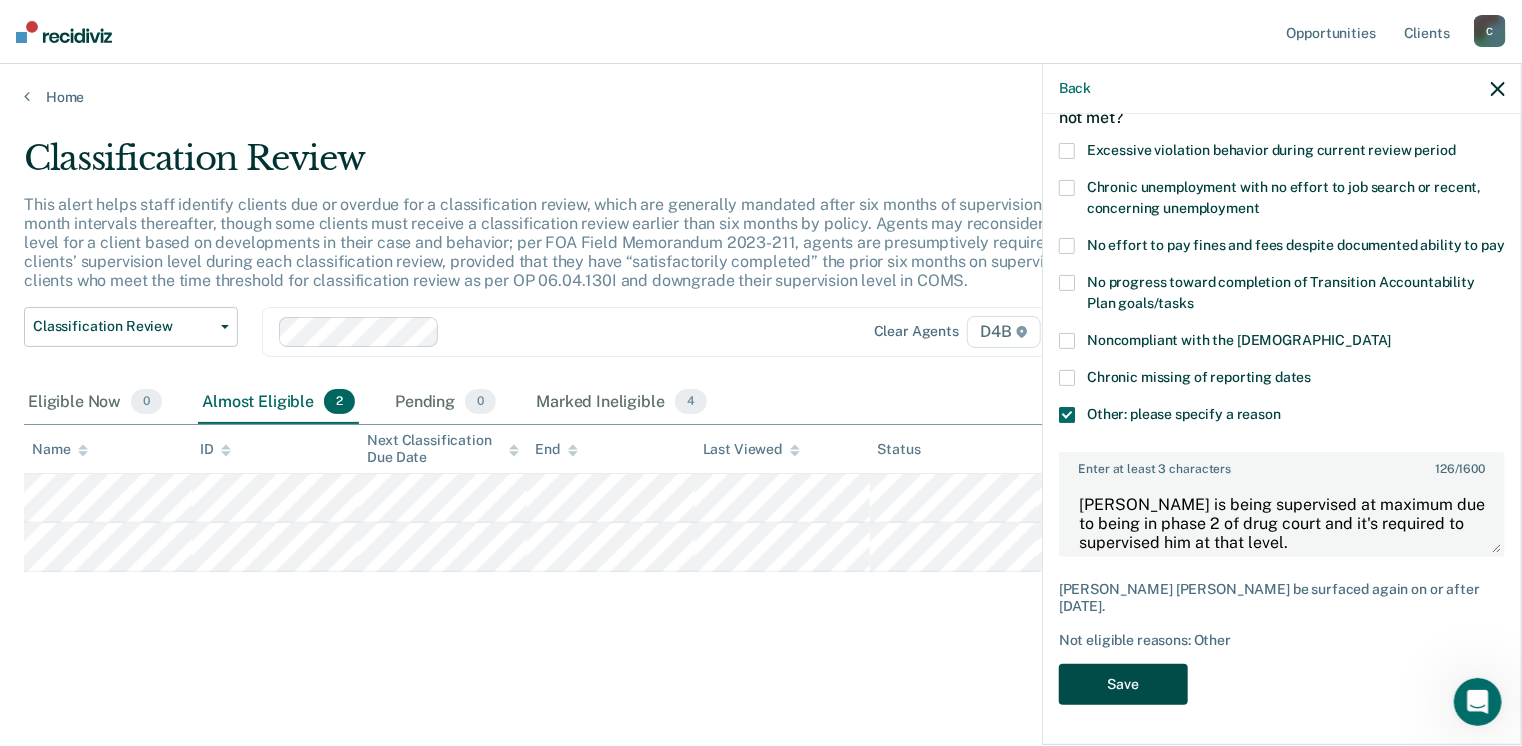 click on "Save" at bounding box center (1123, 684) 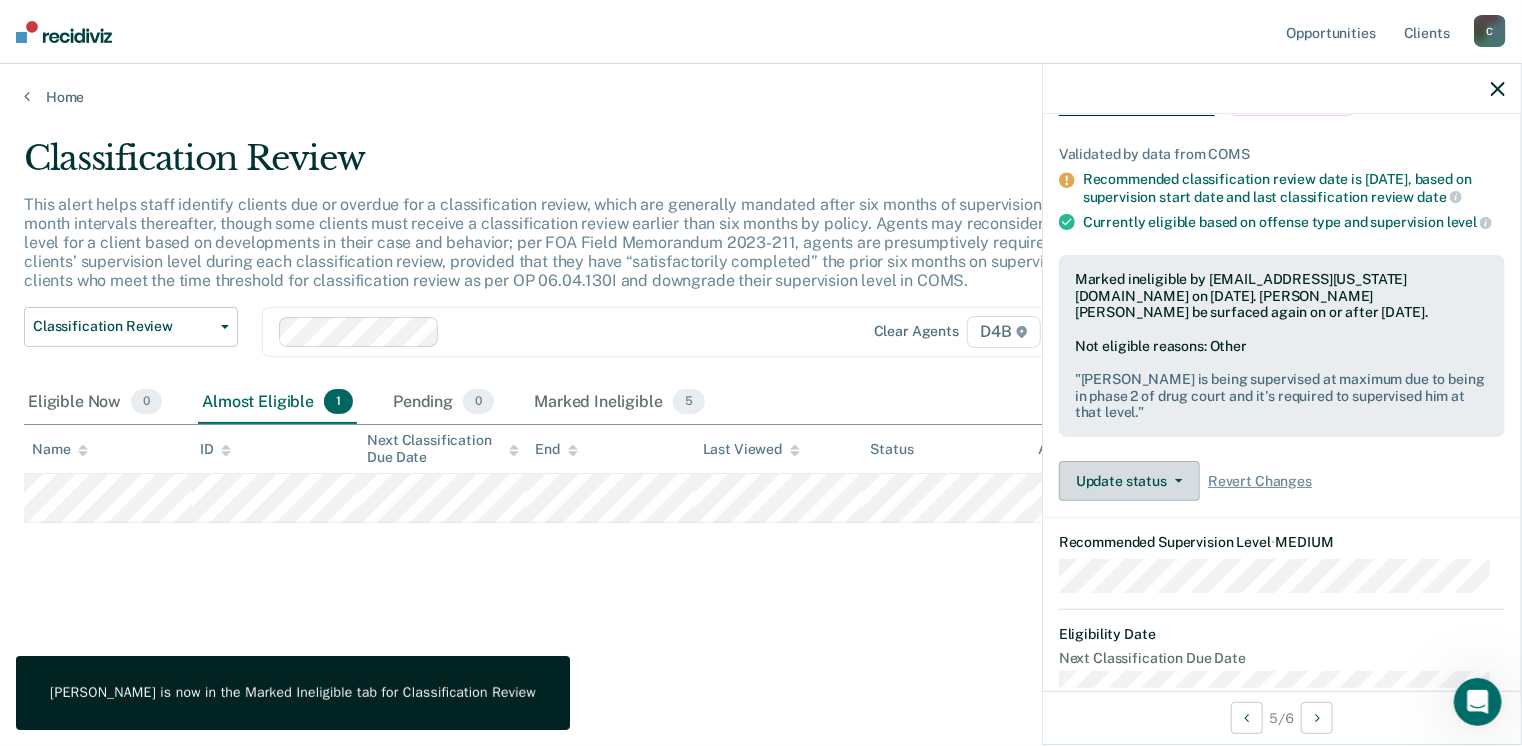 click on "Update status" at bounding box center [1129, 481] 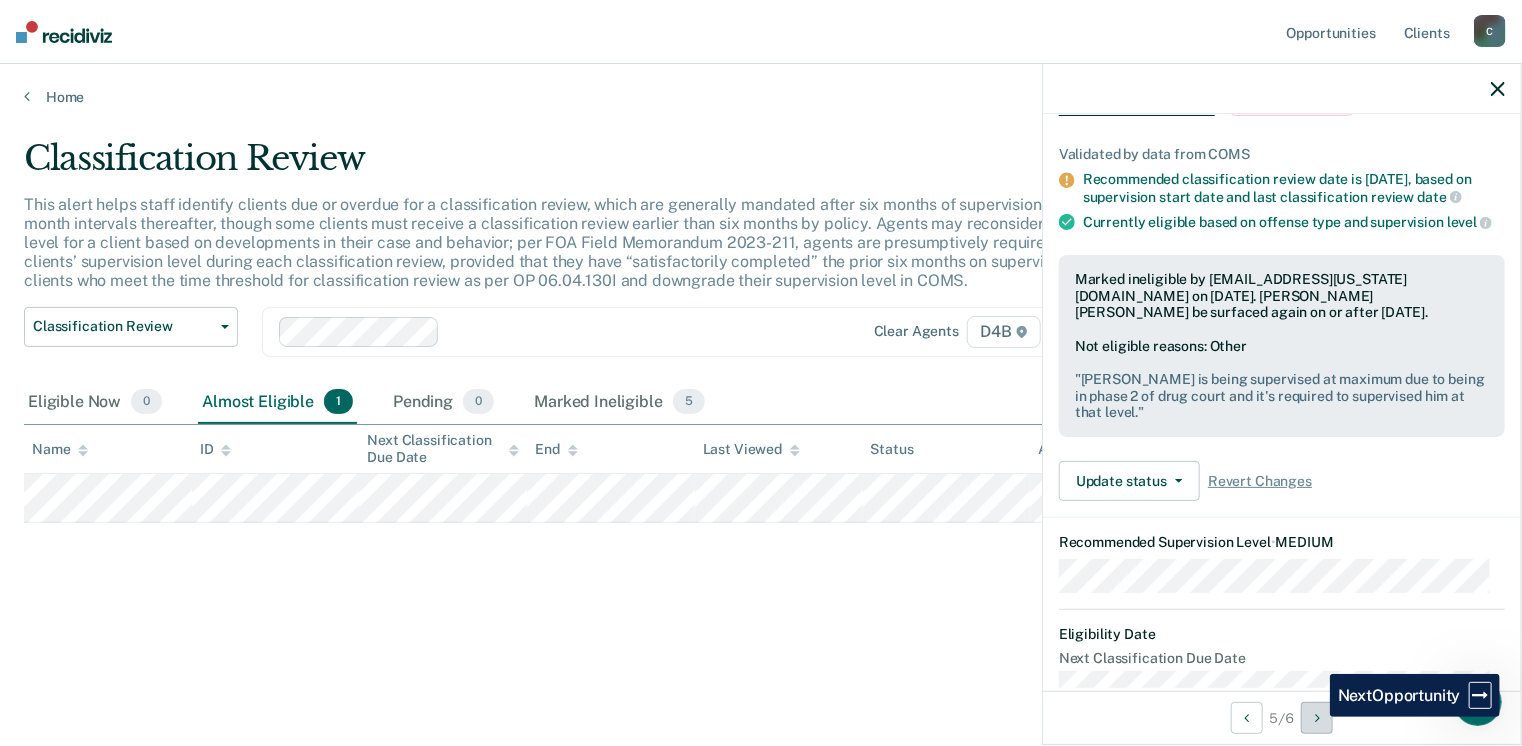 click at bounding box center [1317, 718] 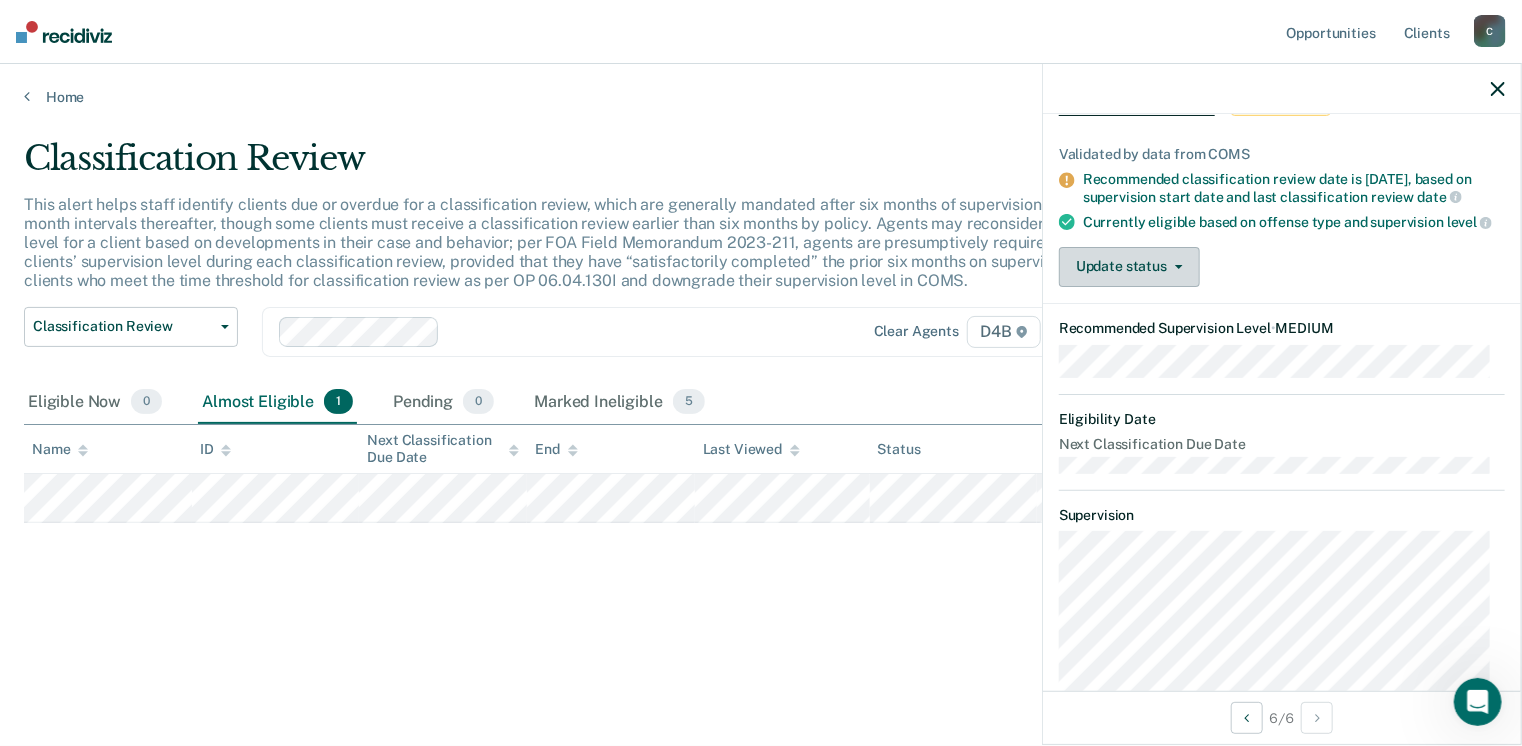 click on "Update status" at bounding box center [1129, 267] 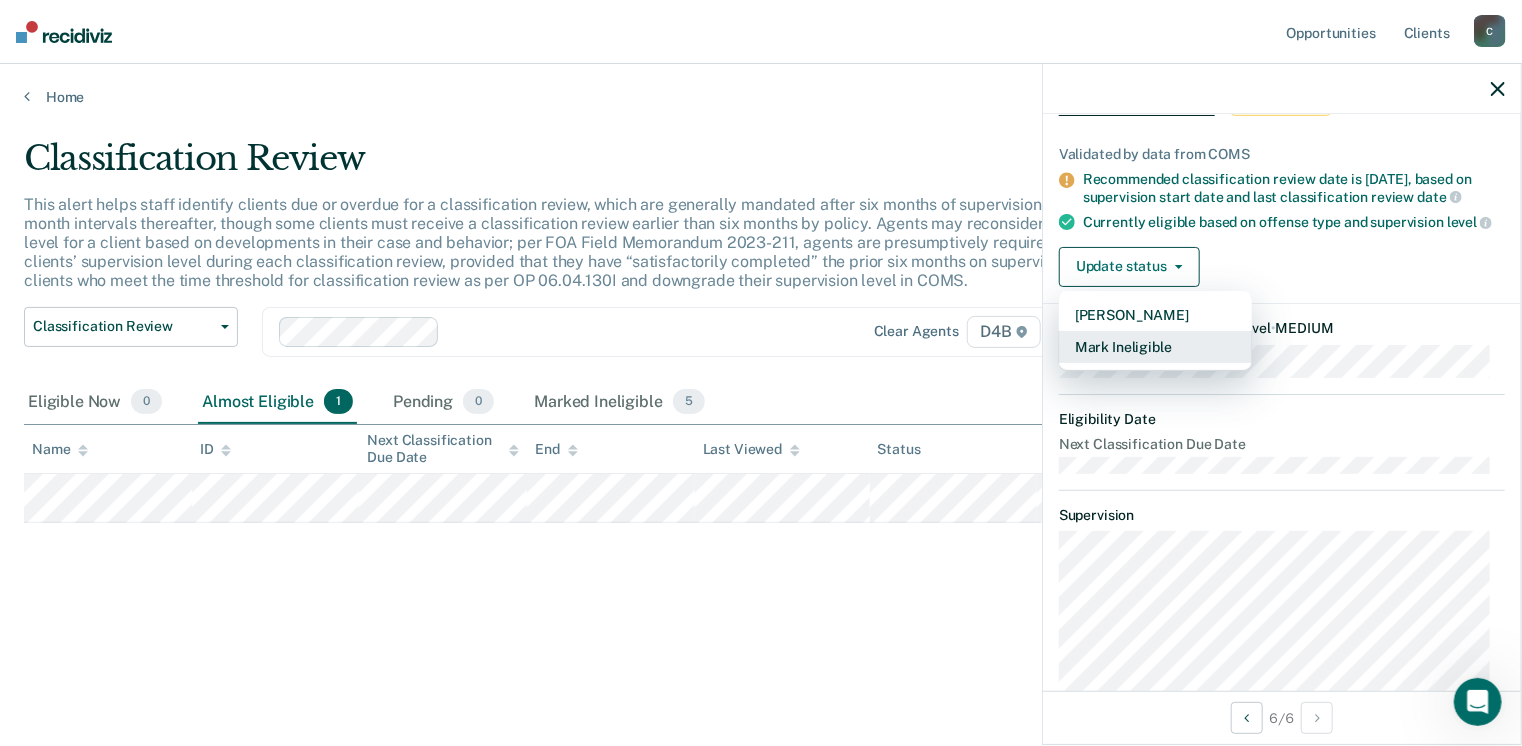 click on "Mark Ineligible" at bounding box center (1155, 347) 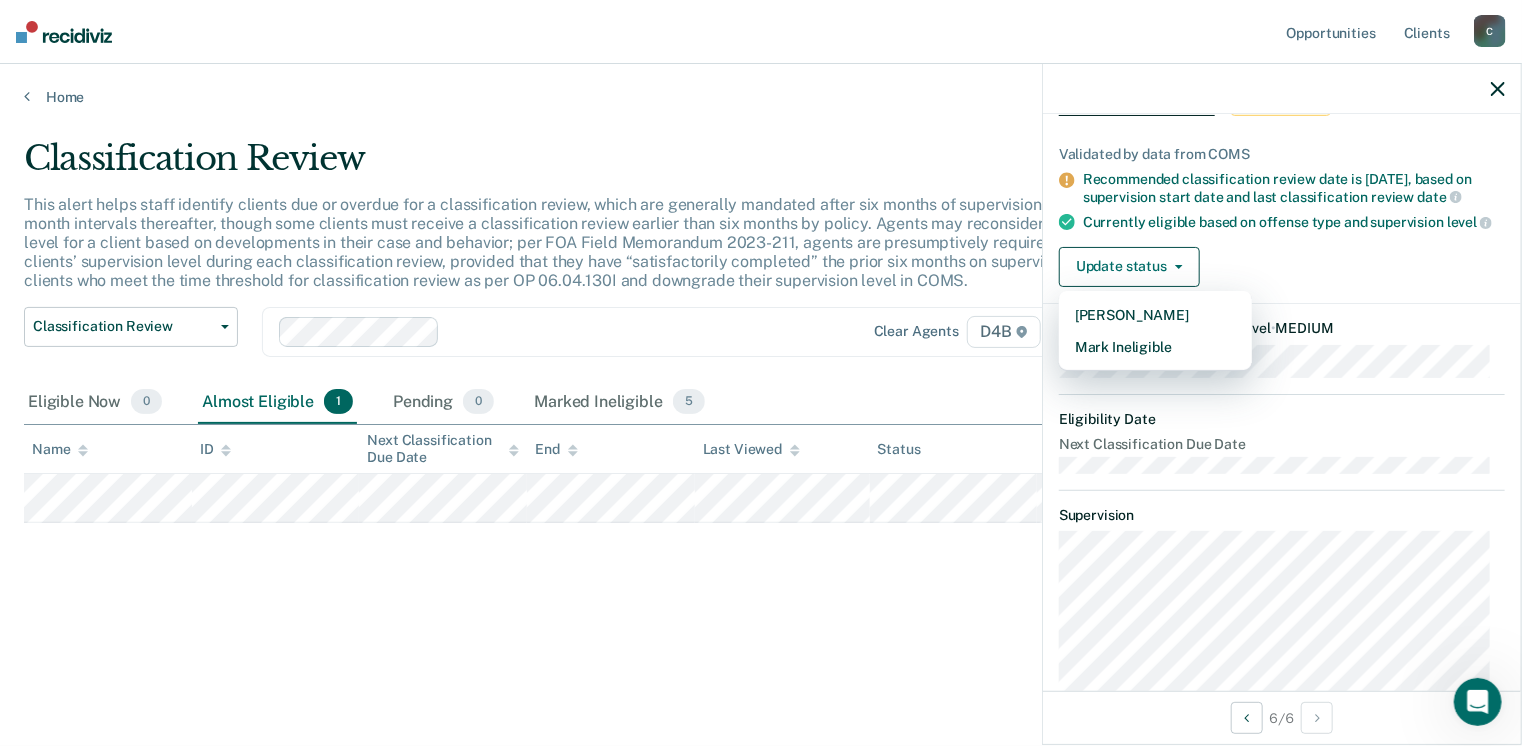 scroll, scrollTop: 0, scrollLeft: 0, axis: both 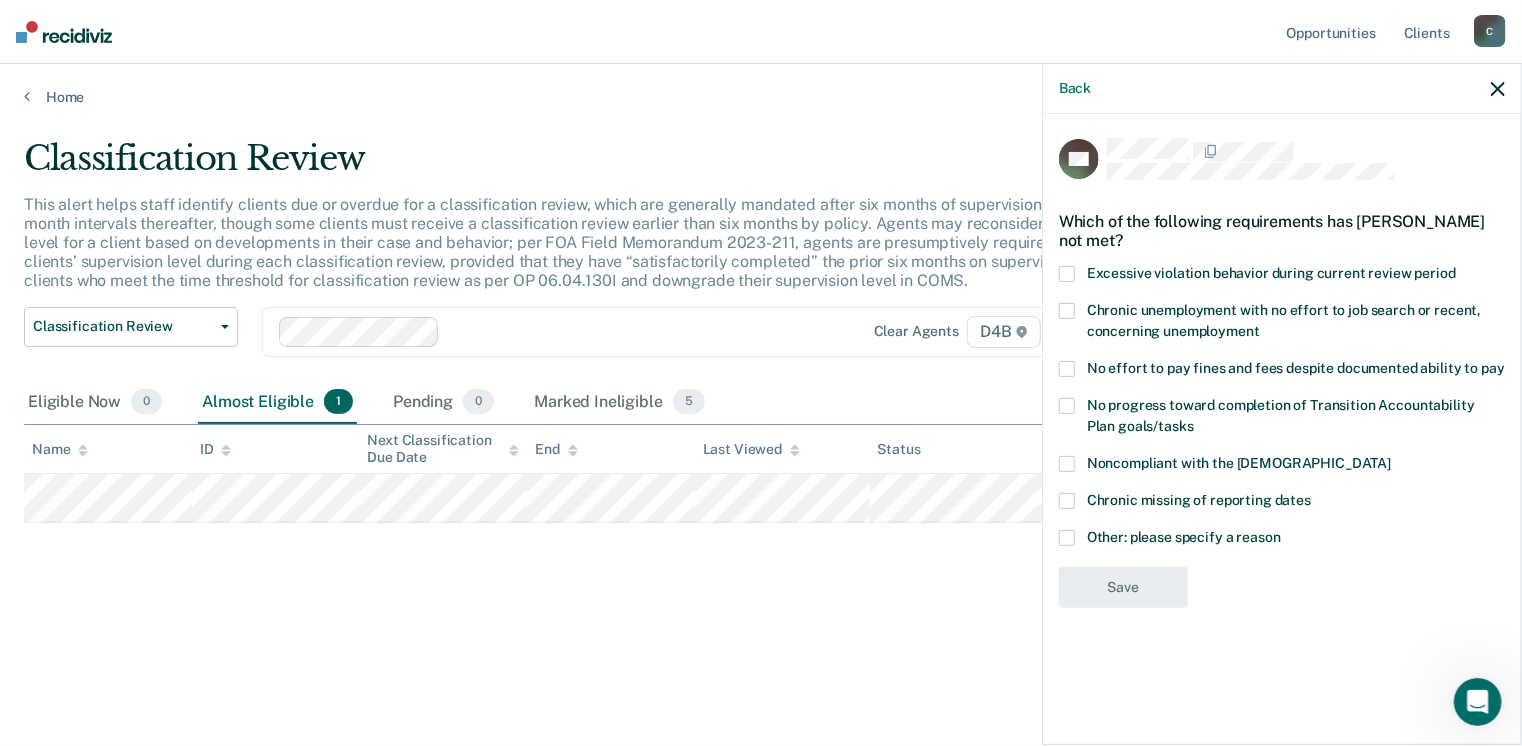 click at bounding box center (1067, 538) 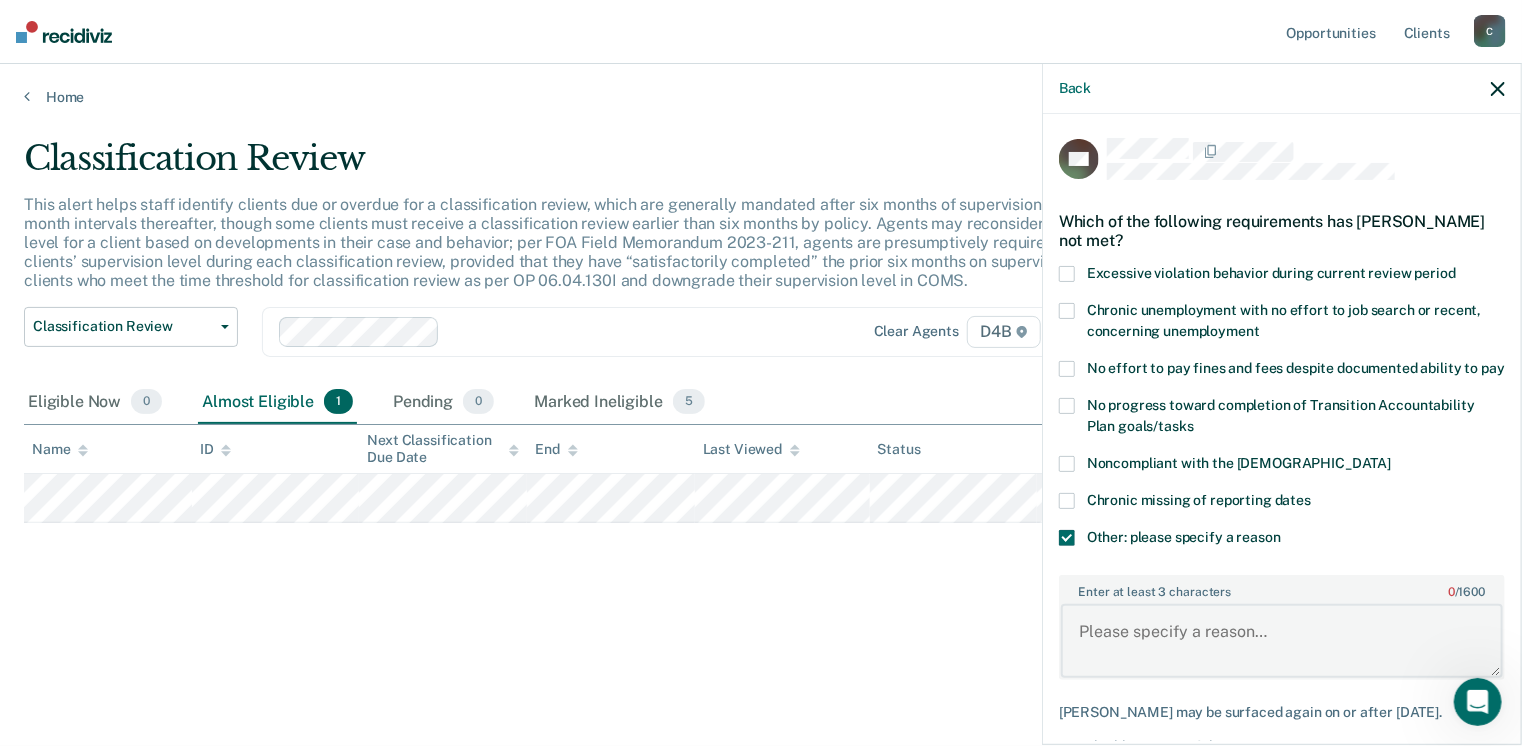 click on "Enter at least 3 characters 0  /  1600" at bounding box center (1282, 641) 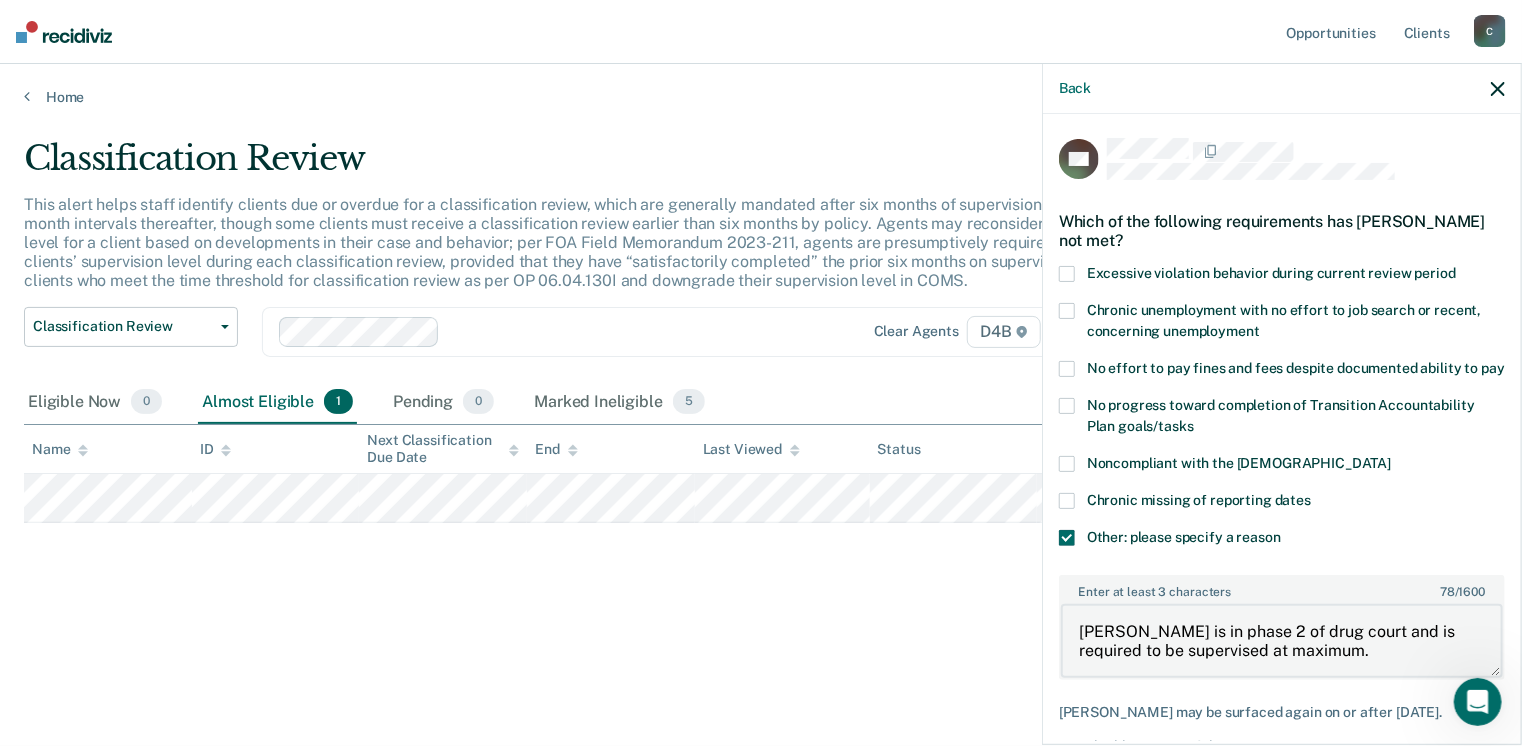 type on "[PERSON_NAME] is in phase 2 of drug court and is required to be supervised at maximum." 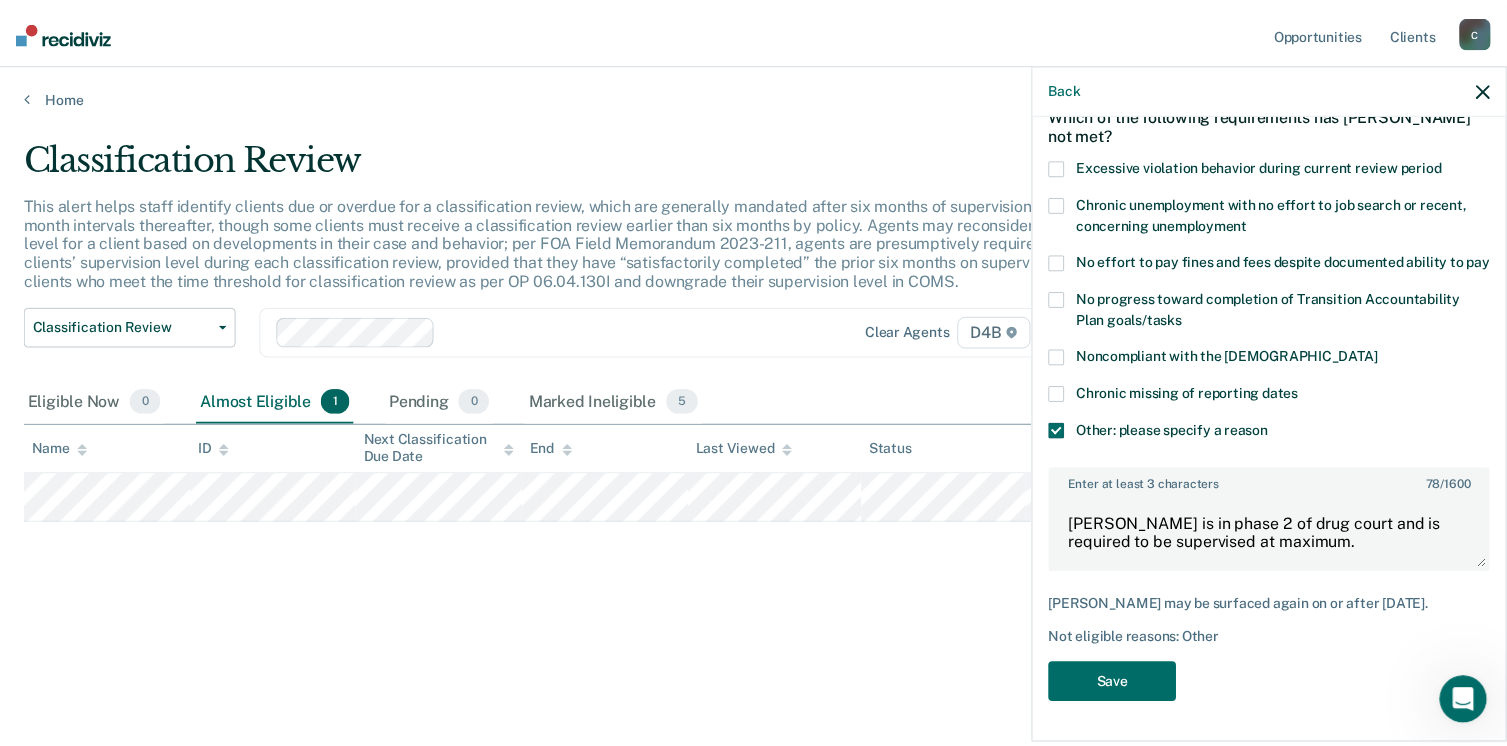scroll, scrollTop: 123, scrollLeft: 0, axis: vertical 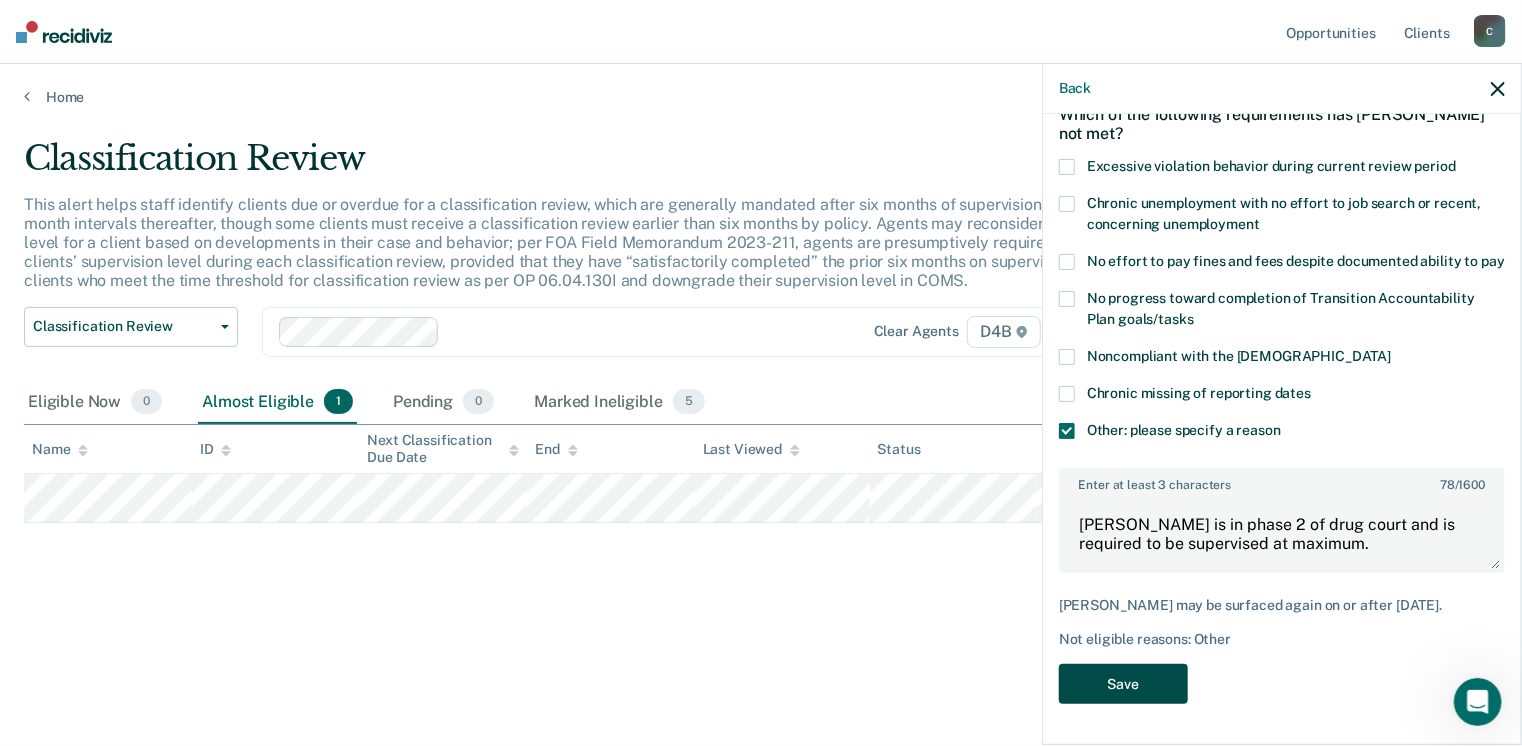 click on "Save" at bounding box center [1123, 684] 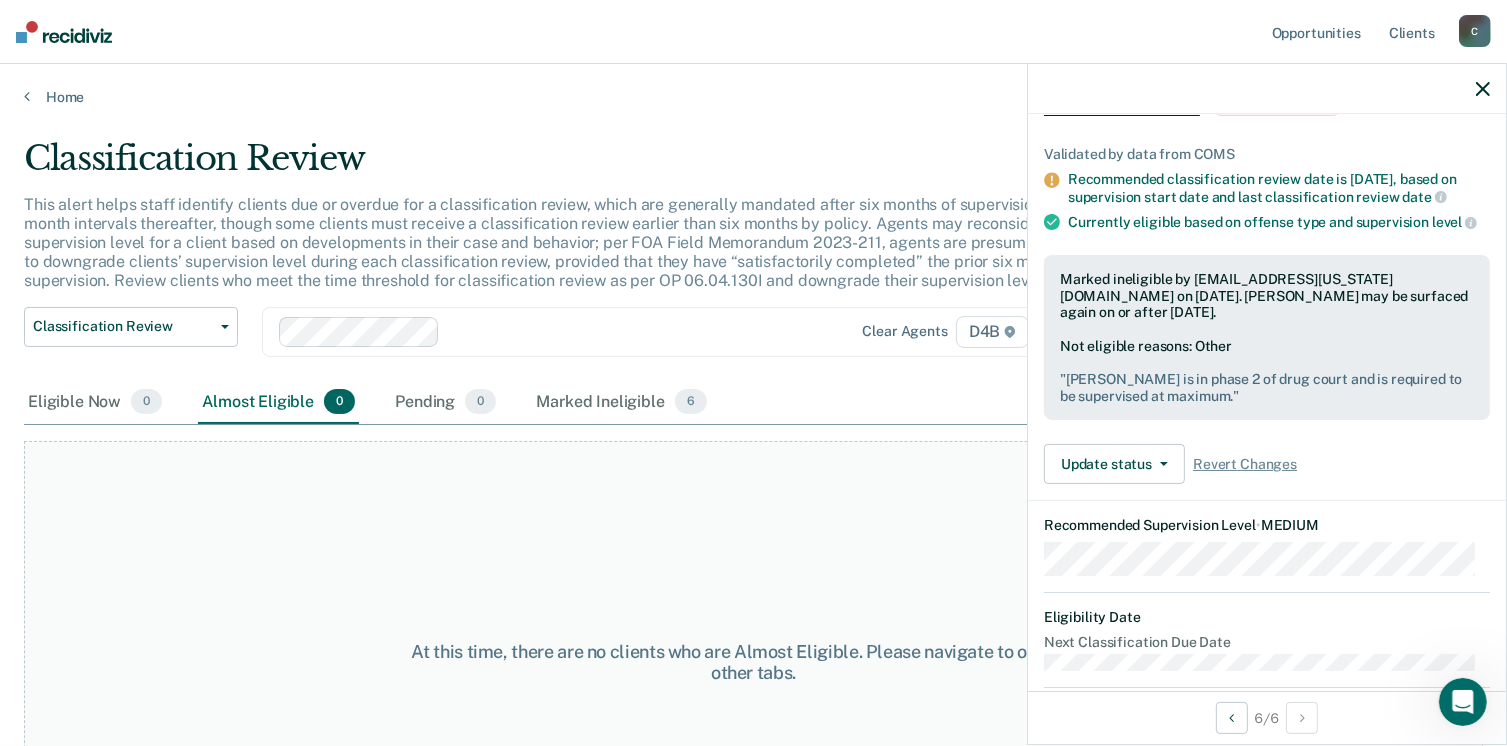click at bounding box center [1267, 89] 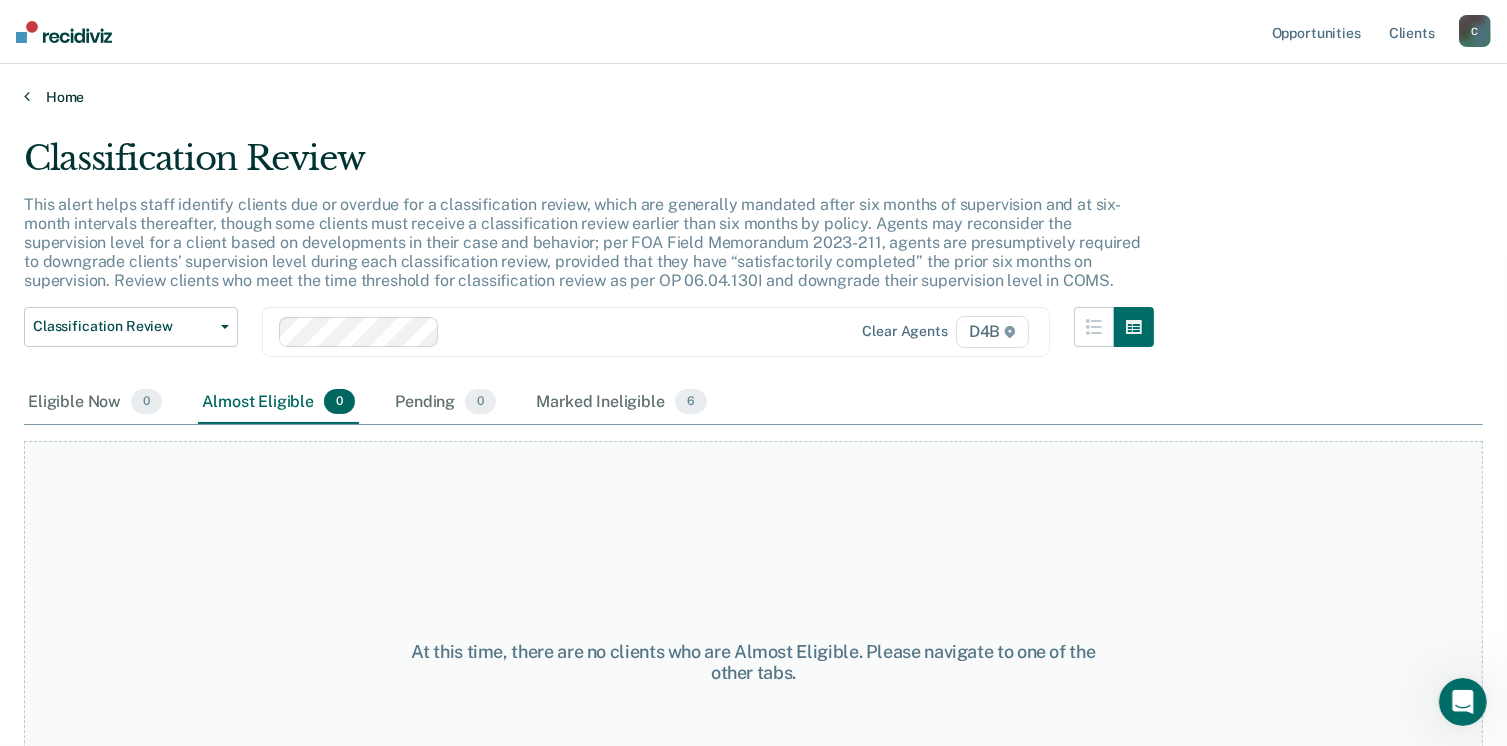 click on "Home" at bounding box center [753, 97] 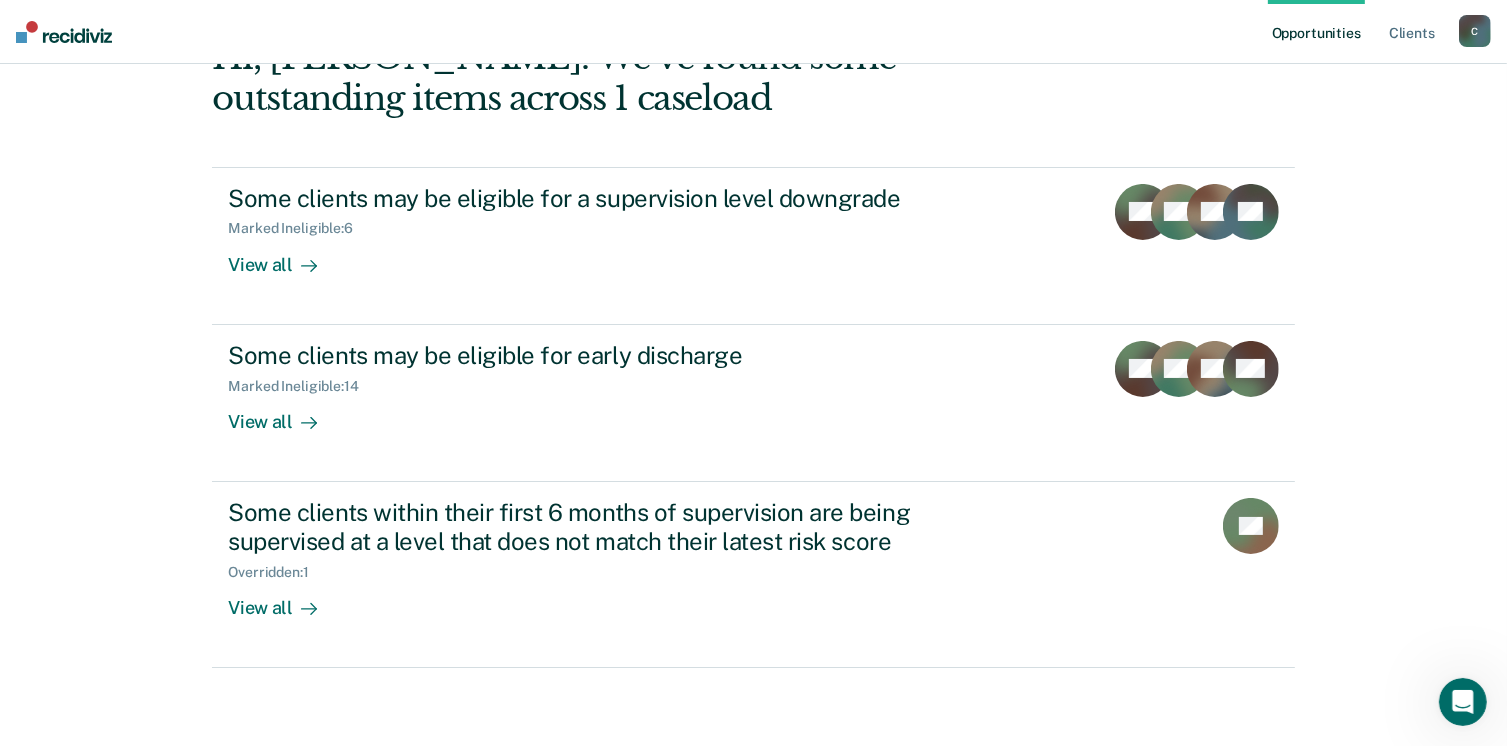 scroll, scrollTop: 0, scrollLeft: 0, axis: both 